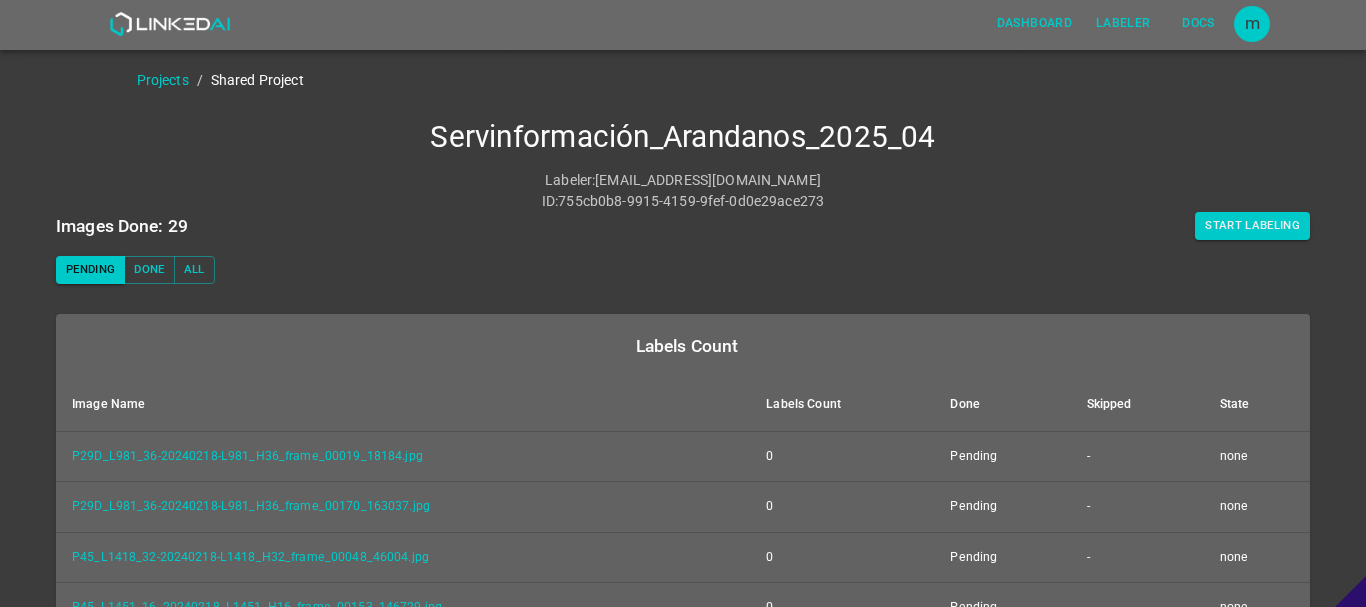 scroll, scrollTop: 0, scrollLeft: 0, axis: both 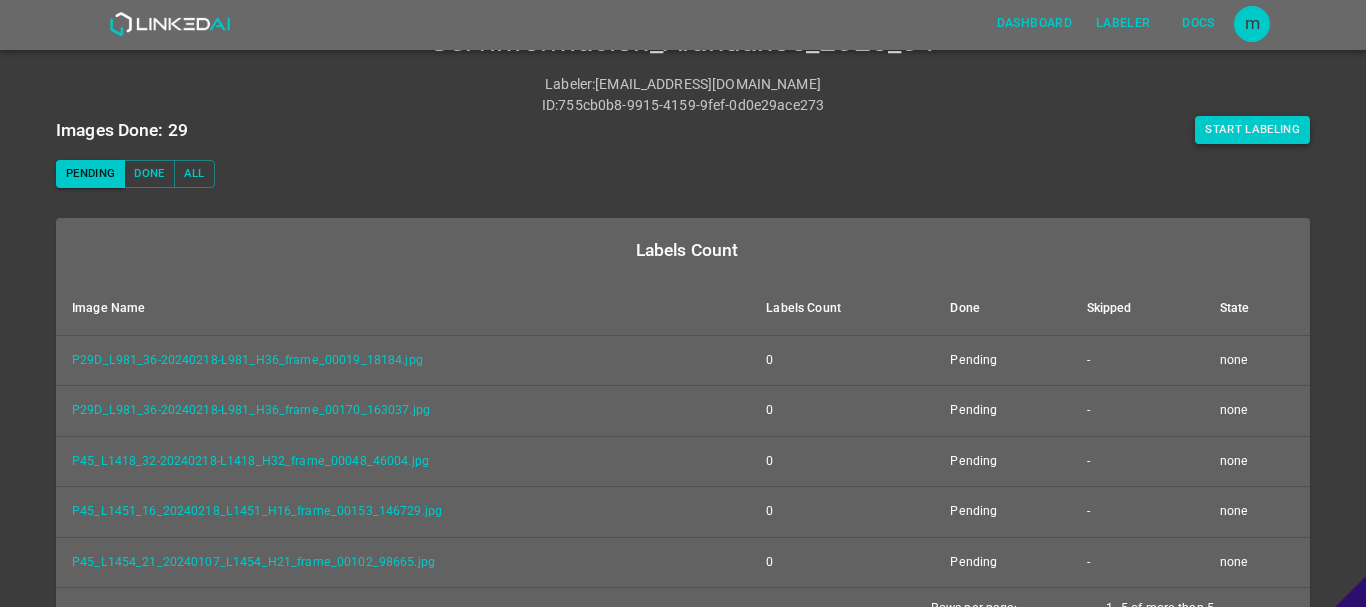 click on "Start Labeling" at bounding box center [1252, 130] 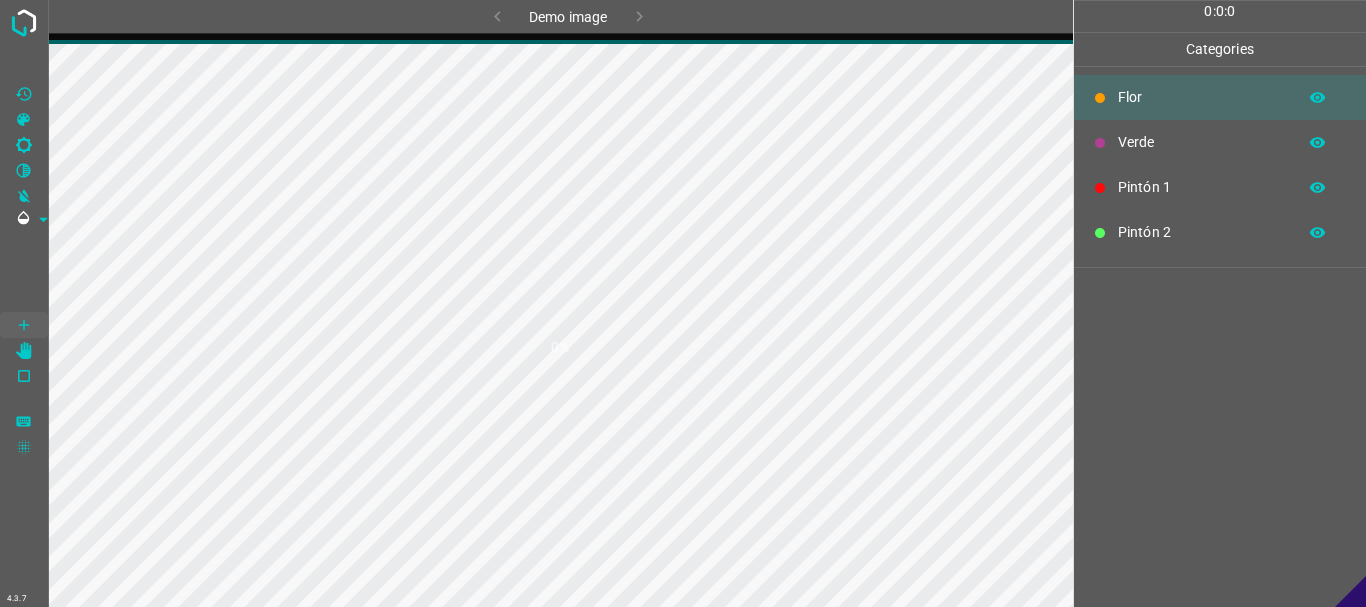 scroll, scrollTop: 0, scrollLeft: 0, axis: both 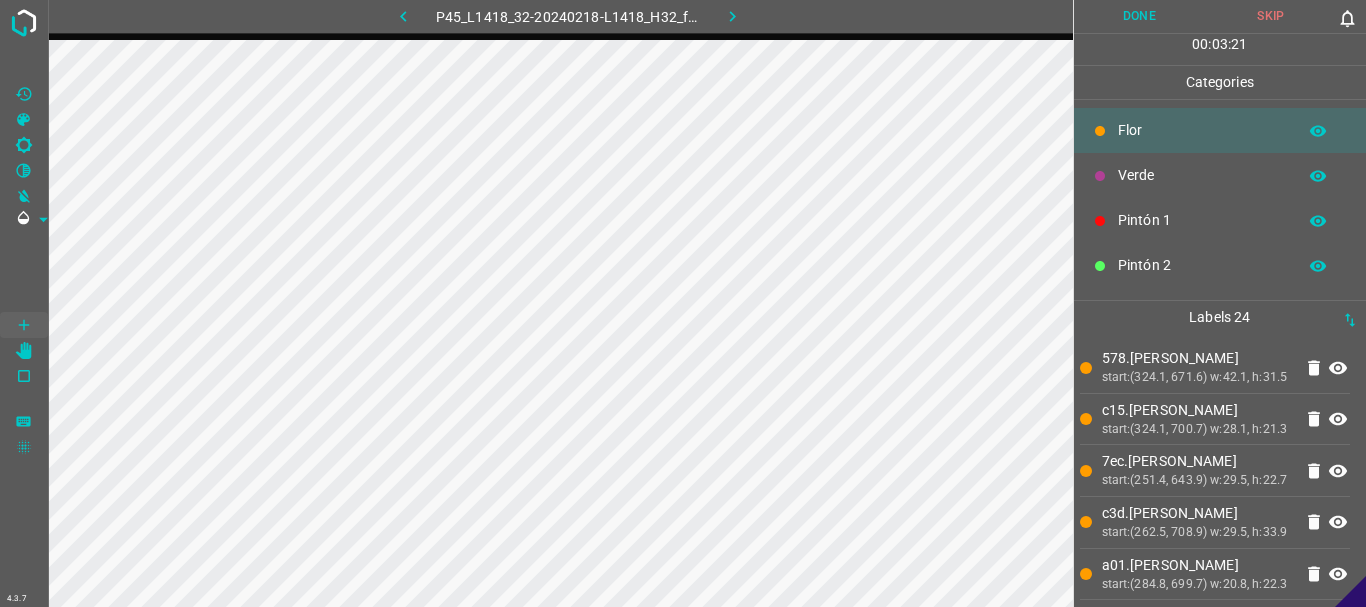 click on "Verde" at bounding box center [1202, 175] 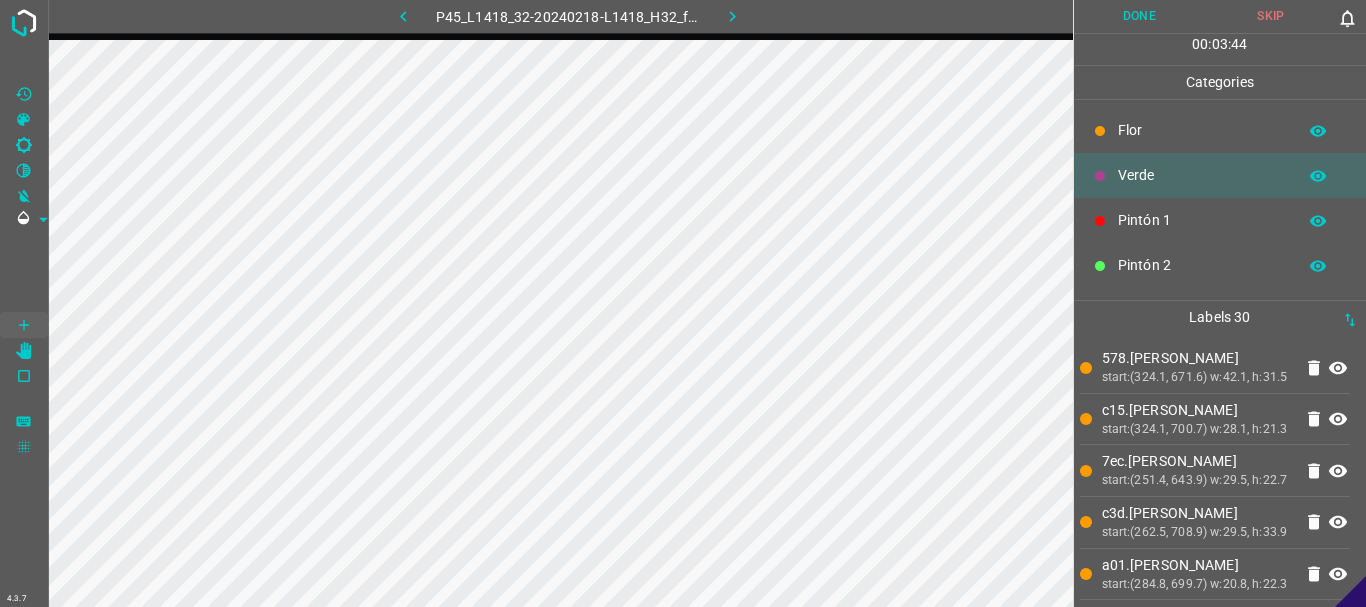click on "Flor" at bounding box center [1202, 130] 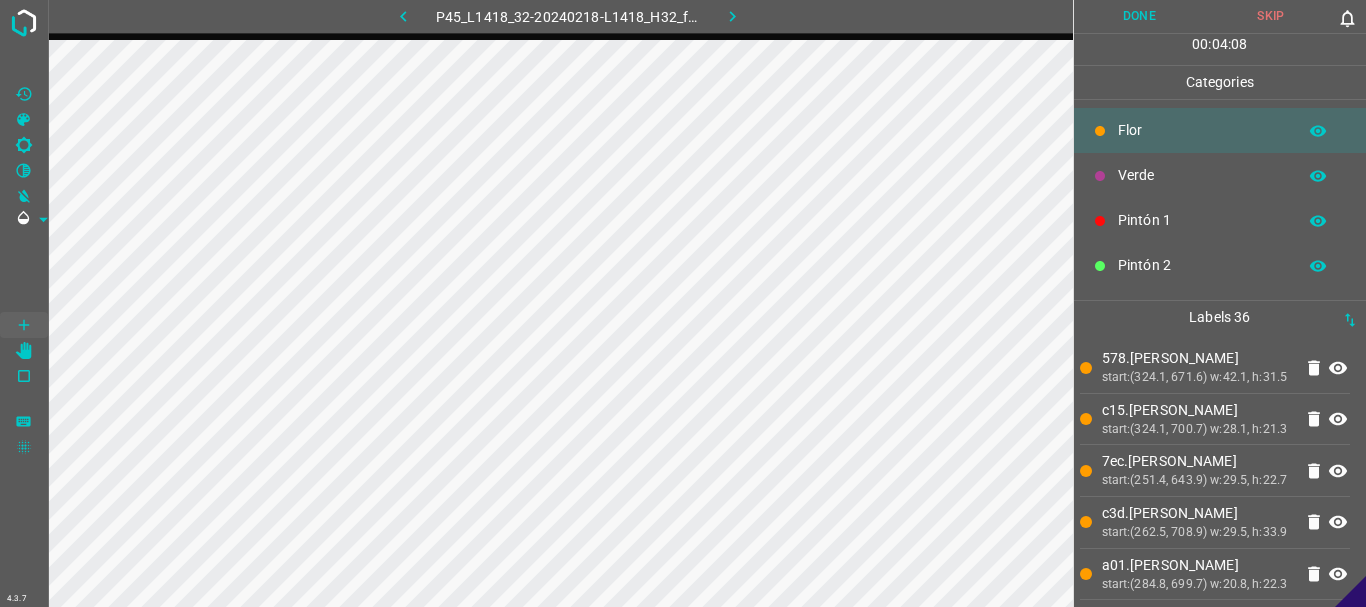 click on "Verde" at bounding box center (1202, 175) 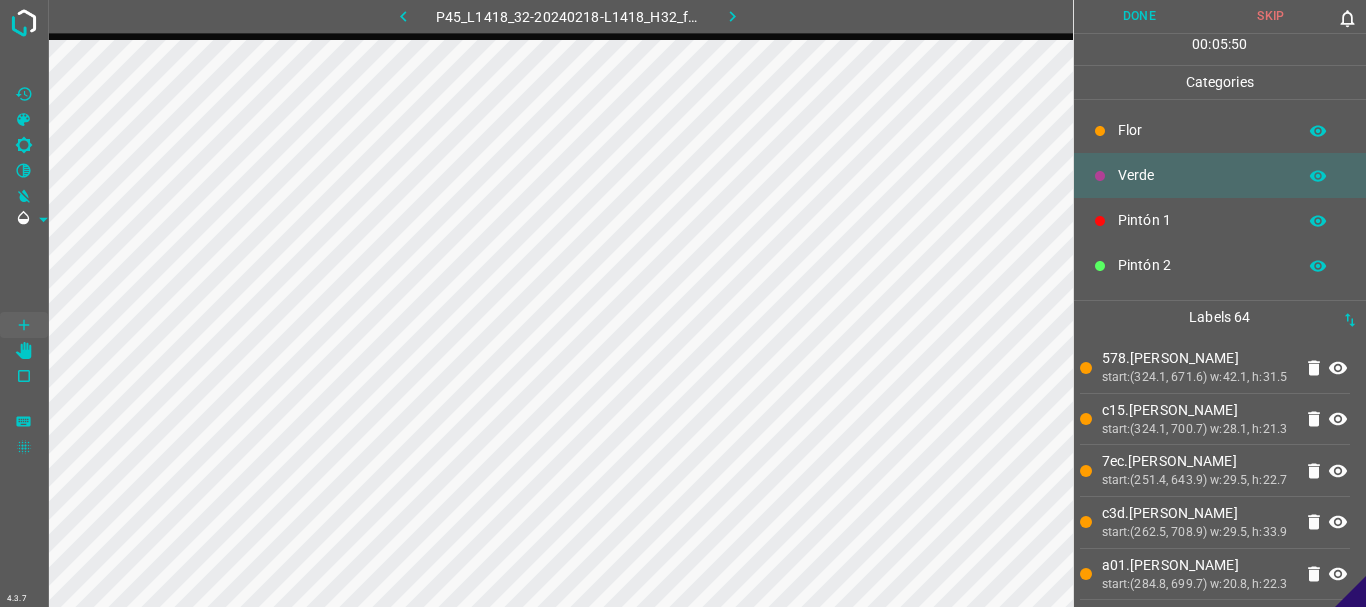 click on "Flor" at bounding box center (1202, 130) 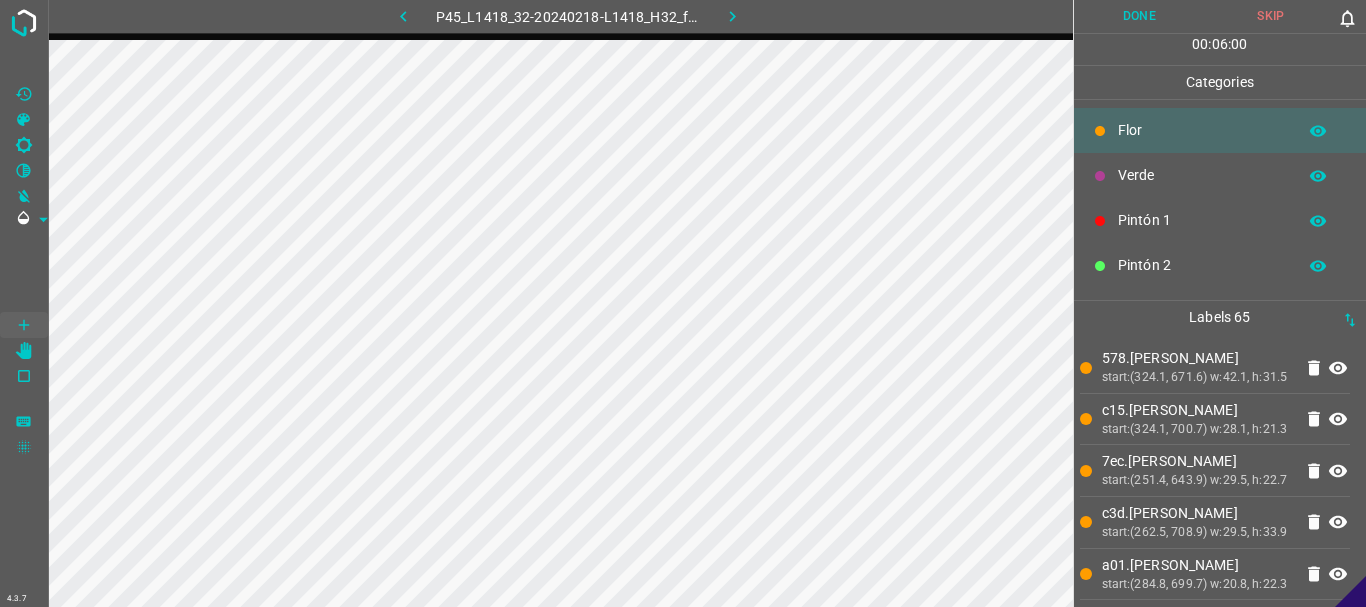 click on "Verde" at bounding box center (1202, 175) 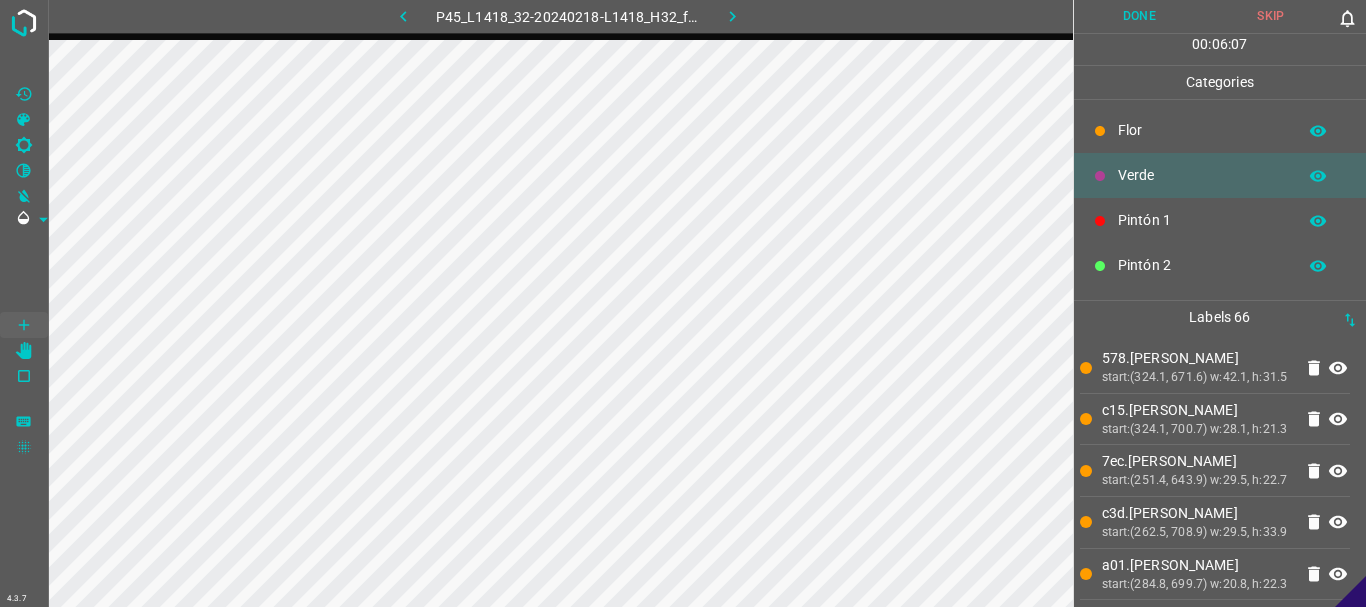 click on "Flor" at bounding box center (1202, 130) 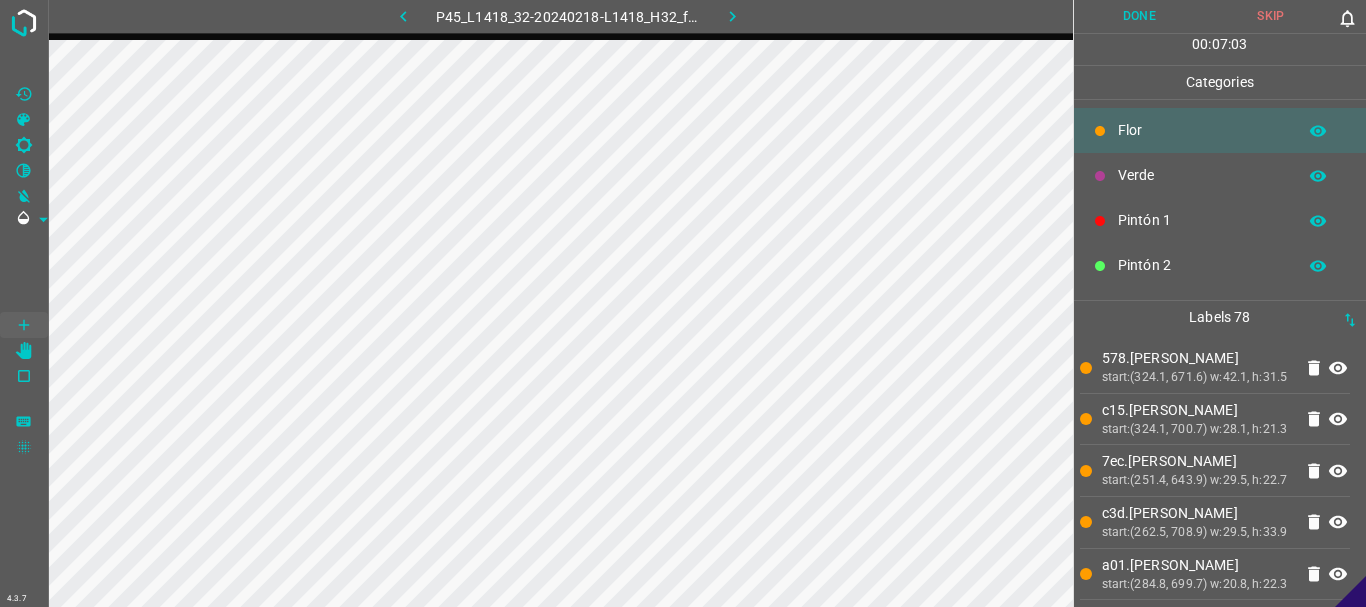 click on "Verde" at bounding box center [1202, 175] 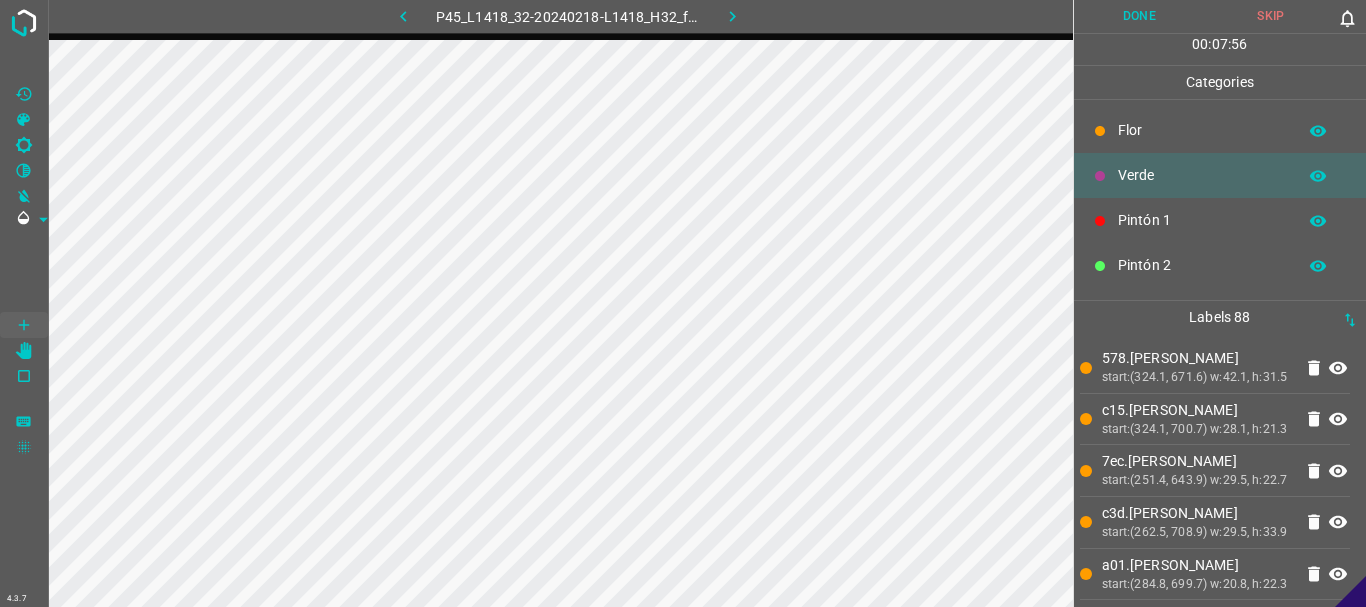 click on "Flor" at bounding box center (1202, 130) 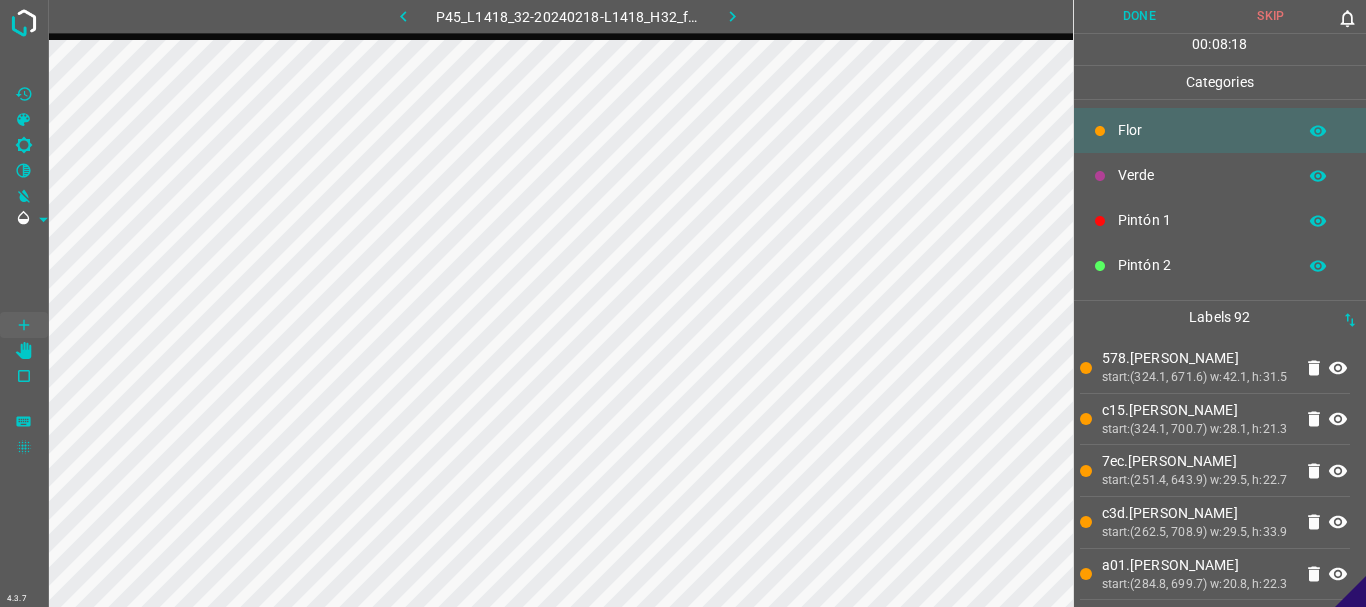 click on "Pintón 1" at bounding box center [1202, 220] 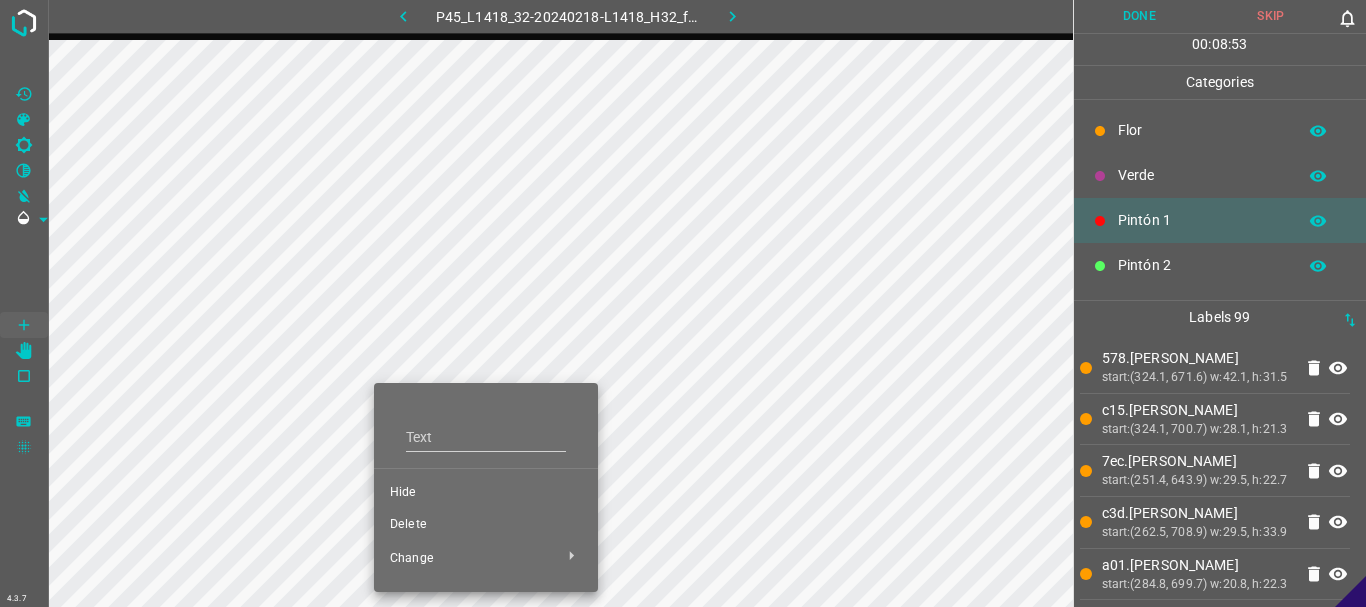click on "Delete" at bounding box center [486, 525] 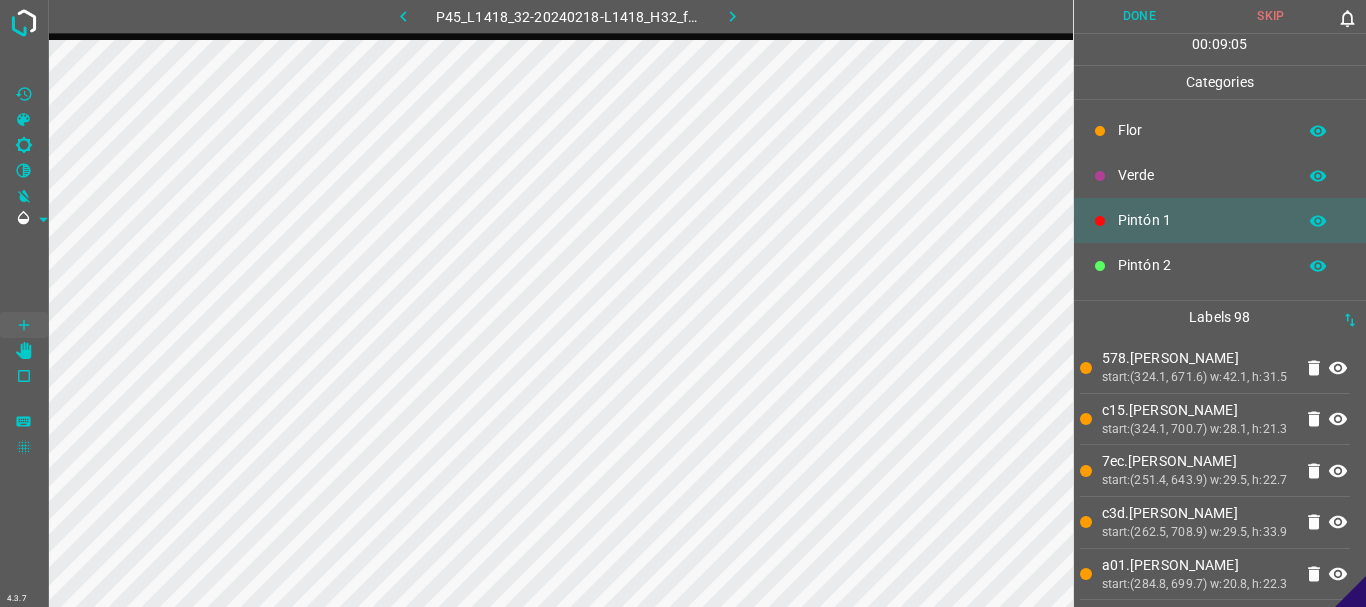 click on "Verde" at bounding box center [1202, 175] 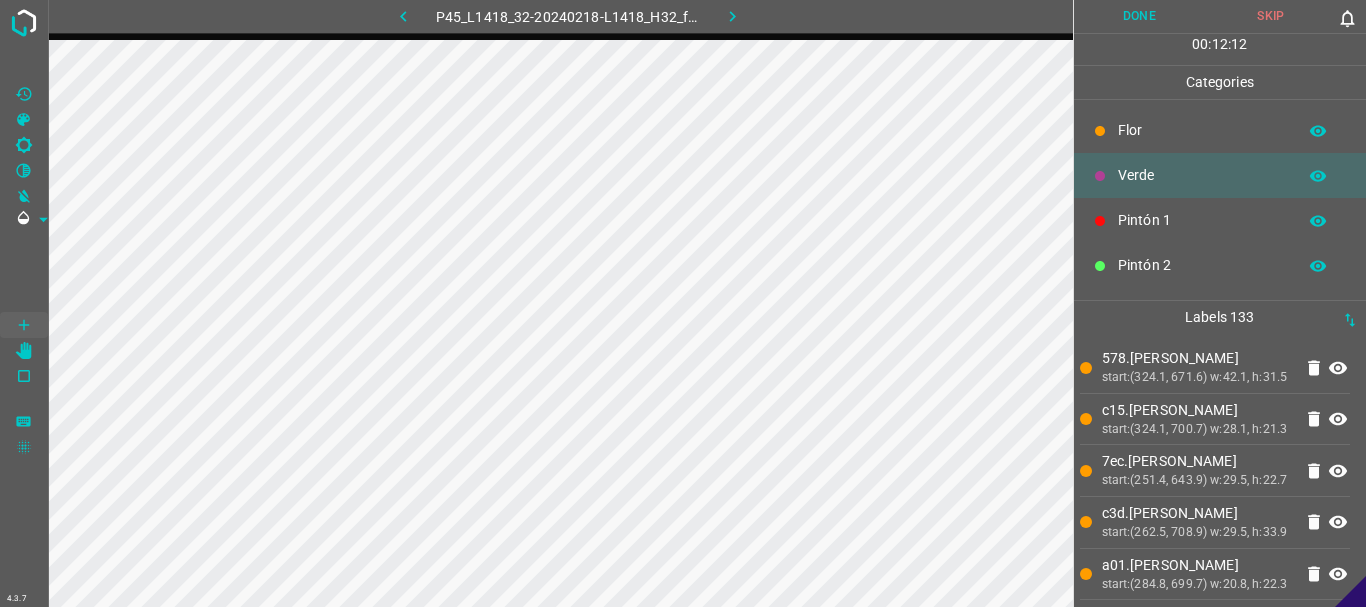 scroll, scrollTop: 176, scrollLeft: 0, axis: vertical 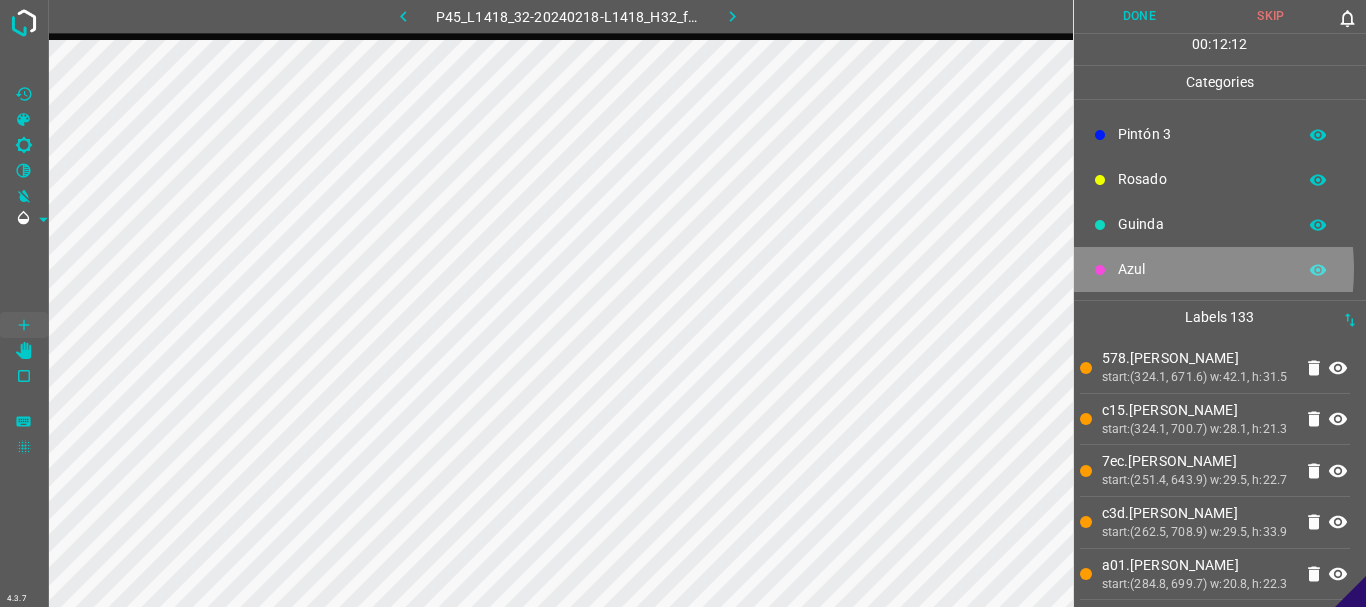 click on "Azul" at bounding box center [1202, 269] 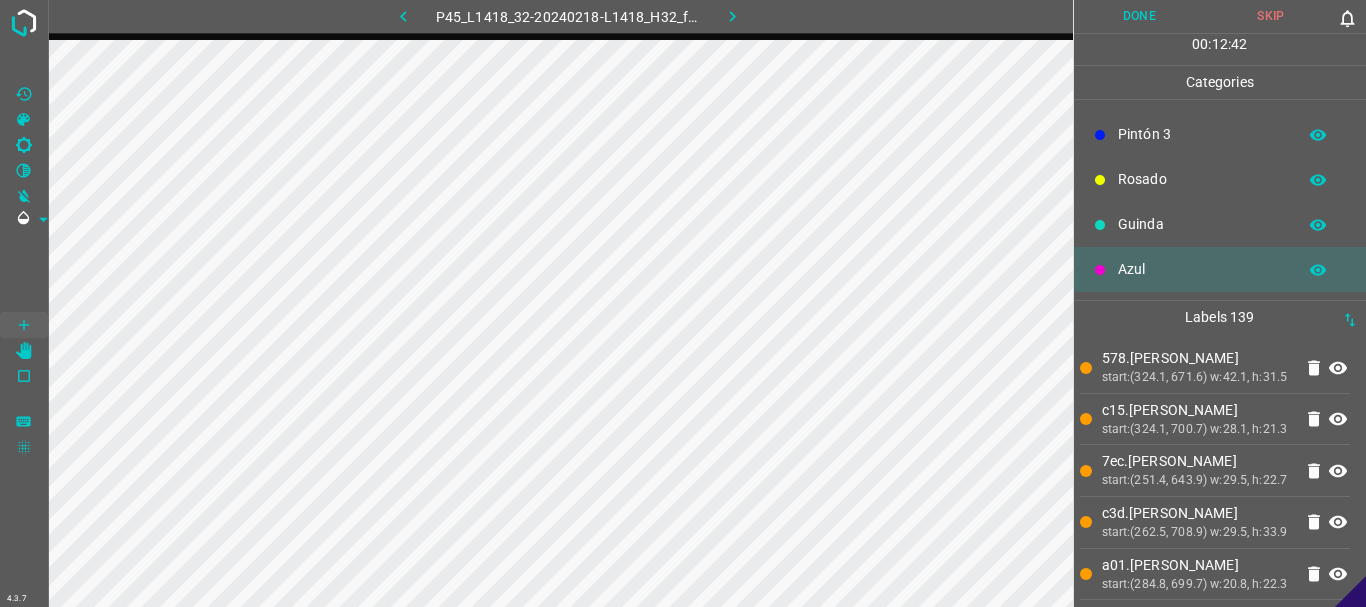 click on "Pintón 3" at bounding box center (1202, 134) 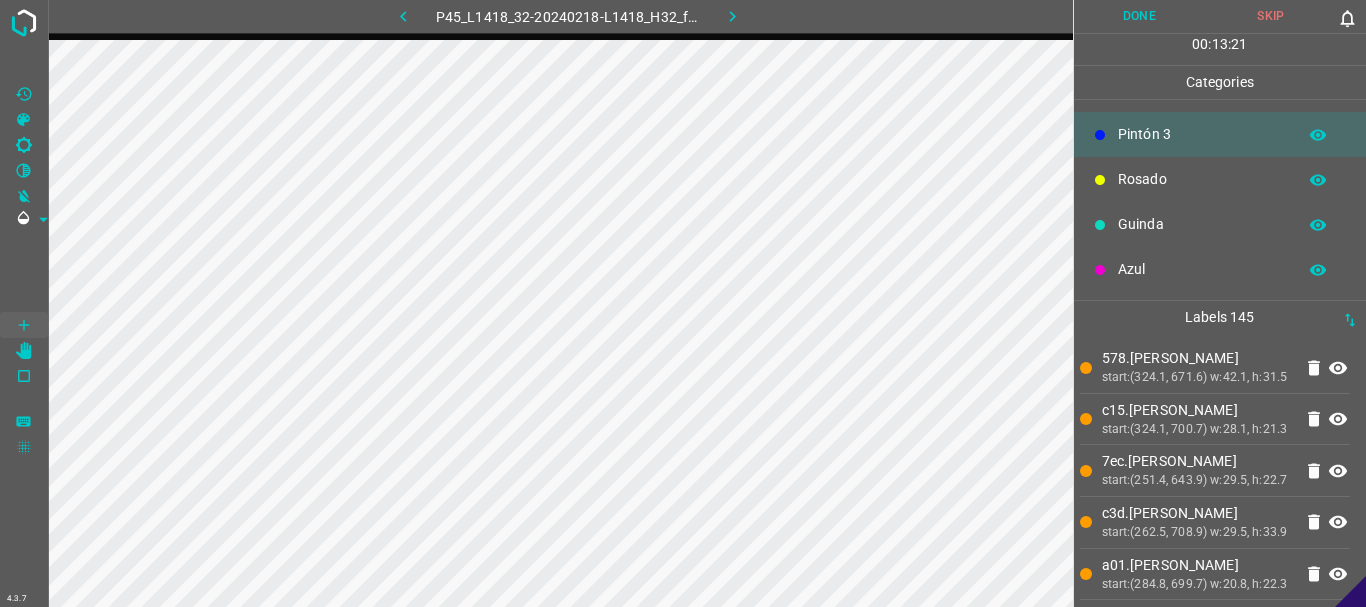 scroll, scrollTop: 0, scrollLeft: 0, axis: both 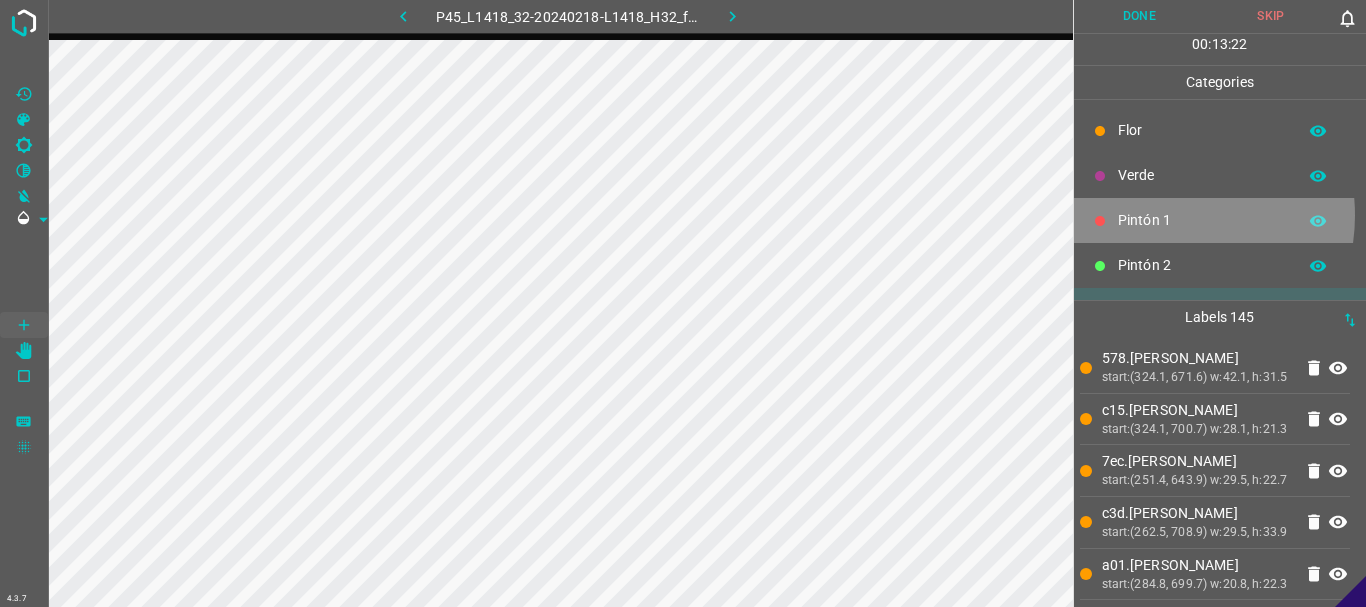click on "Pintón 1" at bounding box center (1202, 220) 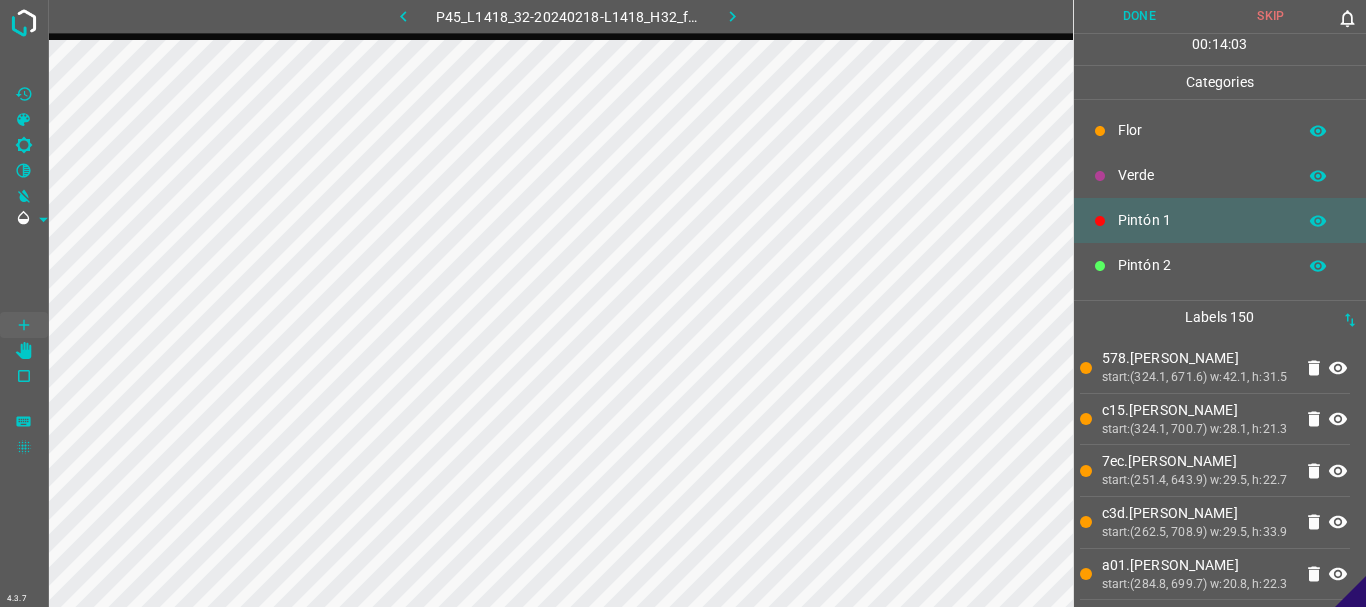 scroll, scrollTop: 176, scrollLeft: 0, axis: vertical 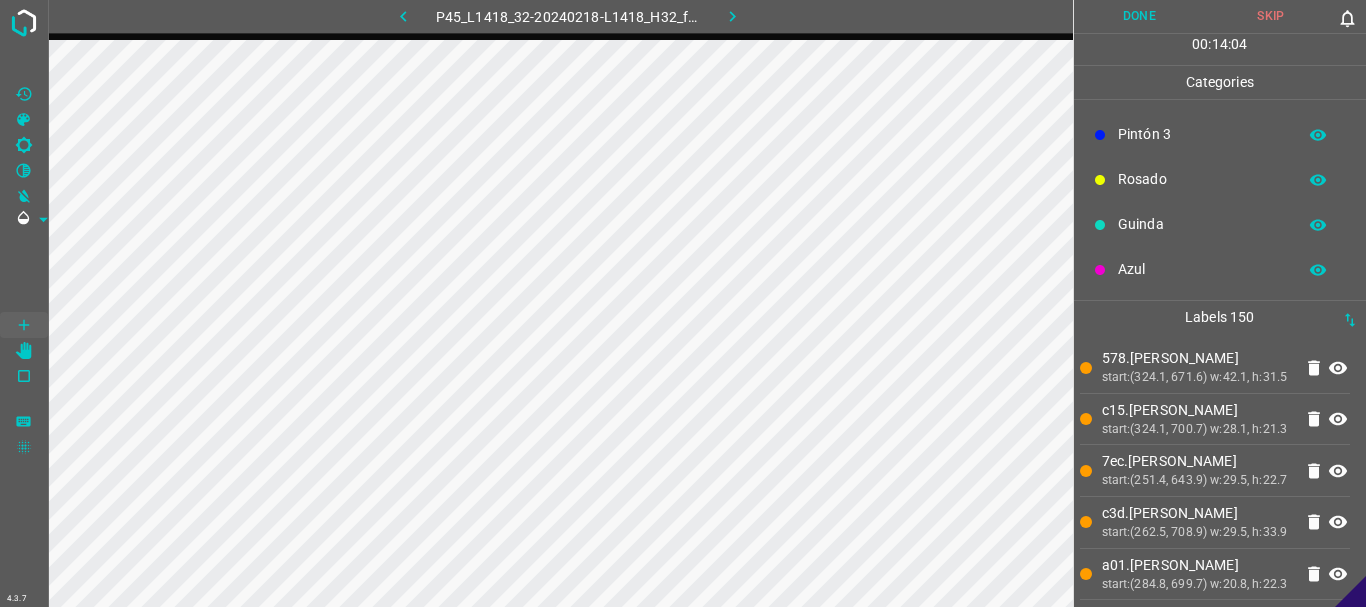 click on "Azul" at bounding box center [1220, 269] 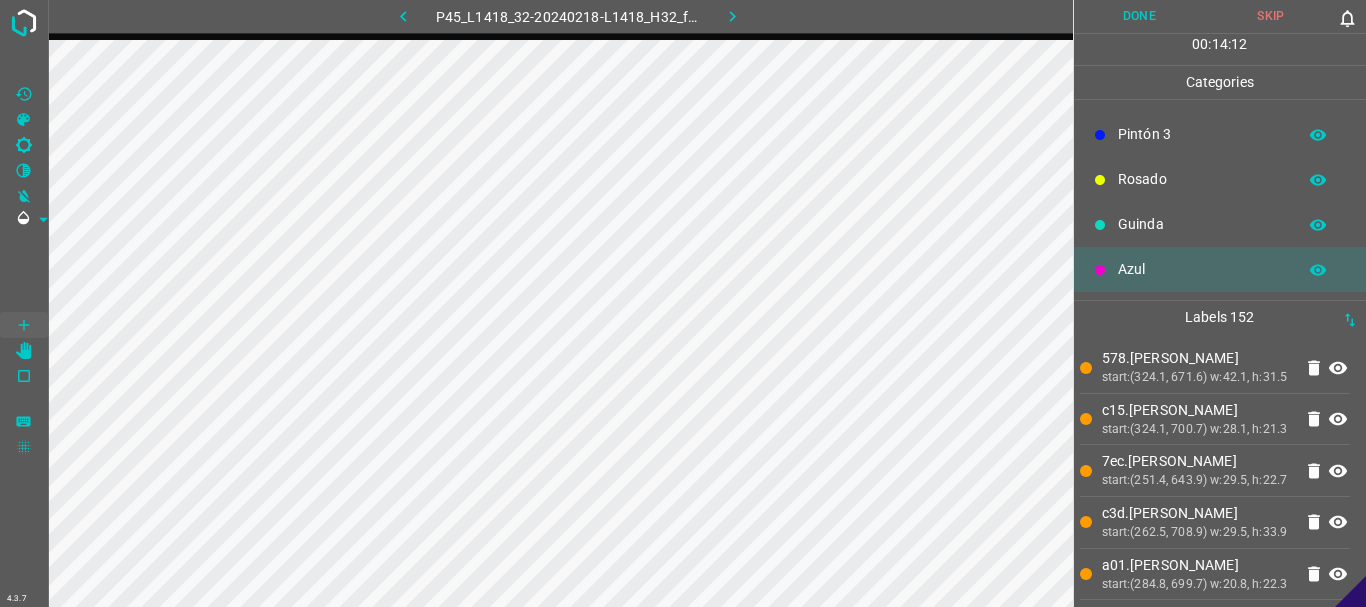 scroll, scrollTop: 0, scrollLeft: 0, axis: both 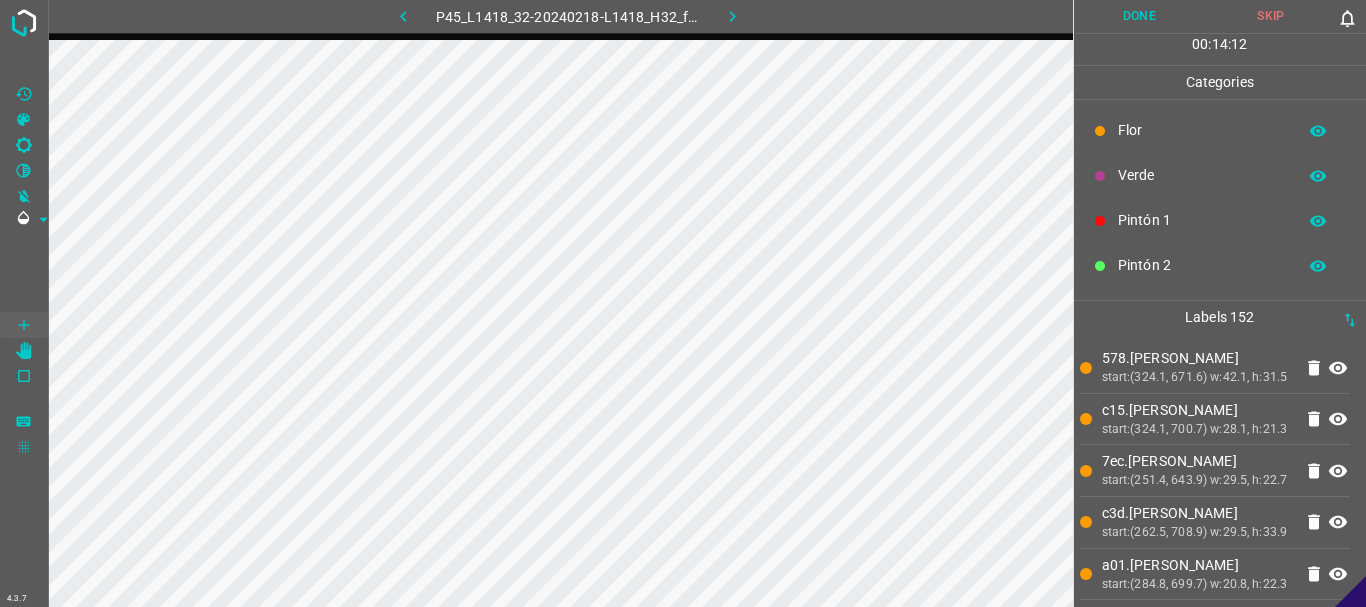 click on "Verde" at bounding box center [1202, 175] 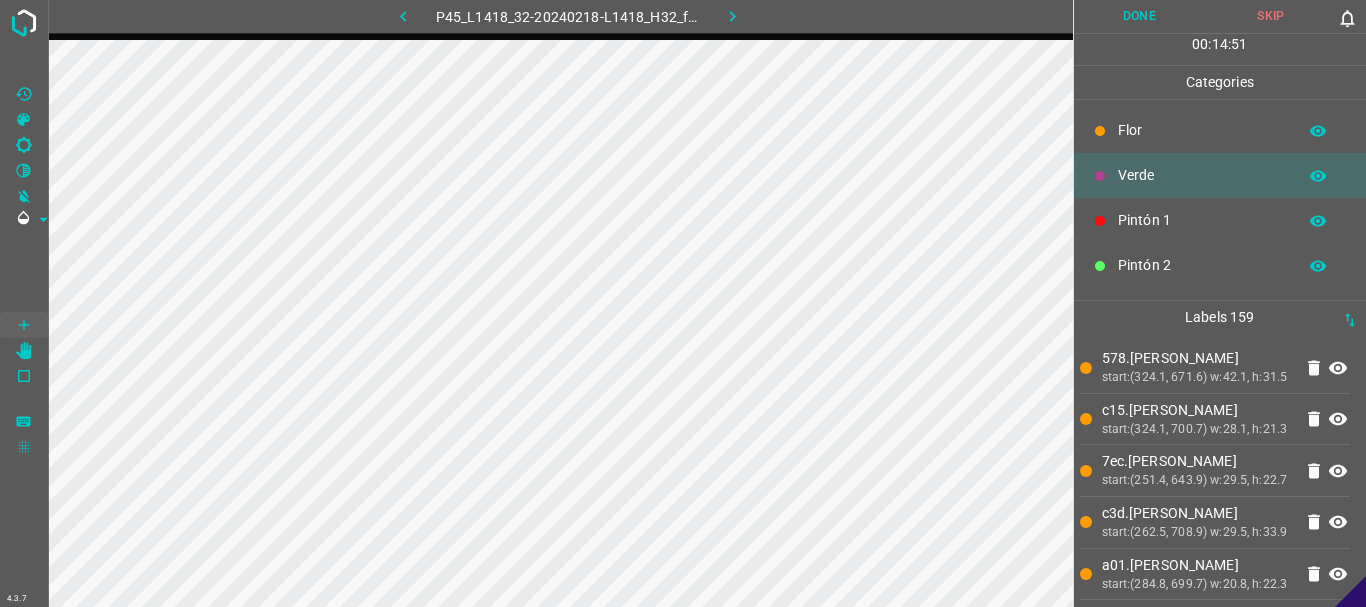 click on "Pintón 2" at bounding box center (1202, 265) 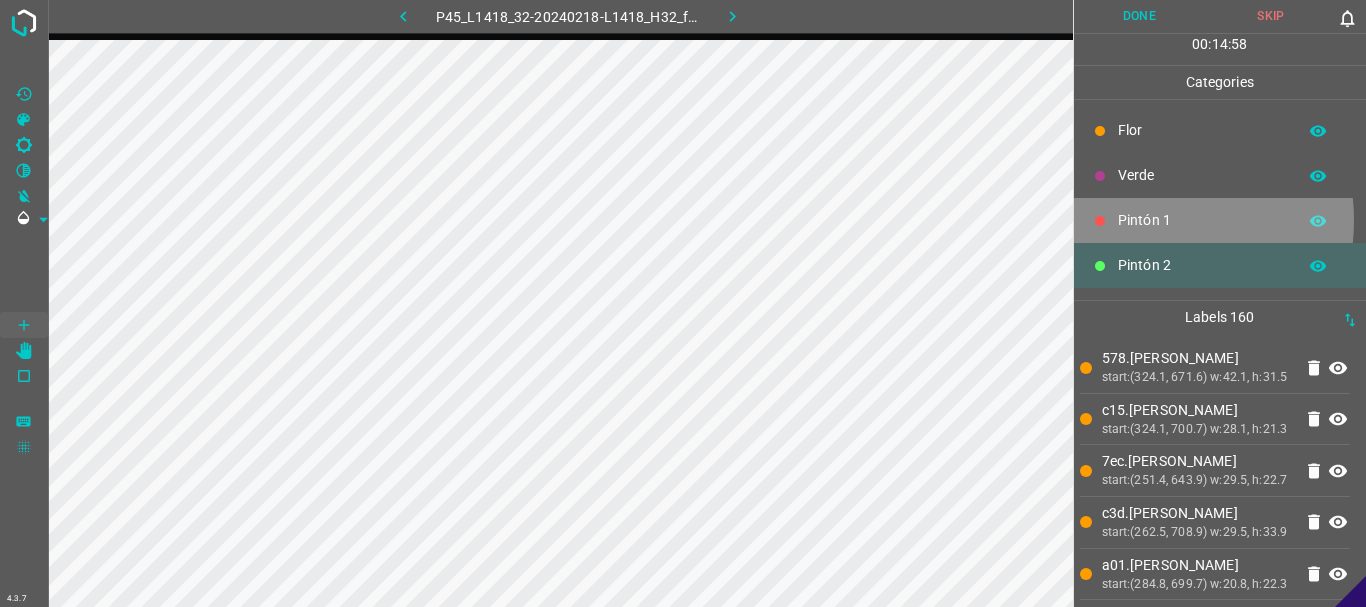 click on "Pintón 1" at bounding box center (1202, 220) 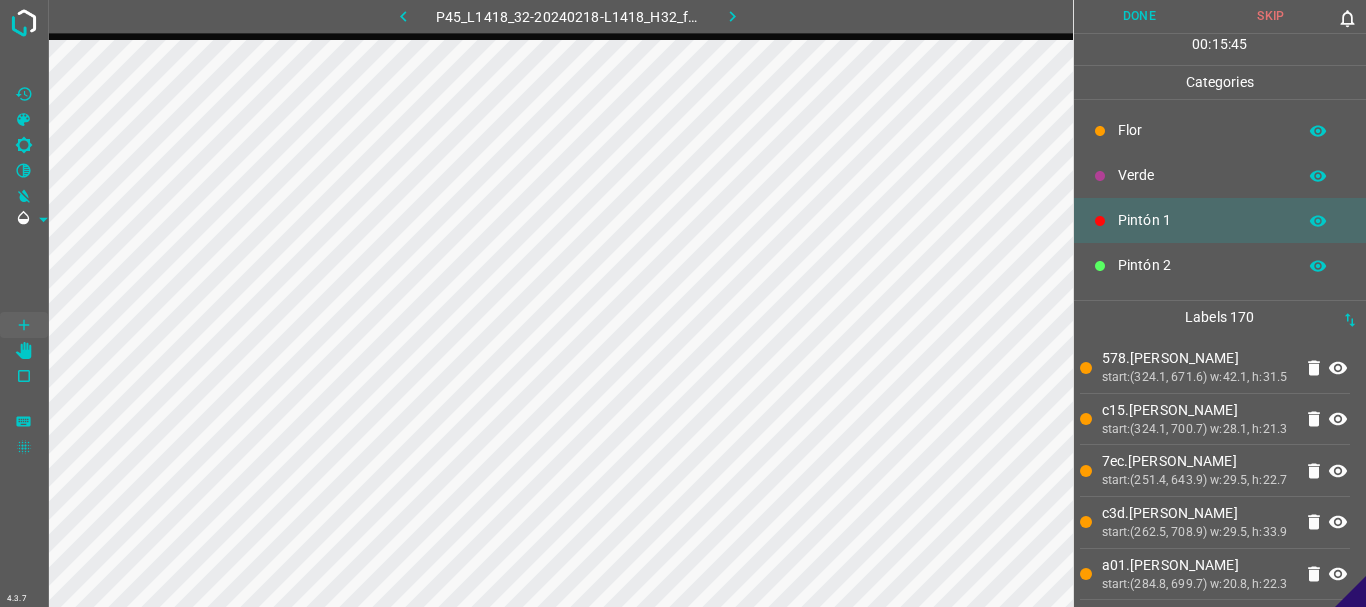 click on "Flor" at bounding box center [1202, 130] 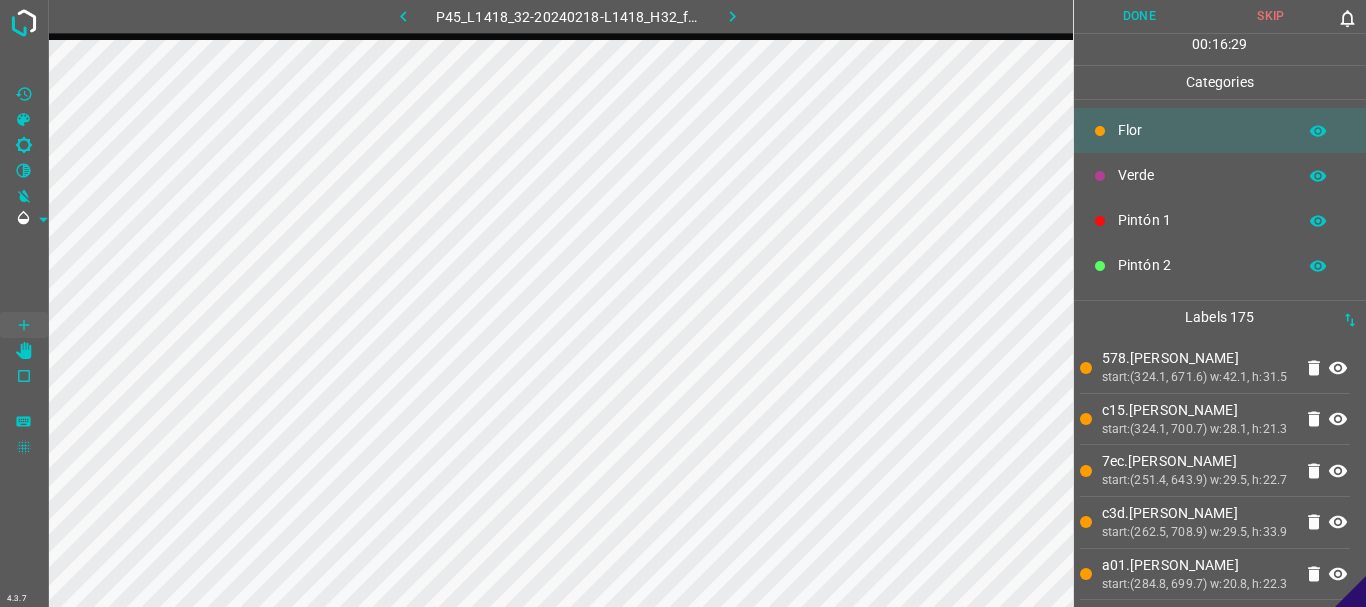 click on "Verde" at bounding box center (1202, 175) 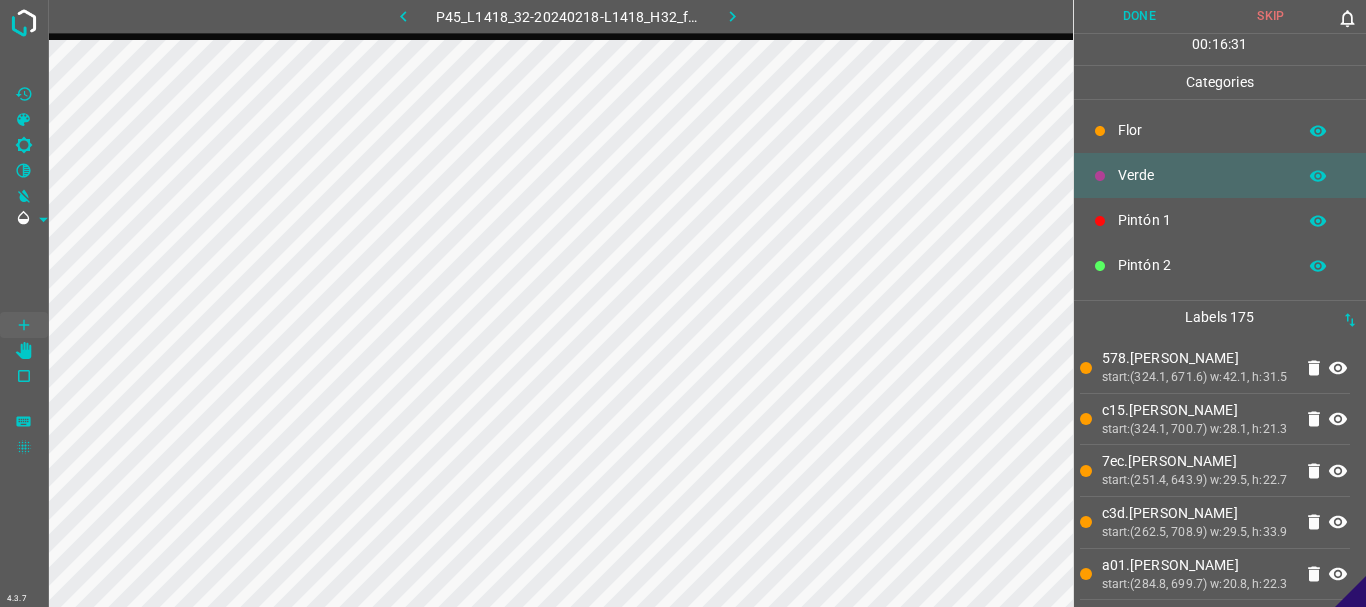 click on "Verde" at bounding box center (1202, 175) 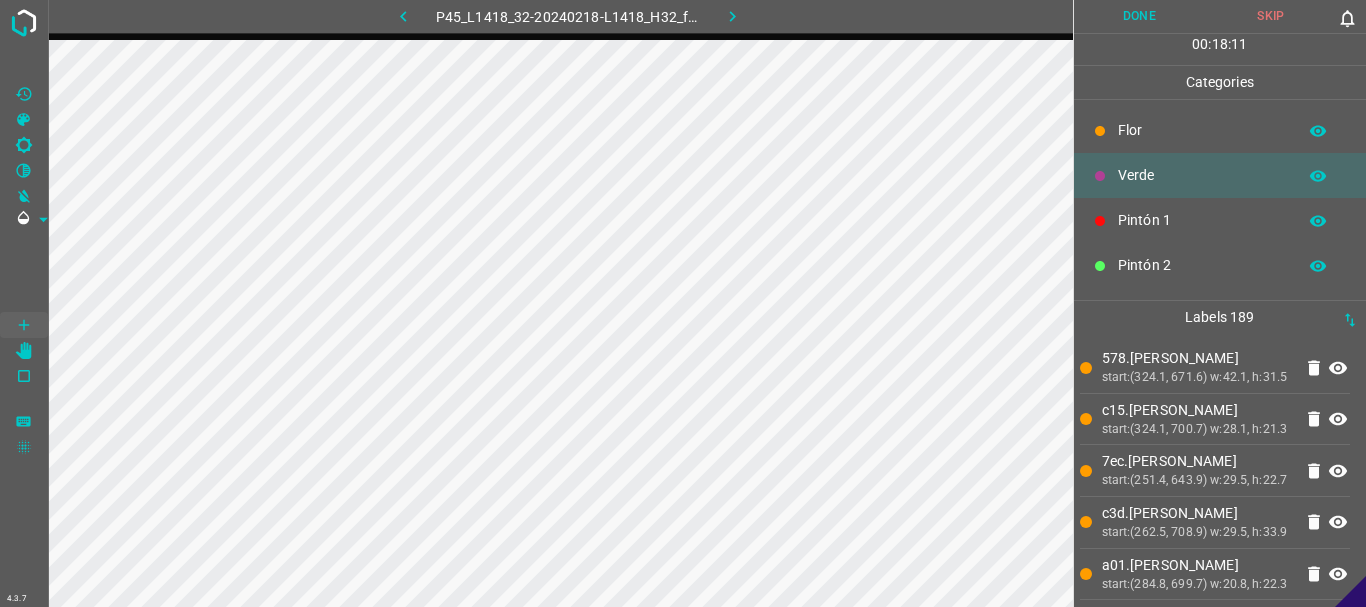 click on "Pintón 1" at bounding box center [1202, 220] 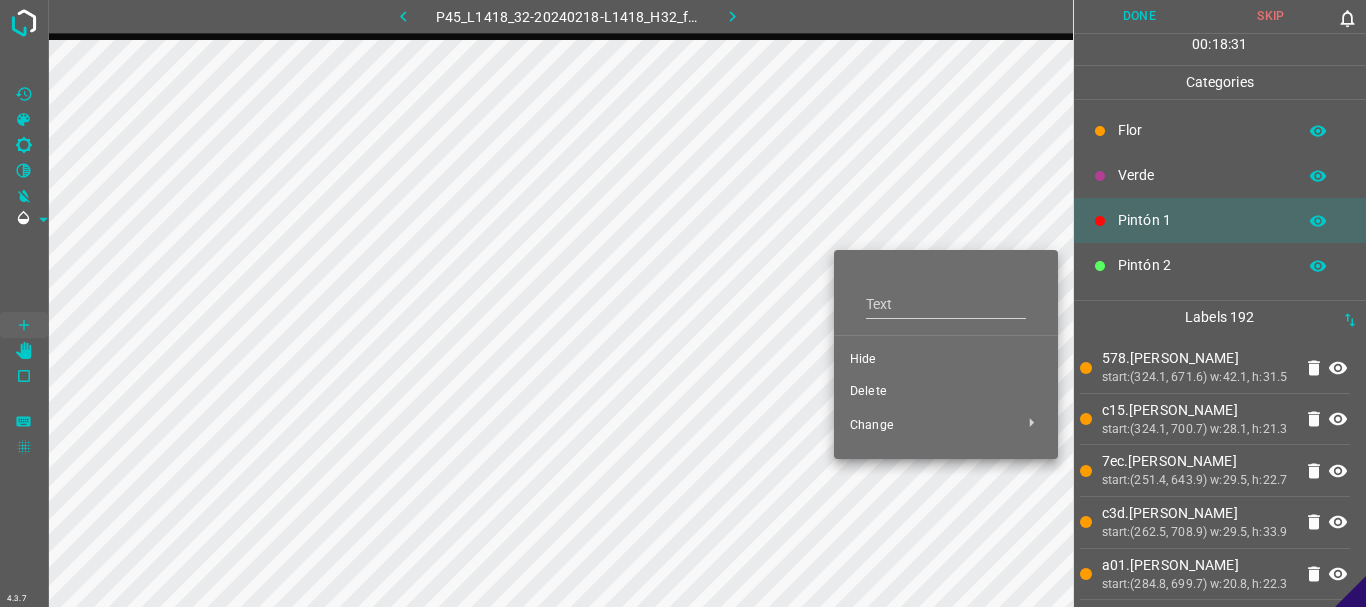 click on "Delete" at bounding box center [946, 392] 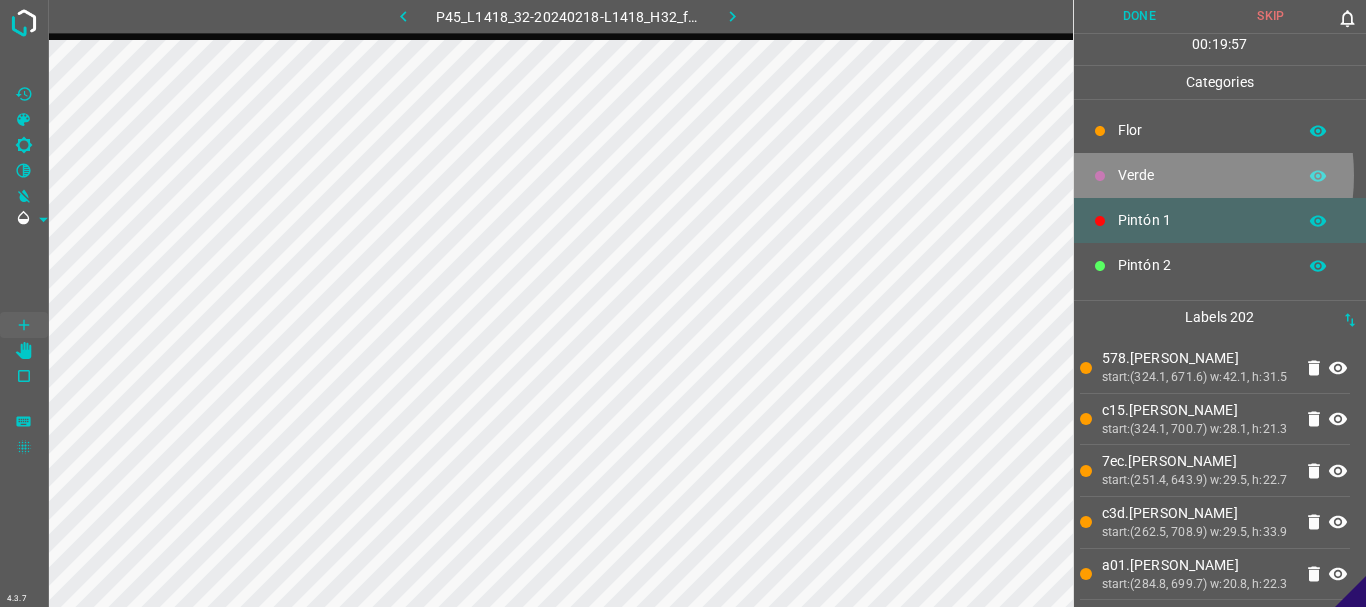 click on "Verde" at bounding box center (1202, 175) 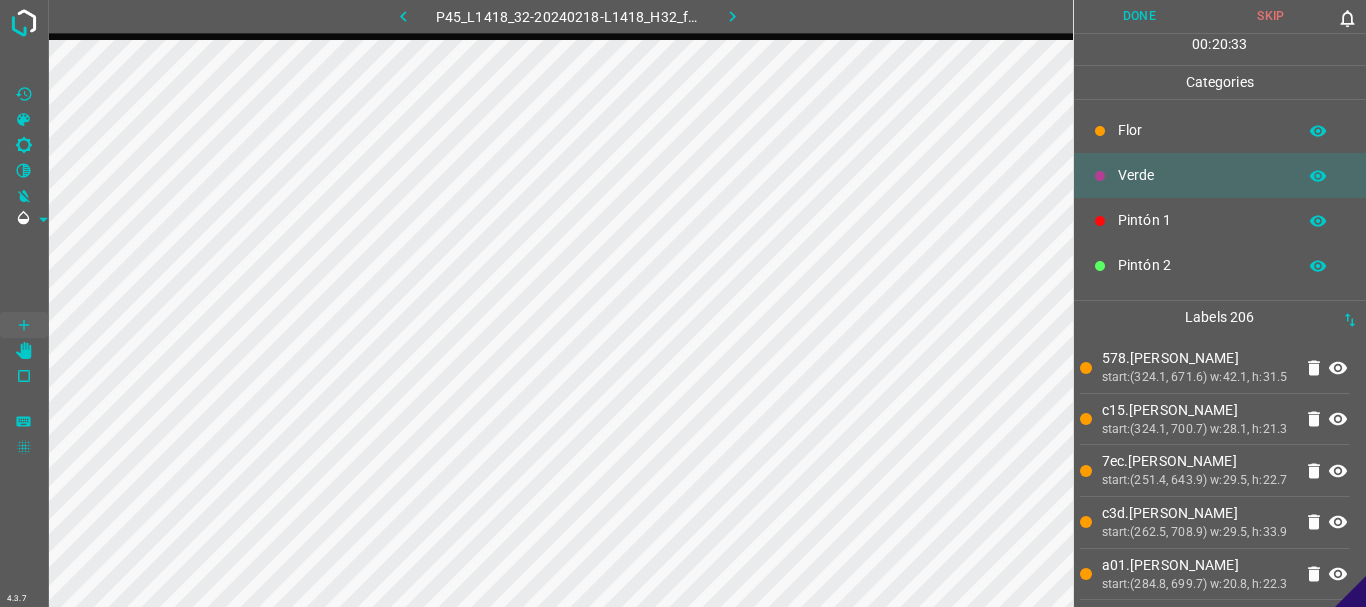 click on "Pintón 2" at bounding box center [1202, 265] 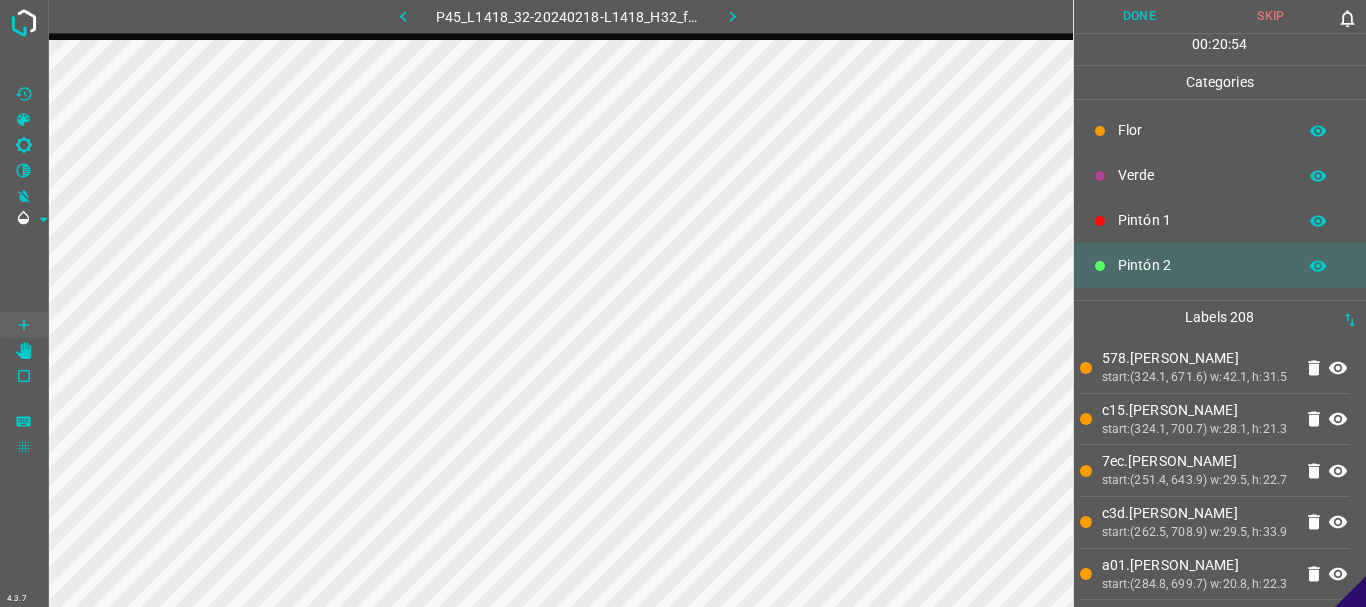 click on "Pintón 1" at bounding box center [1202, 220] 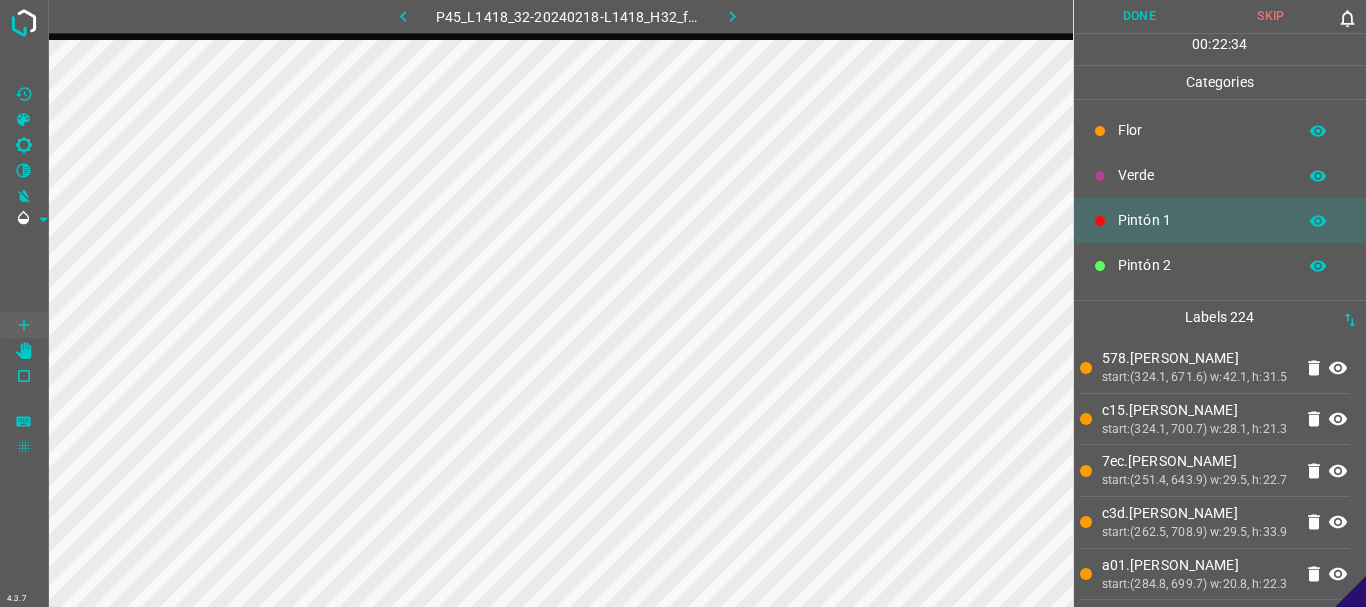 click on "Pintón 2" at bounding box center (1202, 265) 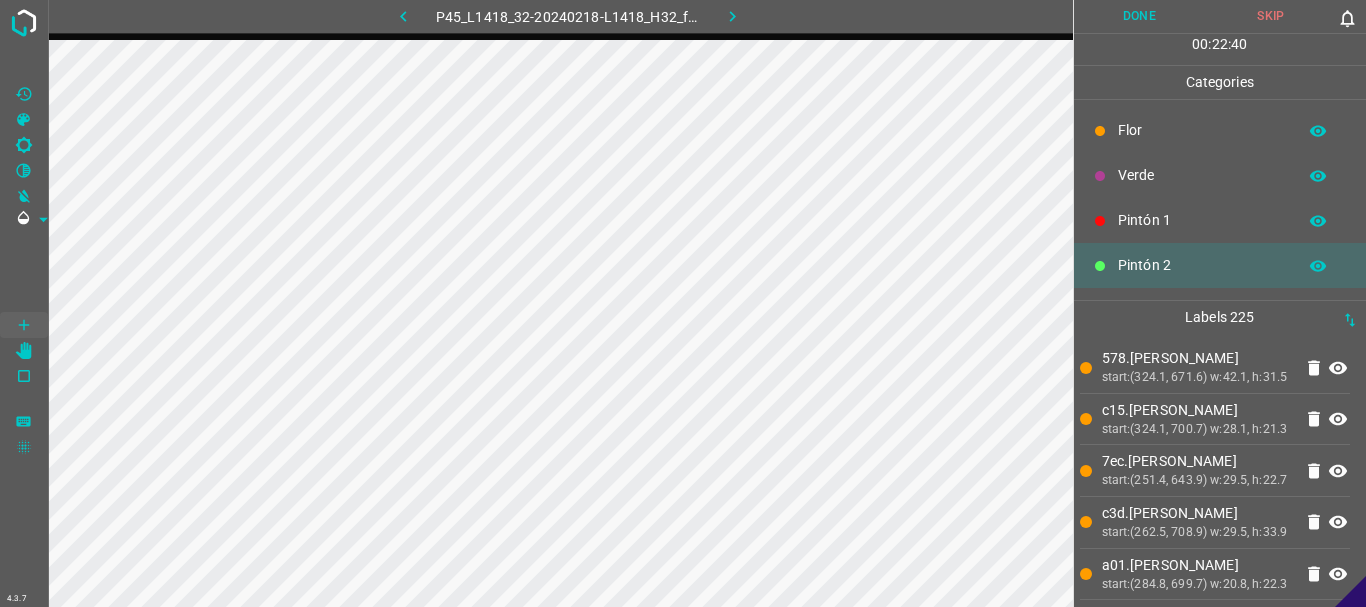 click on "Verde" at bounding box center (1202, 175) 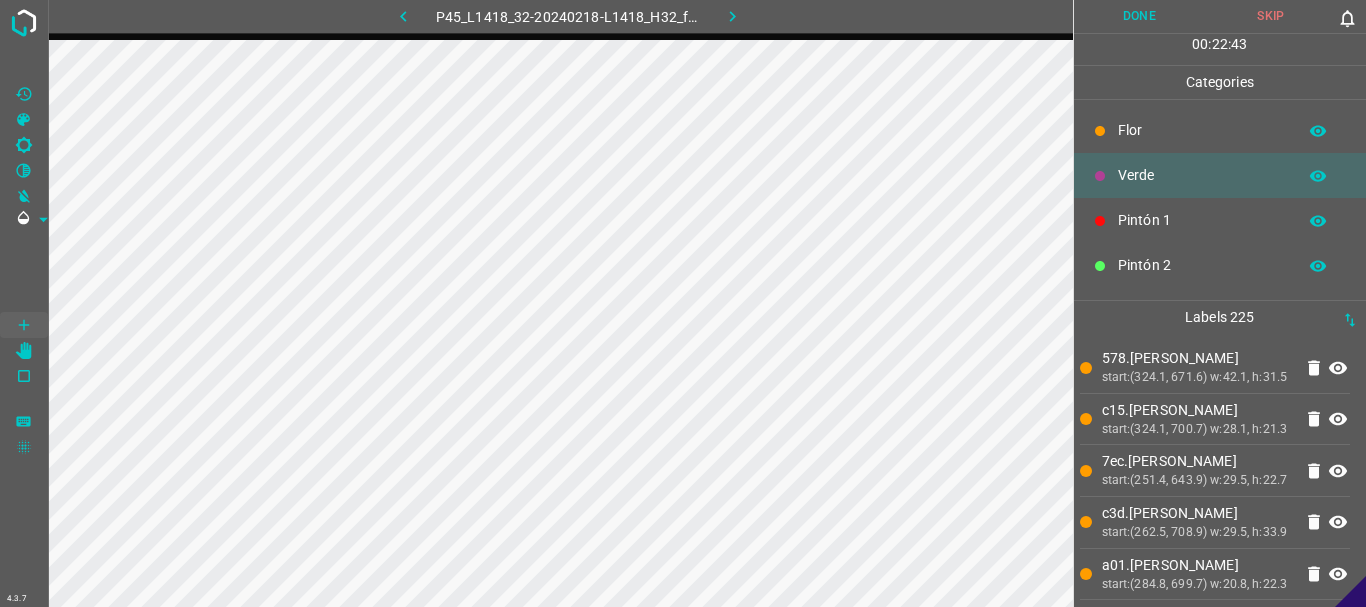 click on "Pintón 1" at bounding box center [1202, 220] 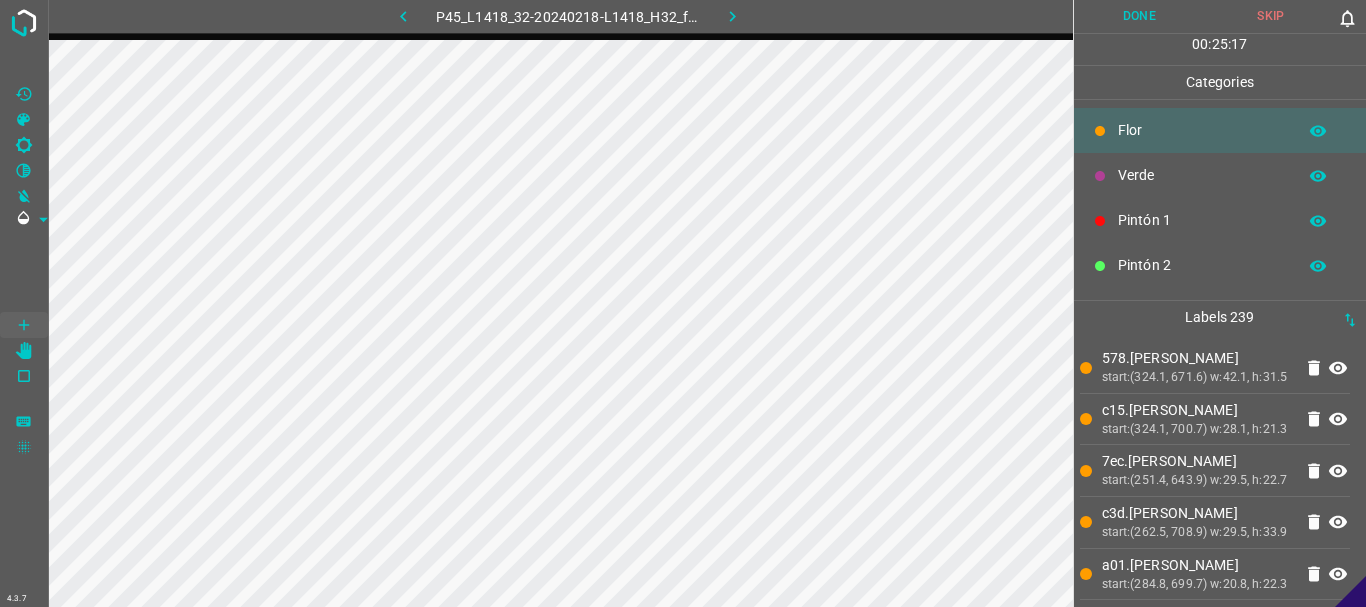 click on "Pintón 1" at bounding box center (1202, 220) 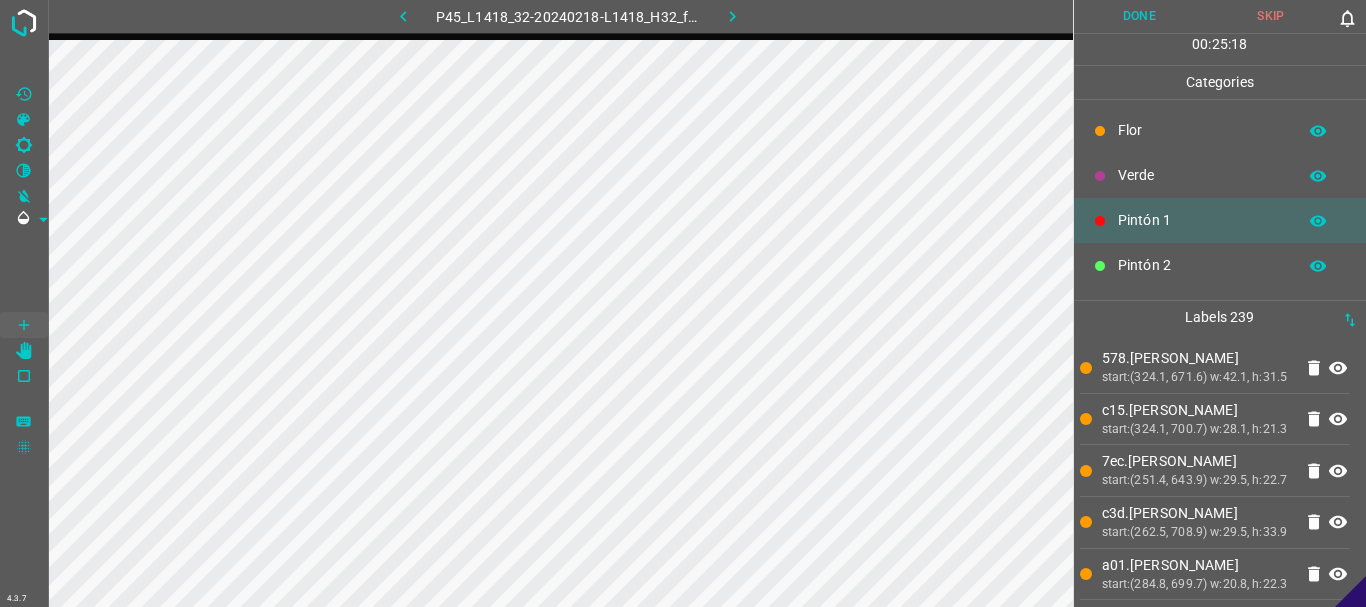 click on "Pintón 1" at bounding box center (1202, 220) 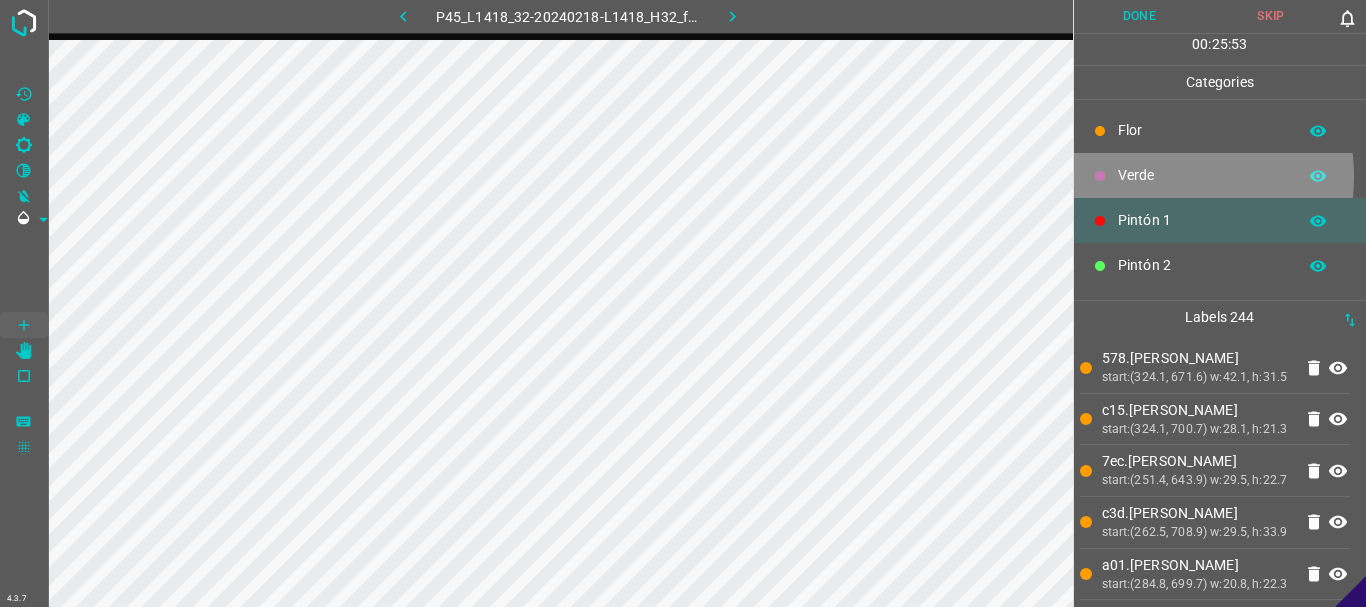 click on "Verde" at bounding box center [1202, 175] 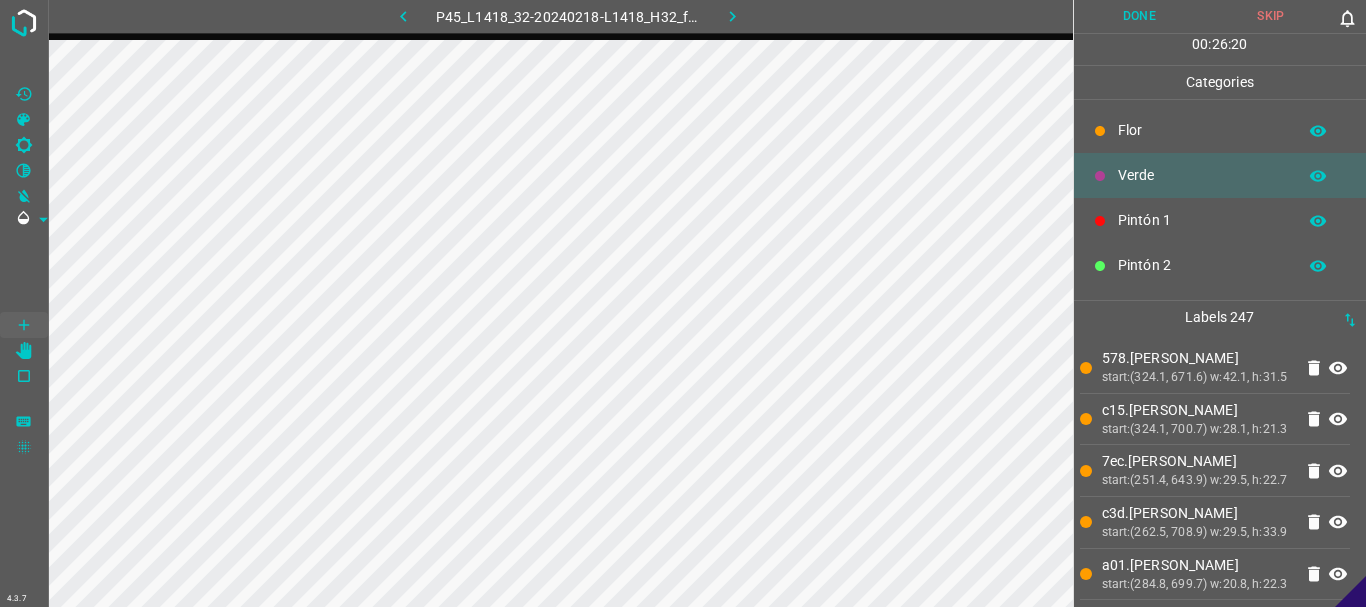 scroll, scrollTop: 176, scrollLeft: 0, axis: vertical 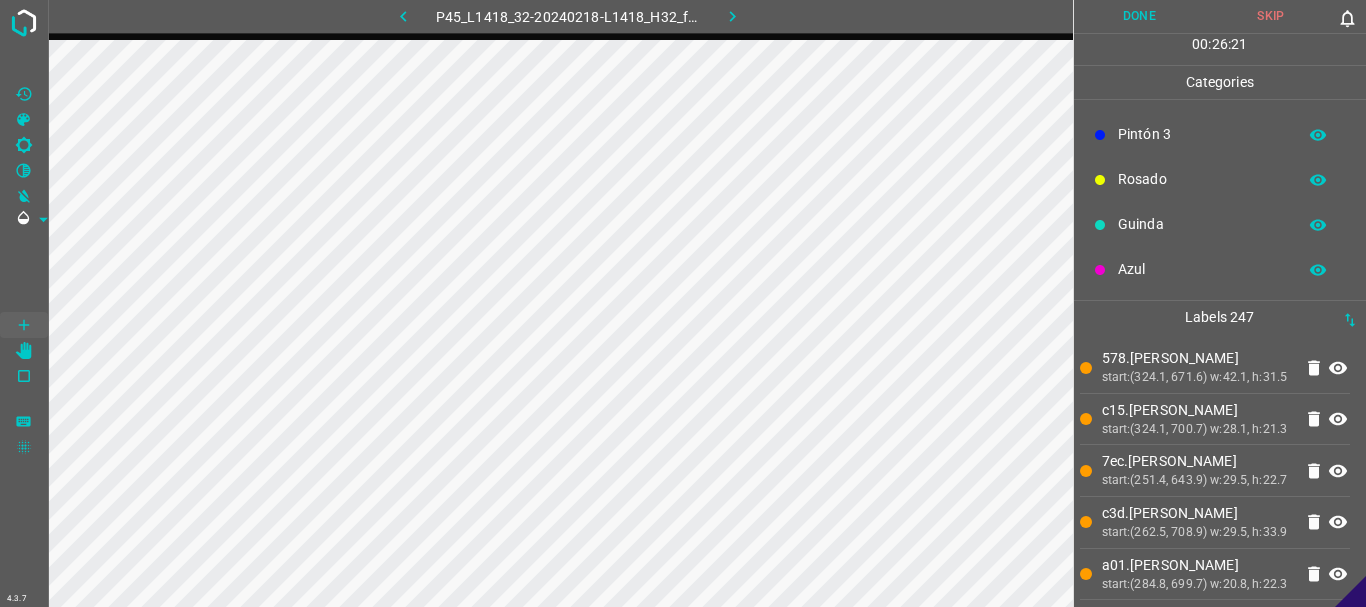 click on "Azul" at bounding box center (1202, 269) 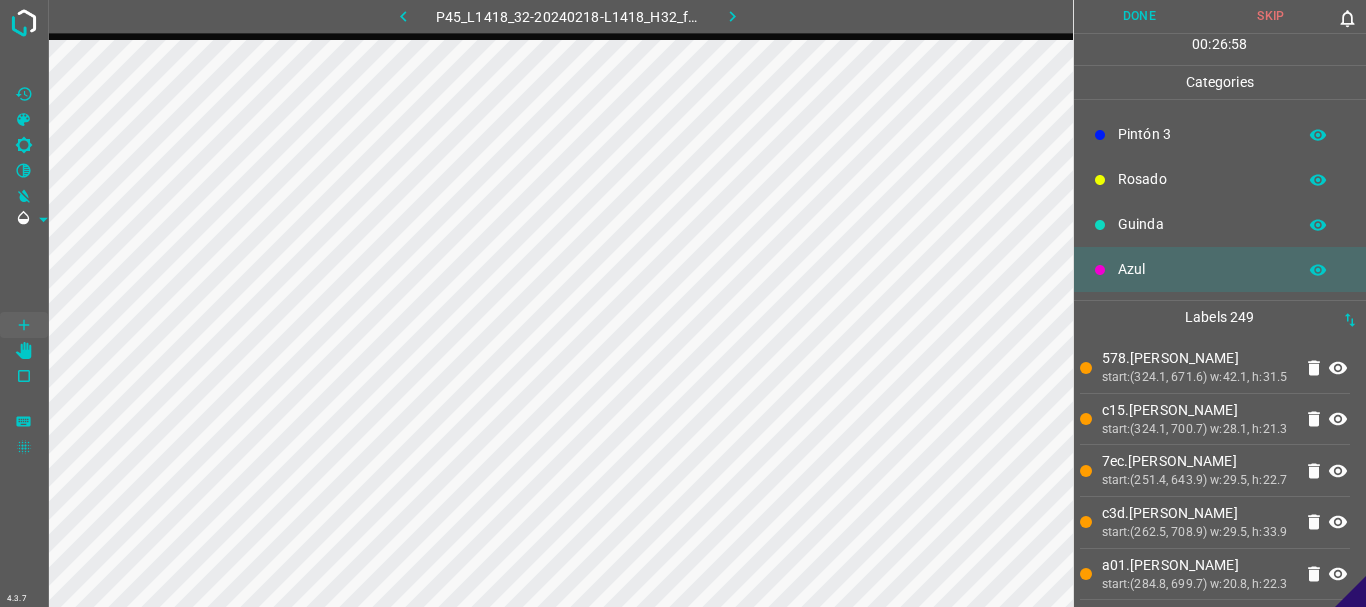 scroll, scrollTop: 0, scrollLeft: 0, axis: both 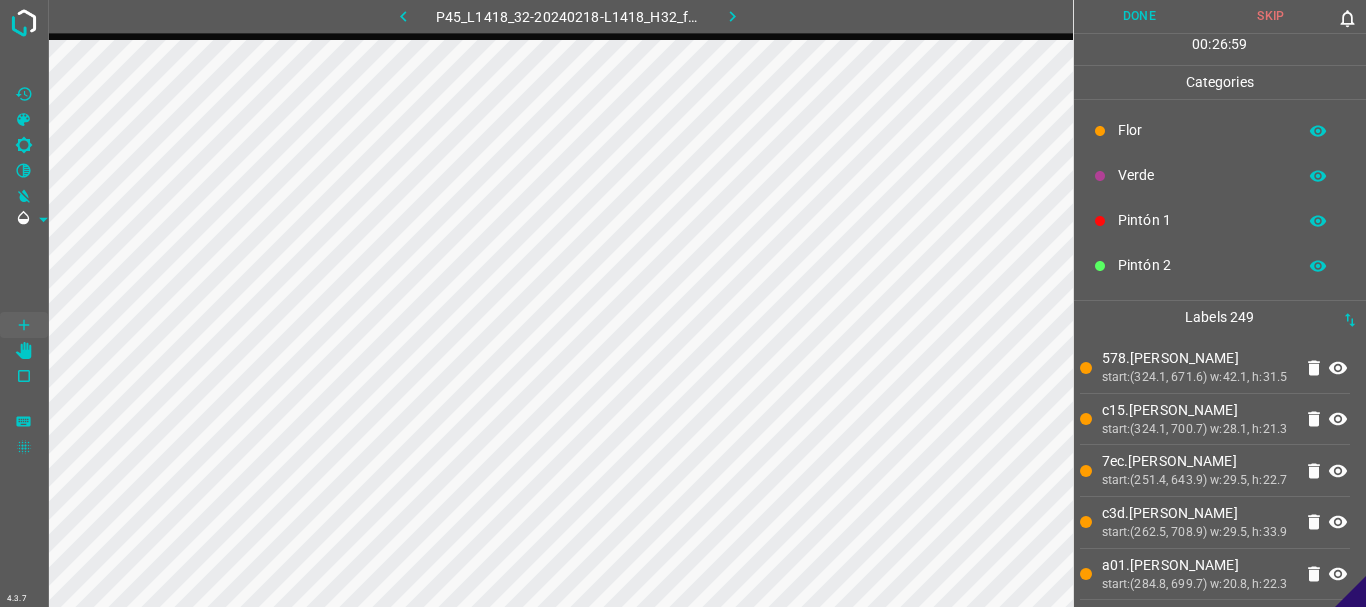 click on "Verde" at bounding box center [1202, 175] 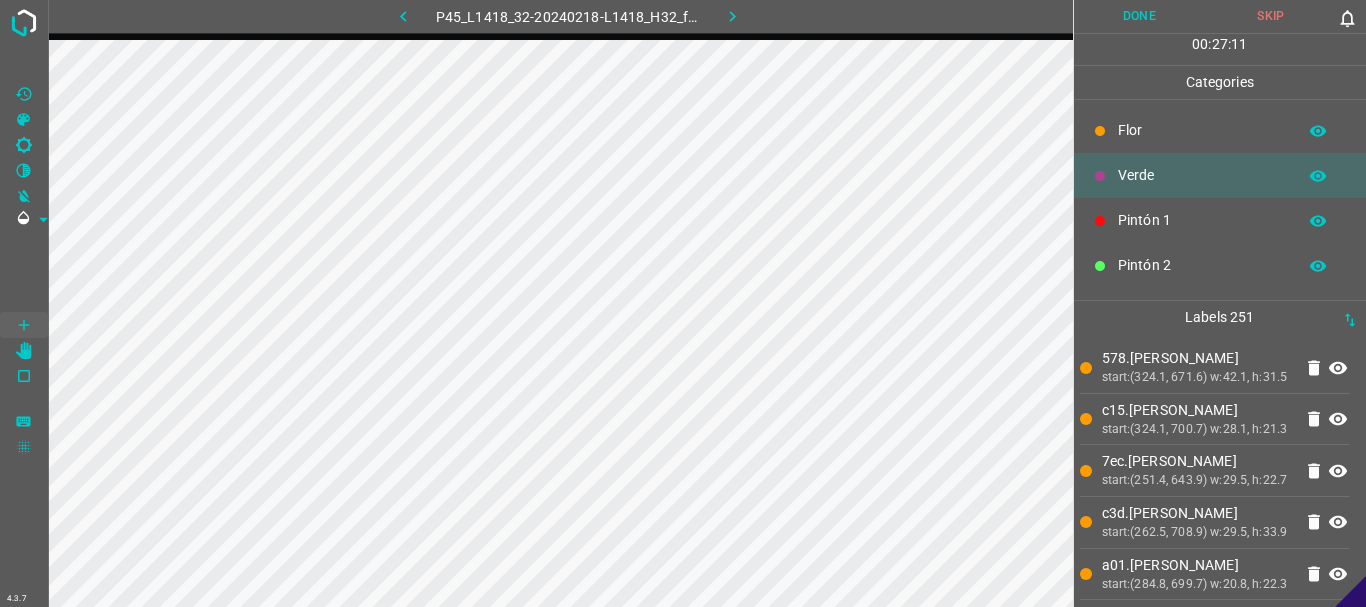 click on "Flor" at bounding box center [1202, 130] 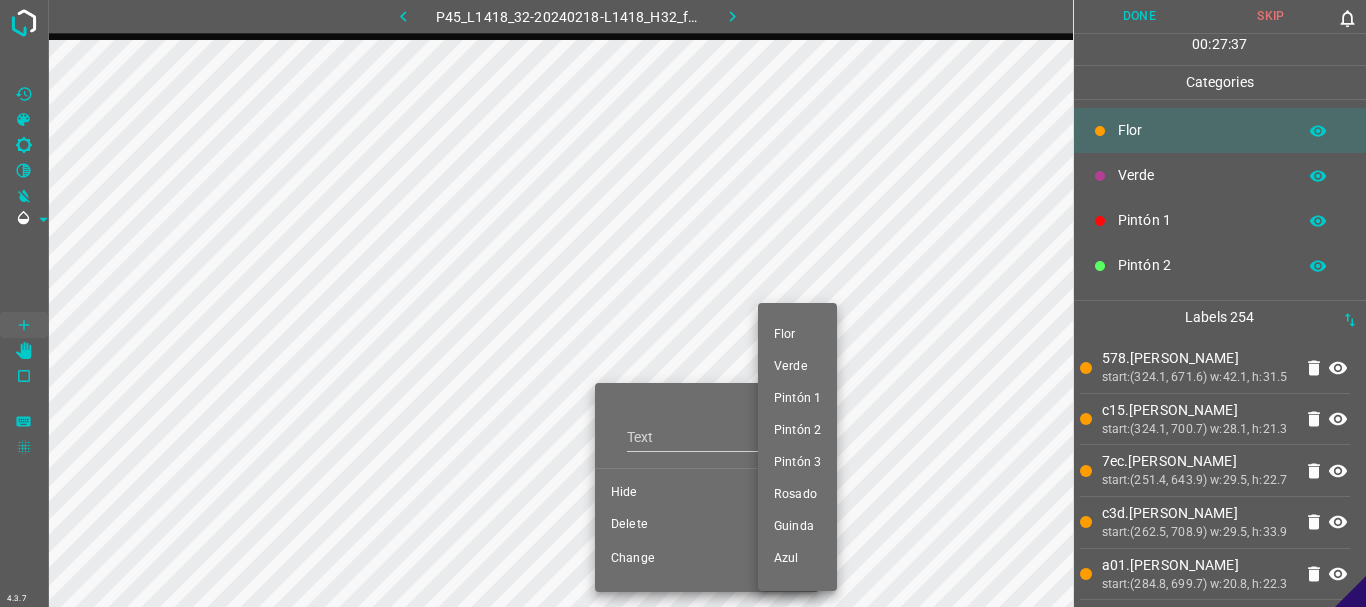 click at bounding box center [683, 303] 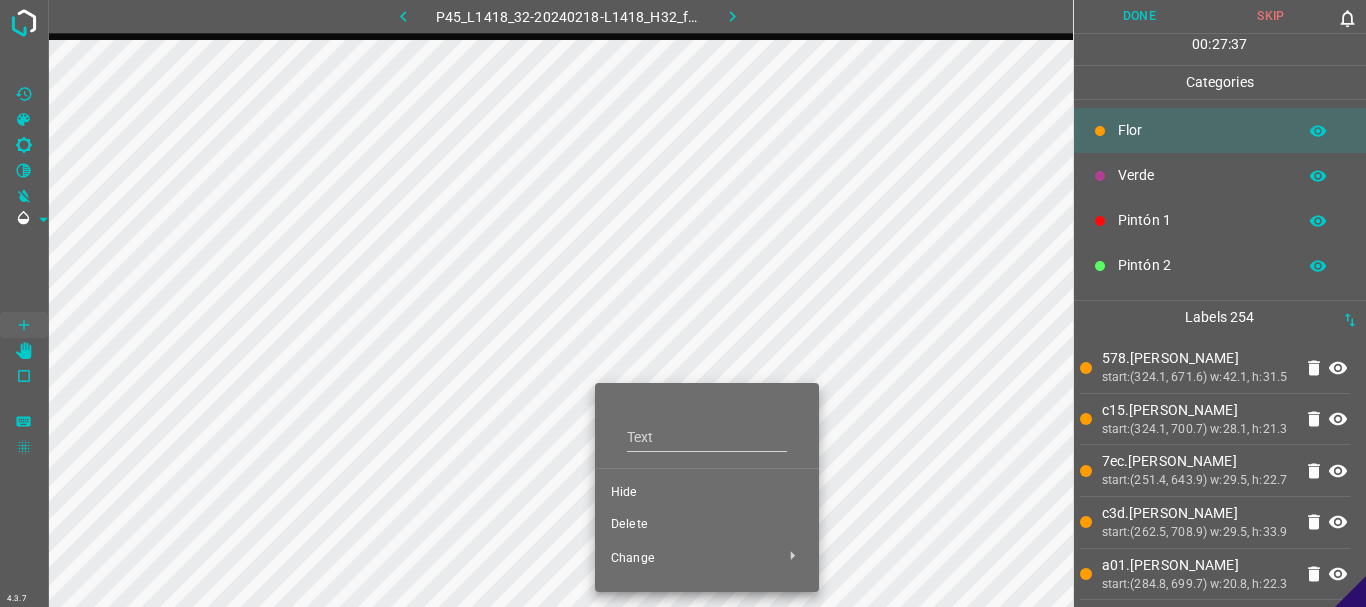 click at bounding box center [683, 303] 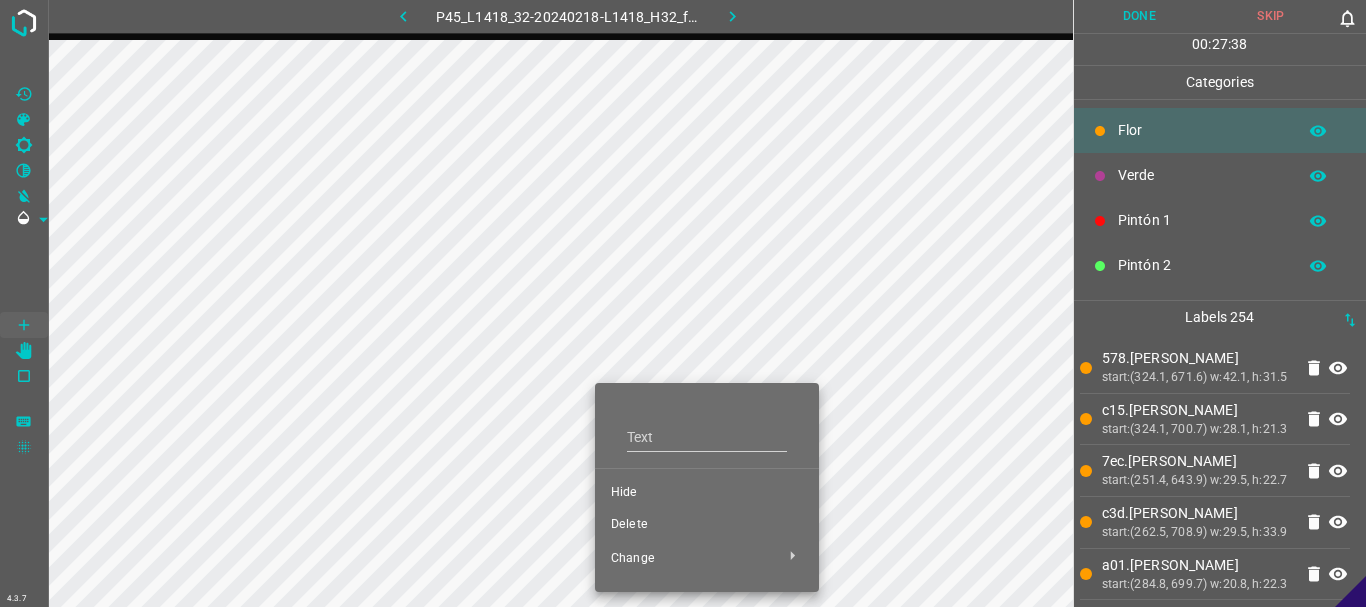 click on "Delete" at bounding box center (707, 525) 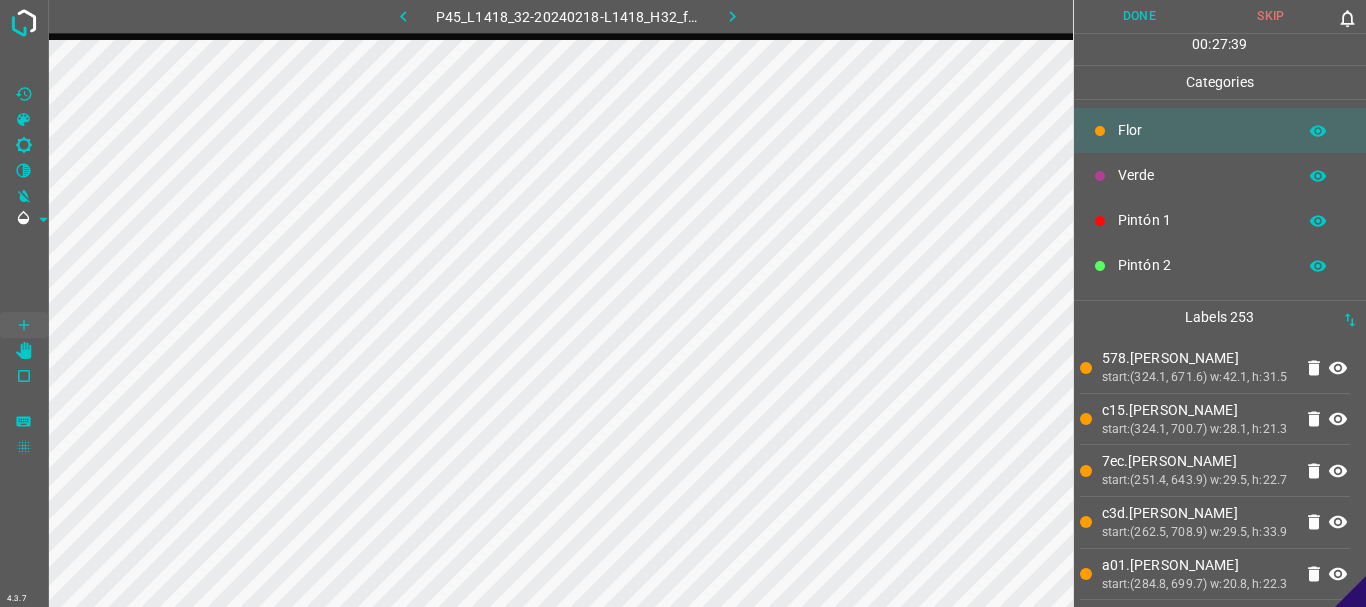 click on "Delete" at bounding box center [679, 514] 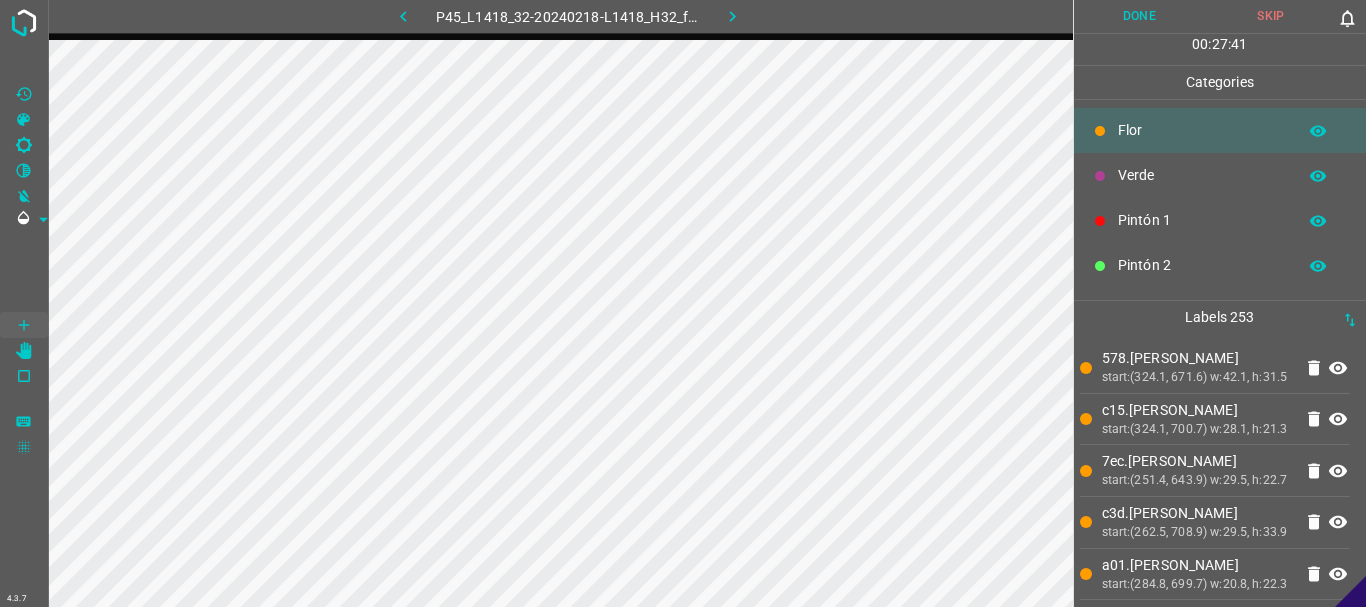 click on "Verde" at bounding box center [1202, 175] 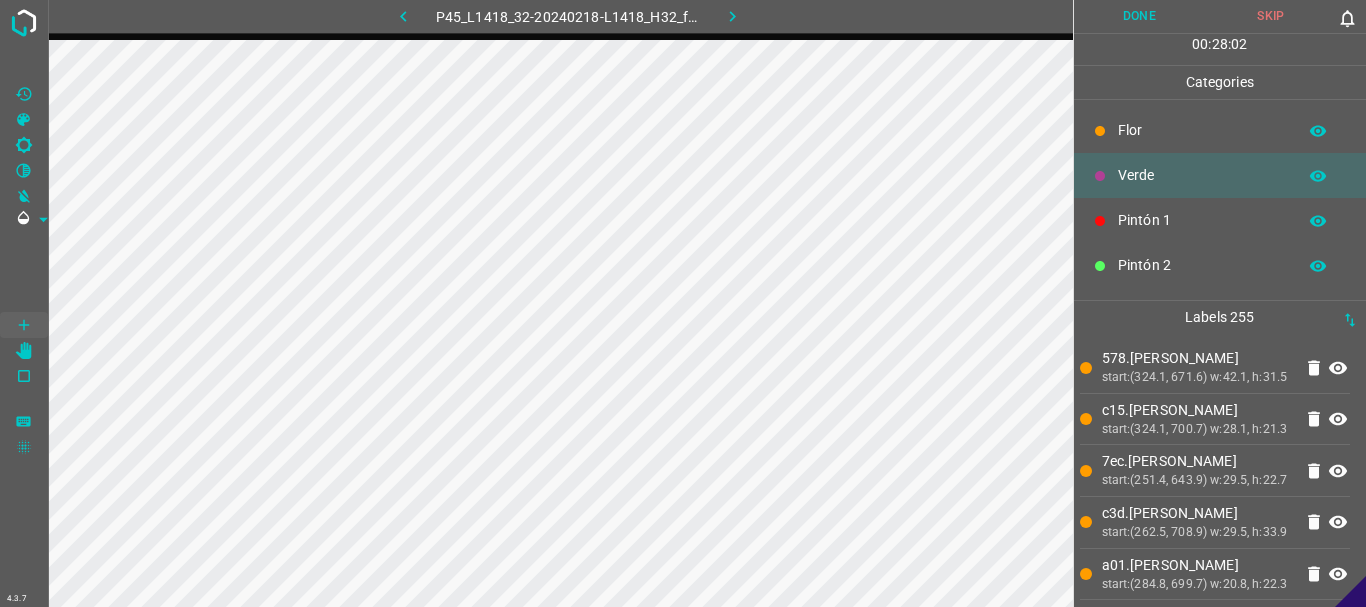 click on "Flor" at bounding box center [1202, 130] 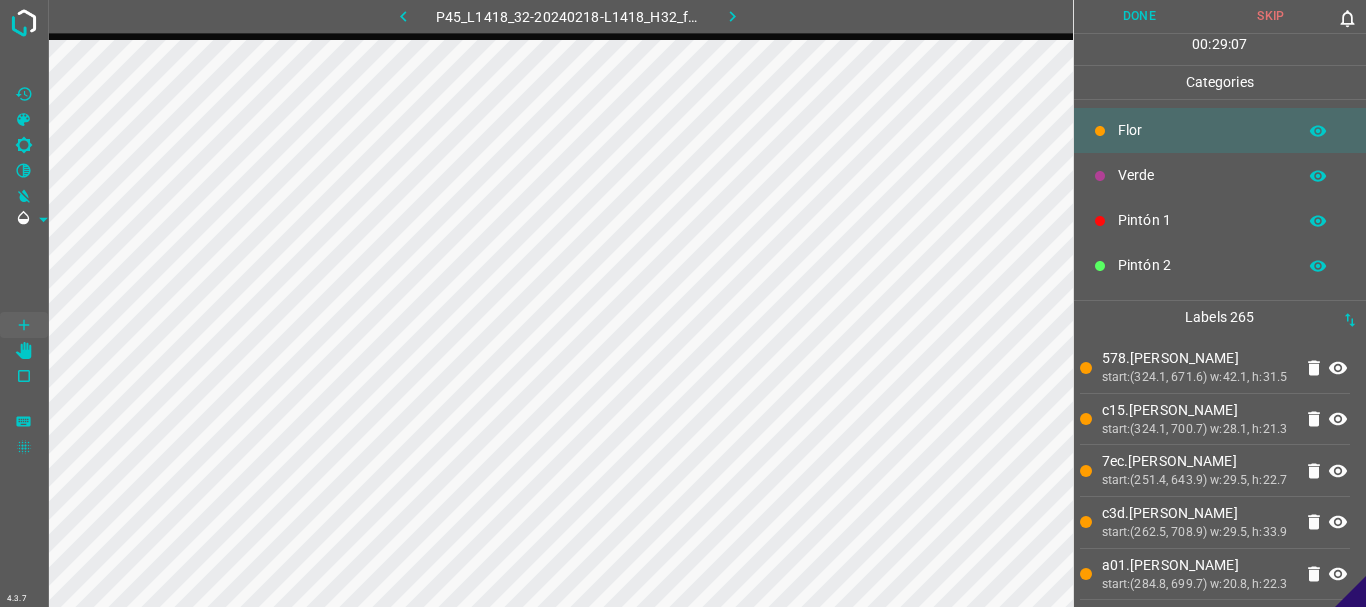 click on "Verde" at bounding box center [1202, 175] 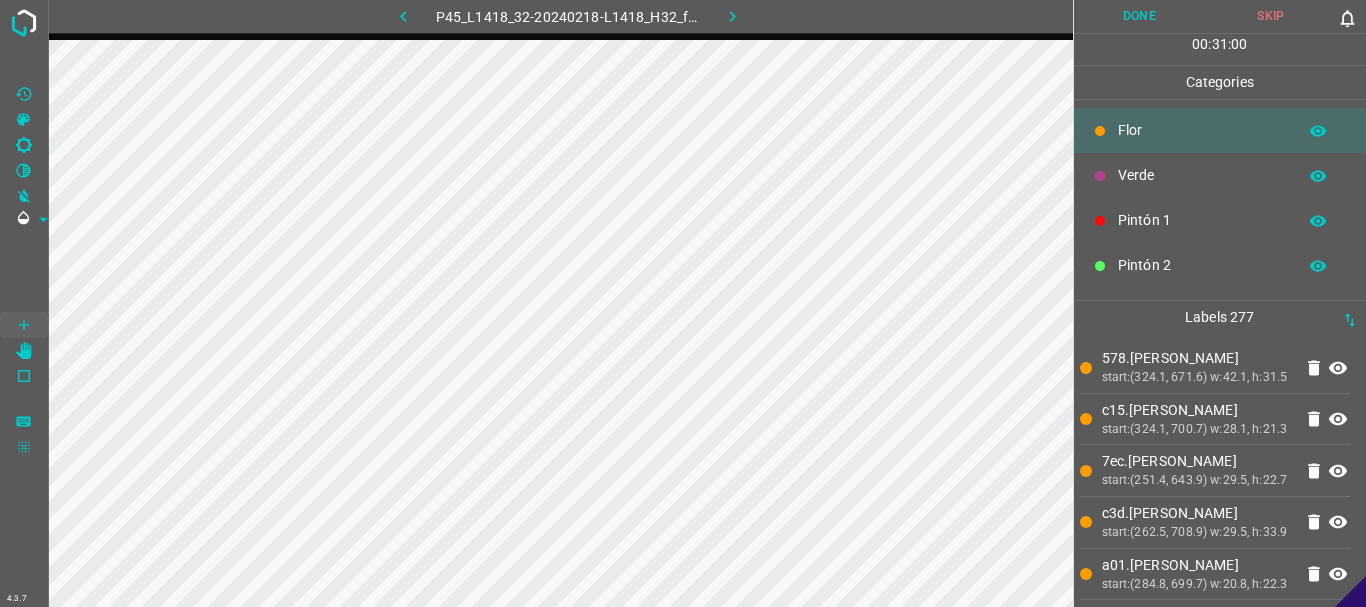 click on "Verde" at bounding box center (1220, 175) 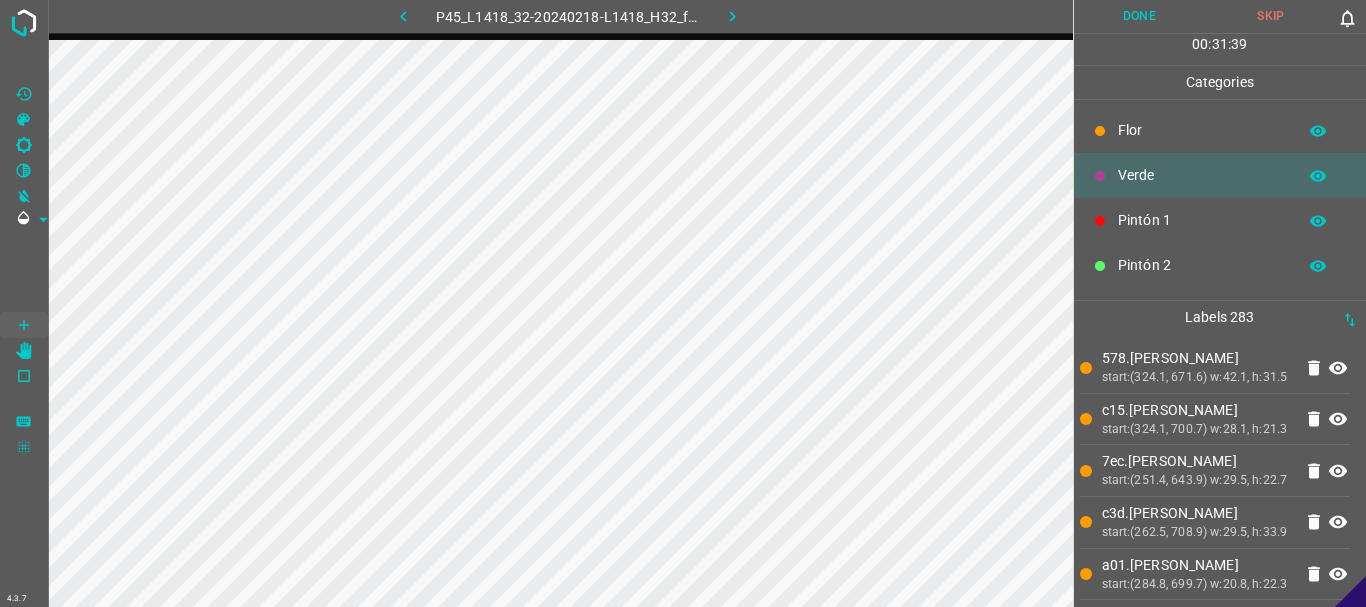 click on "Flor" at bounding box center [1202, 130] 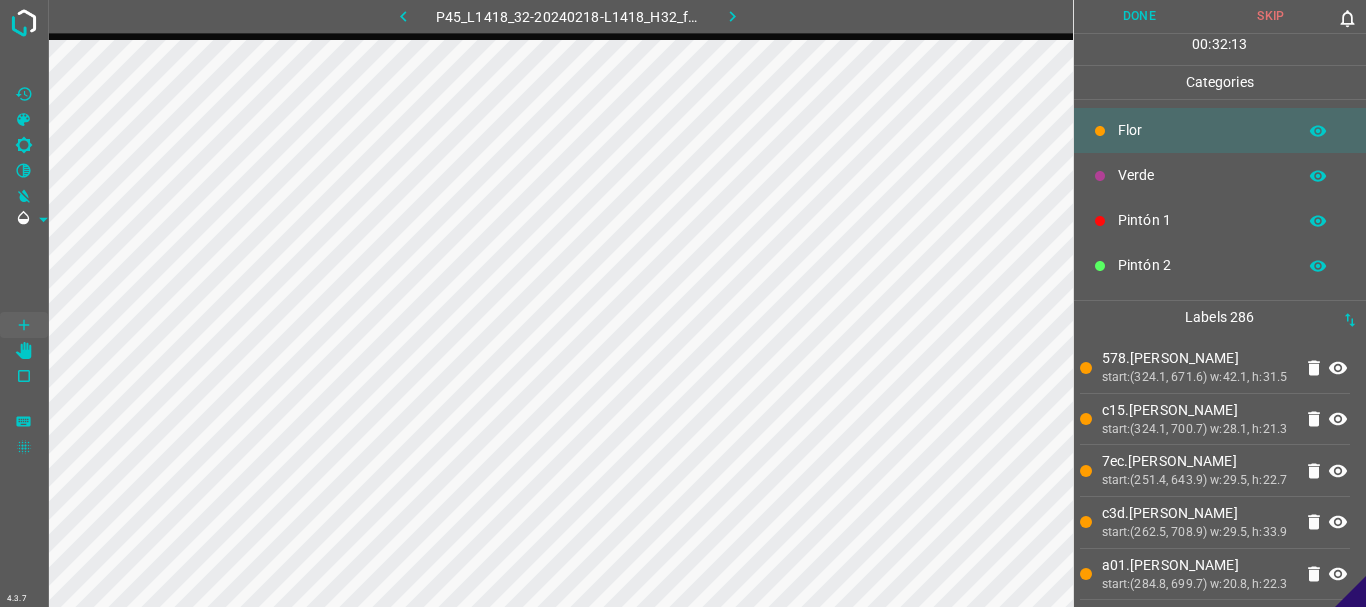 click on "Azul" at bounding box center (1202, 445) 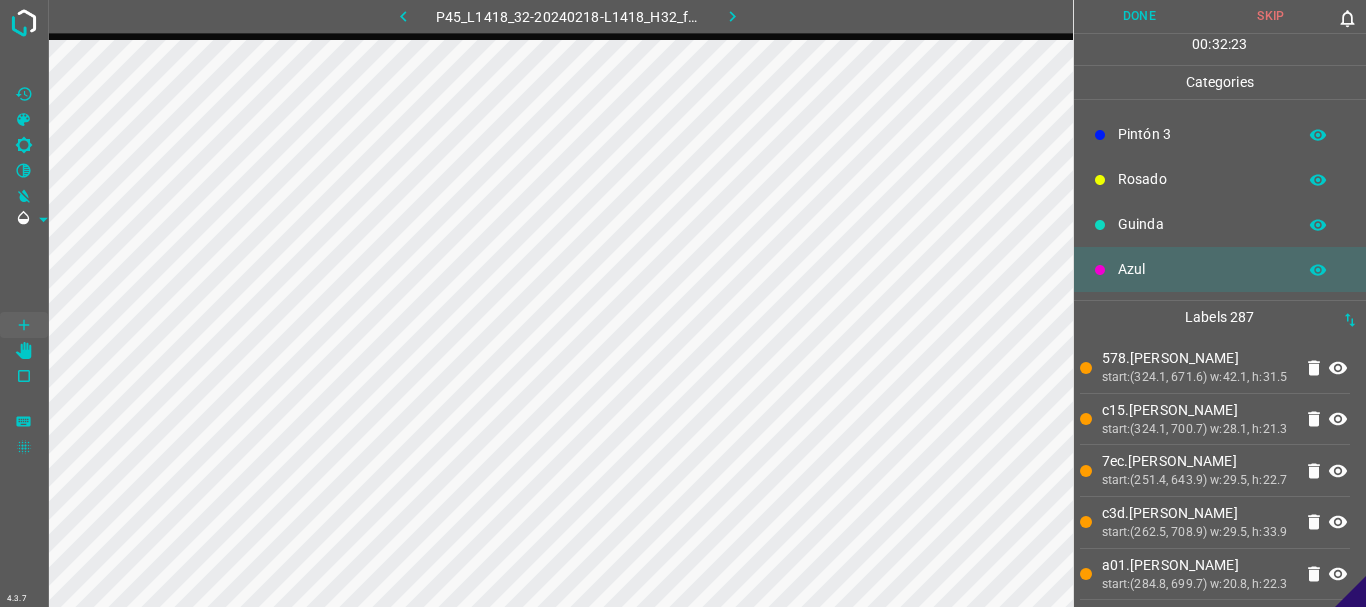 scroll, scrollTop: 0, scrollLeft: 0, axis: both 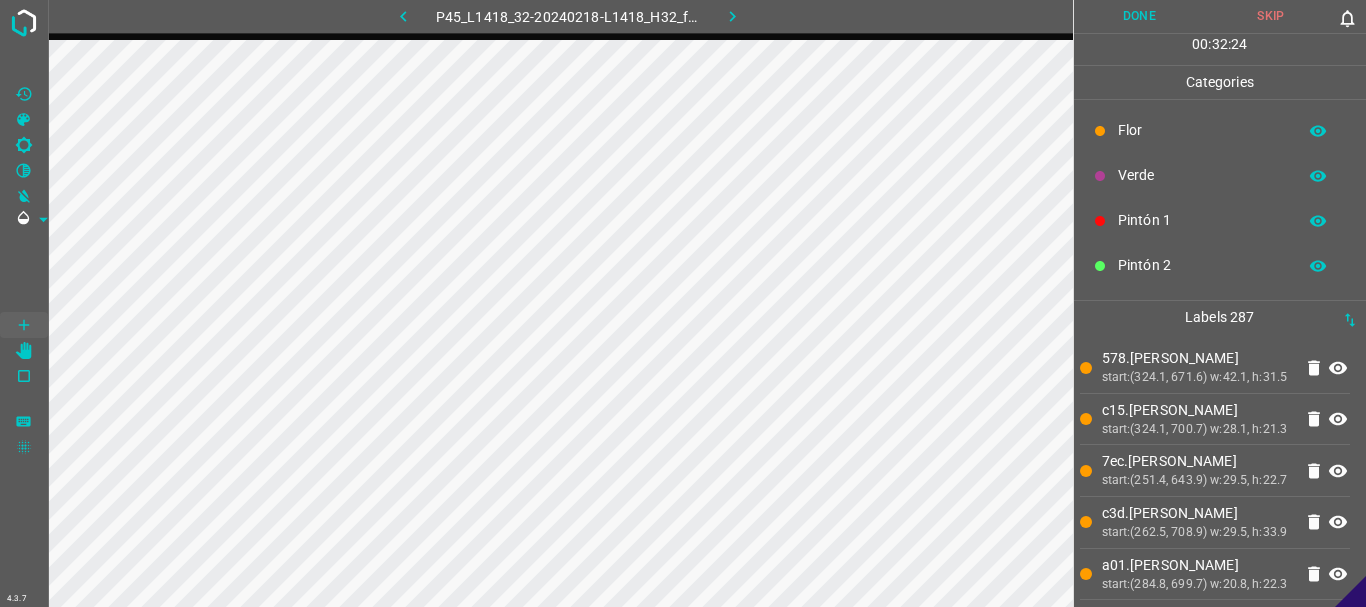 click on "Verde" at bounding box center (1202, 175) 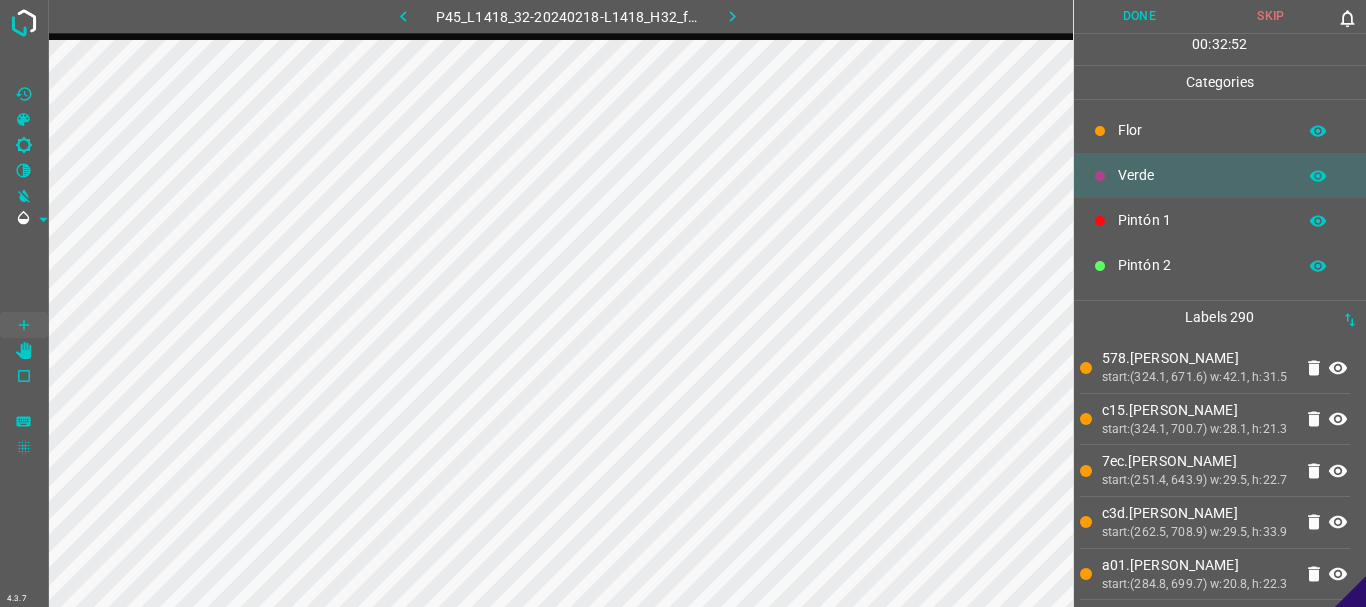 click on "Flor" at bounding box center [1202, 130] 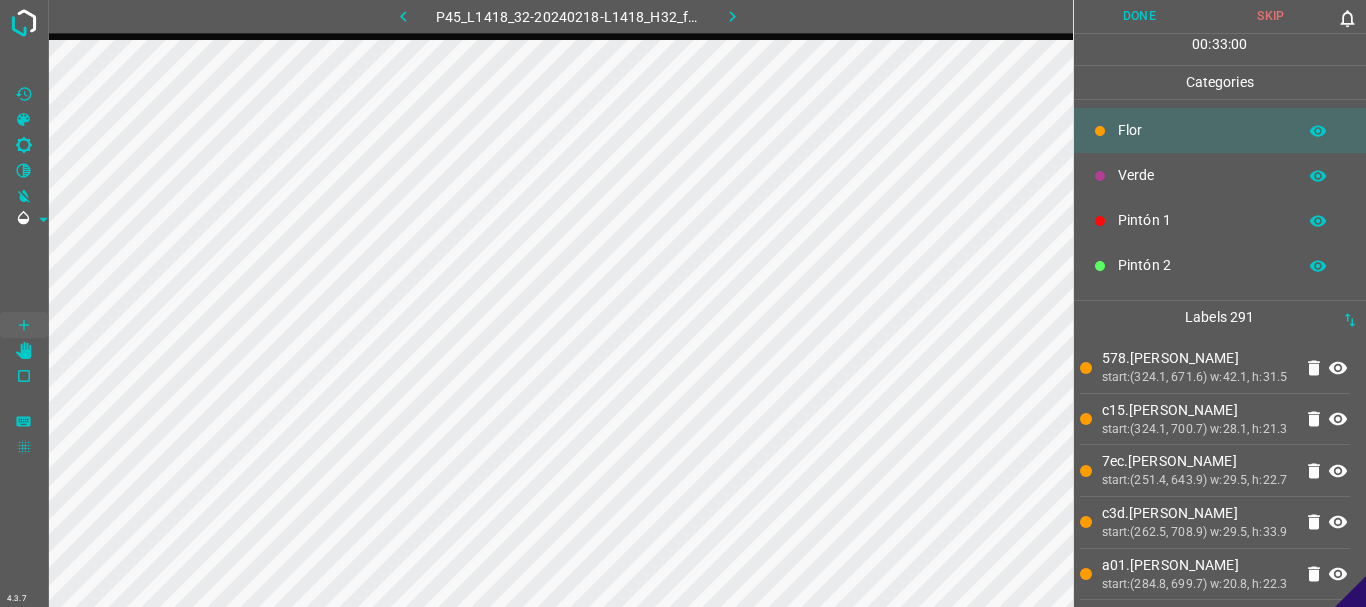 click on "Verde" at bounding box center (1202, 175) 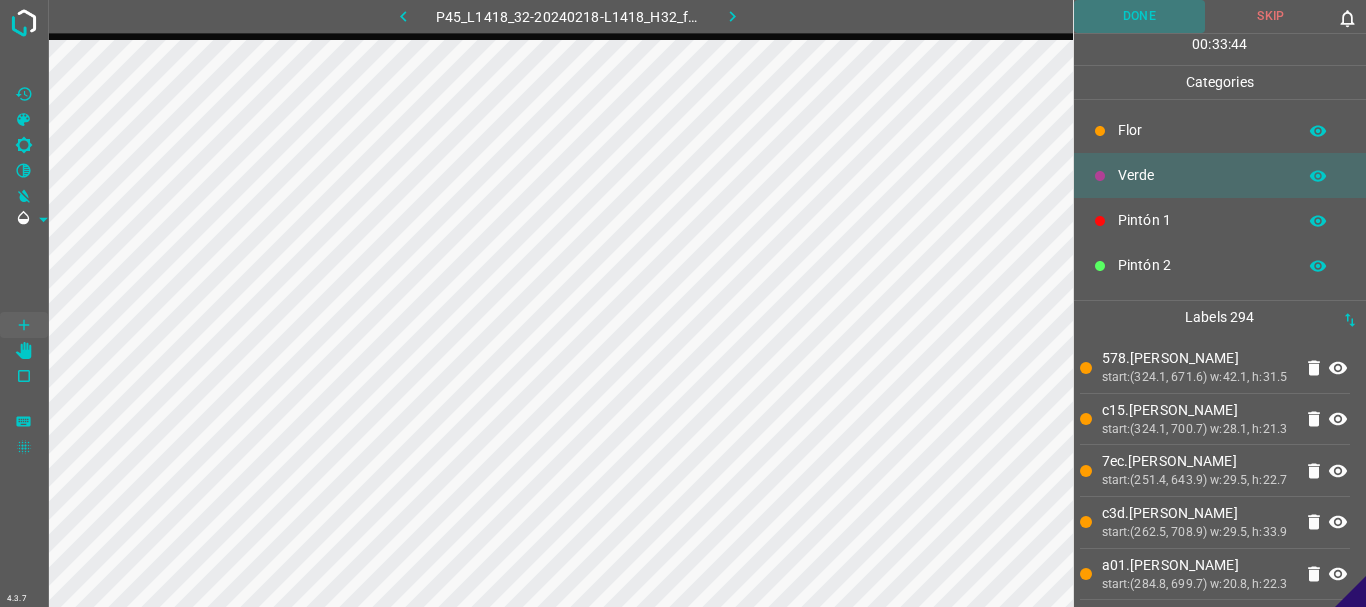click on "Done" at bounding box center (1140, 16) 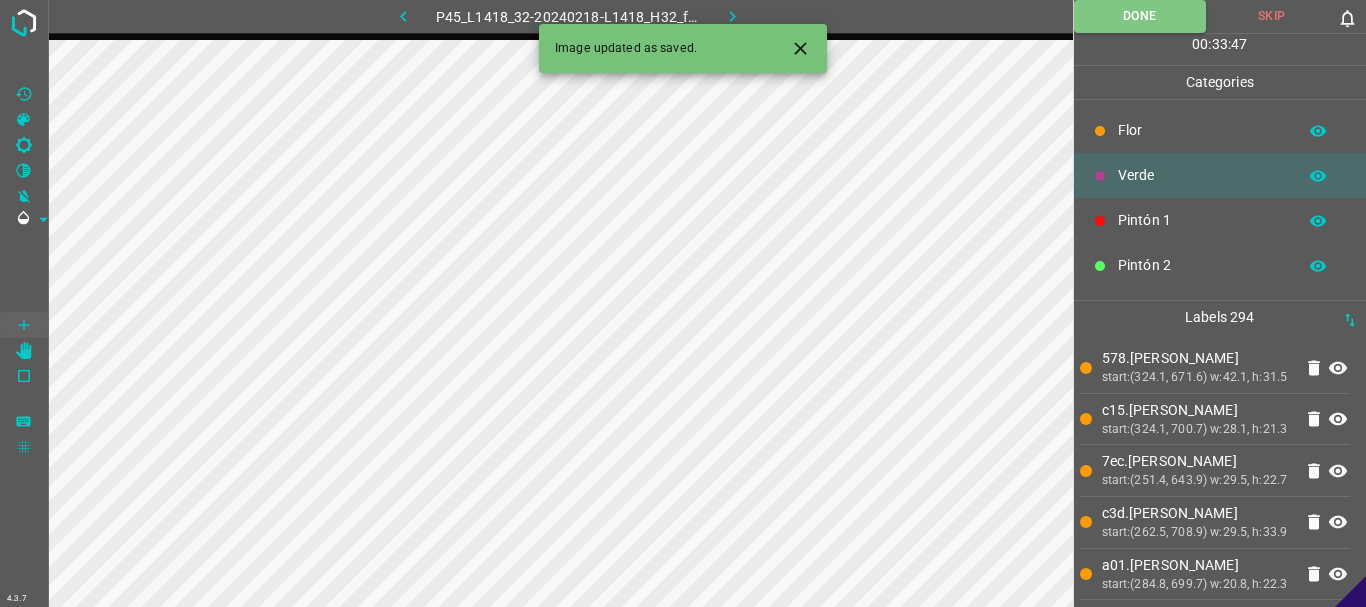 click 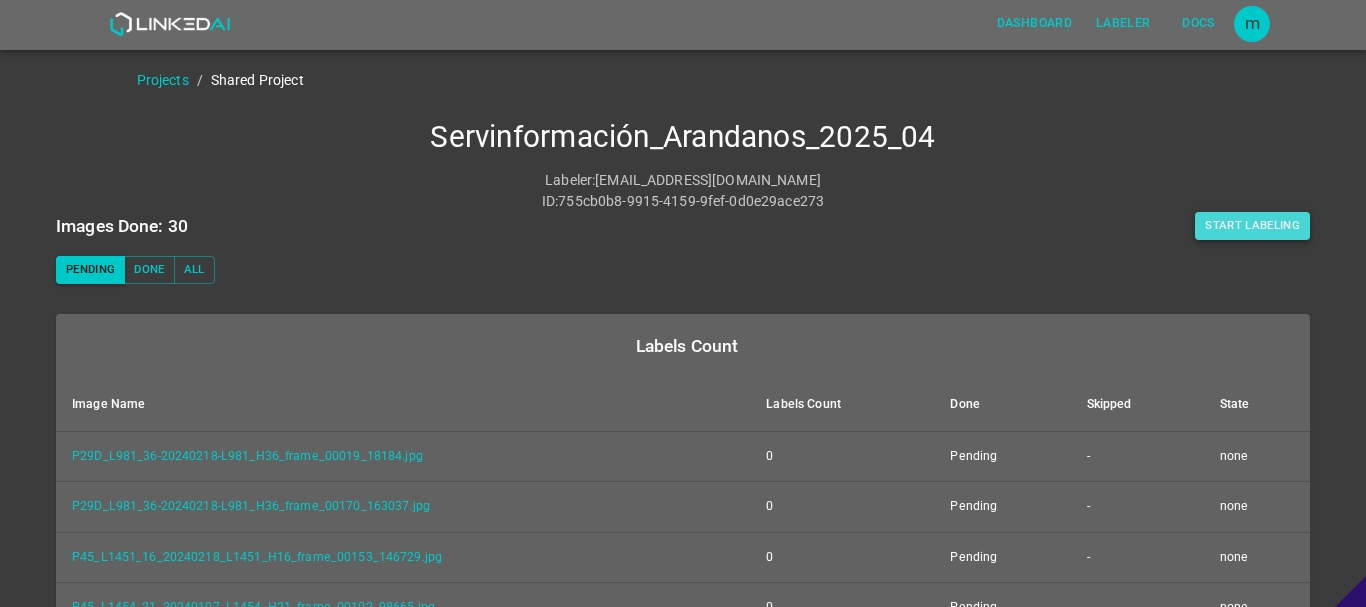 click on "Start Labeling" at bounding box center (1252, 226) 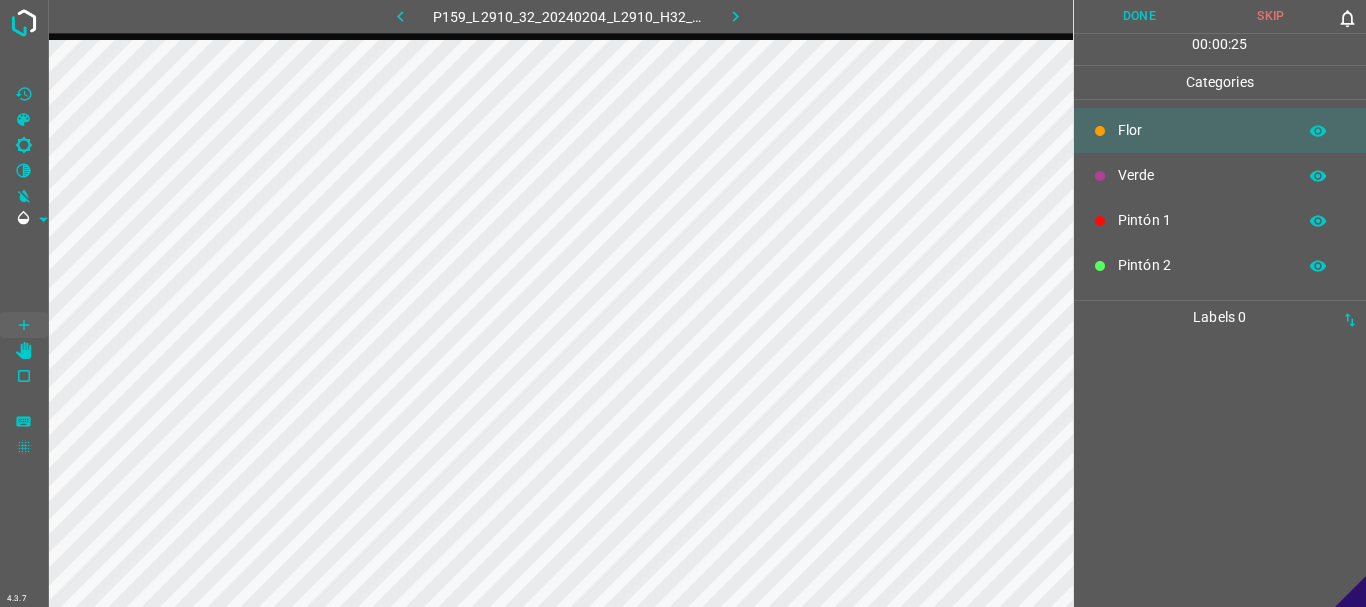 click on "Verde" at bounding box center (1202, 175) 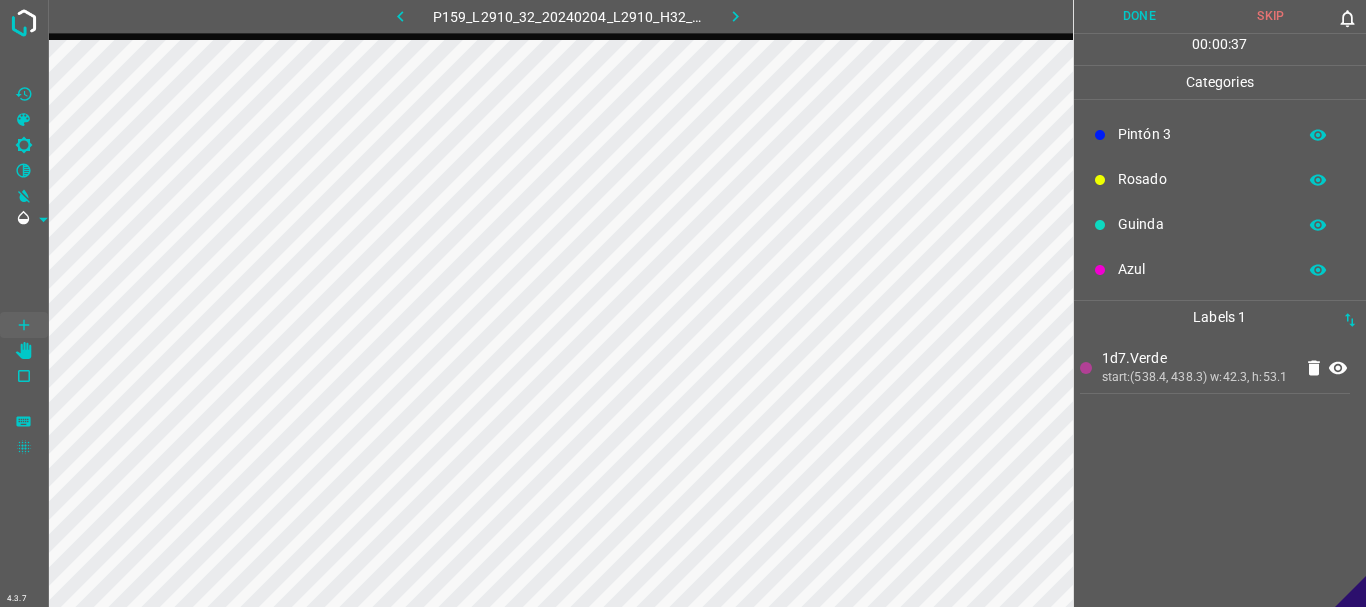 scroll, scrollTop: 0, scrollLeft: 0, axis: both 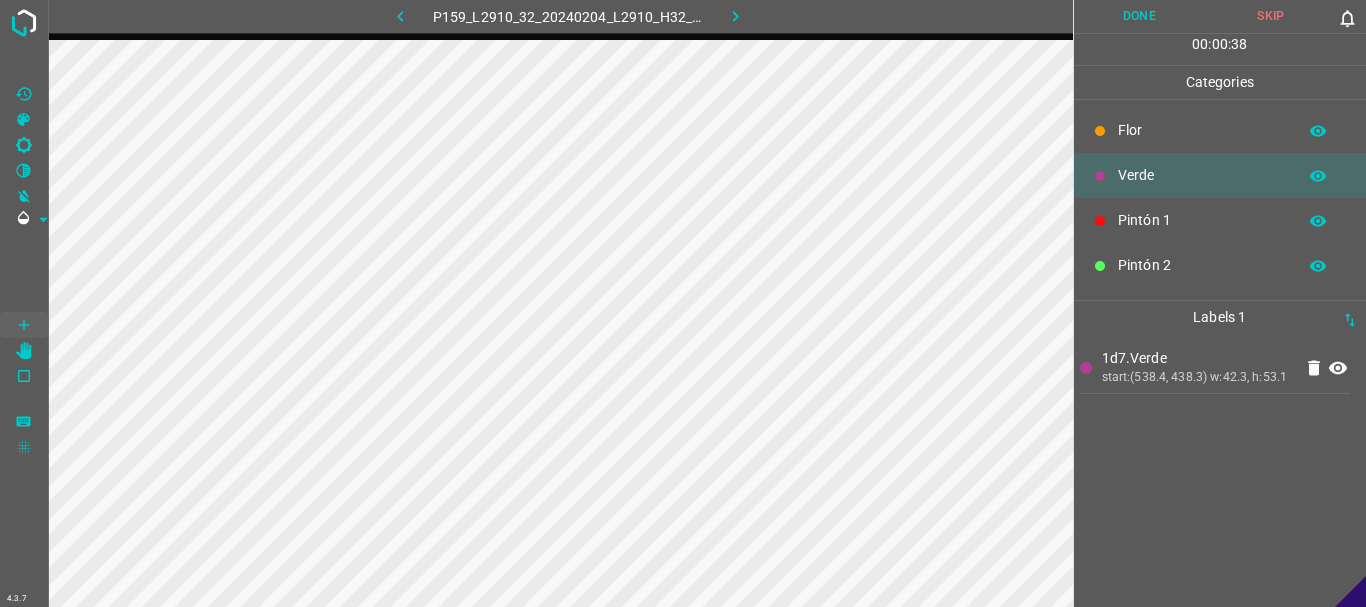 click on "Pintón 2" at bounding box center (1202, 265) 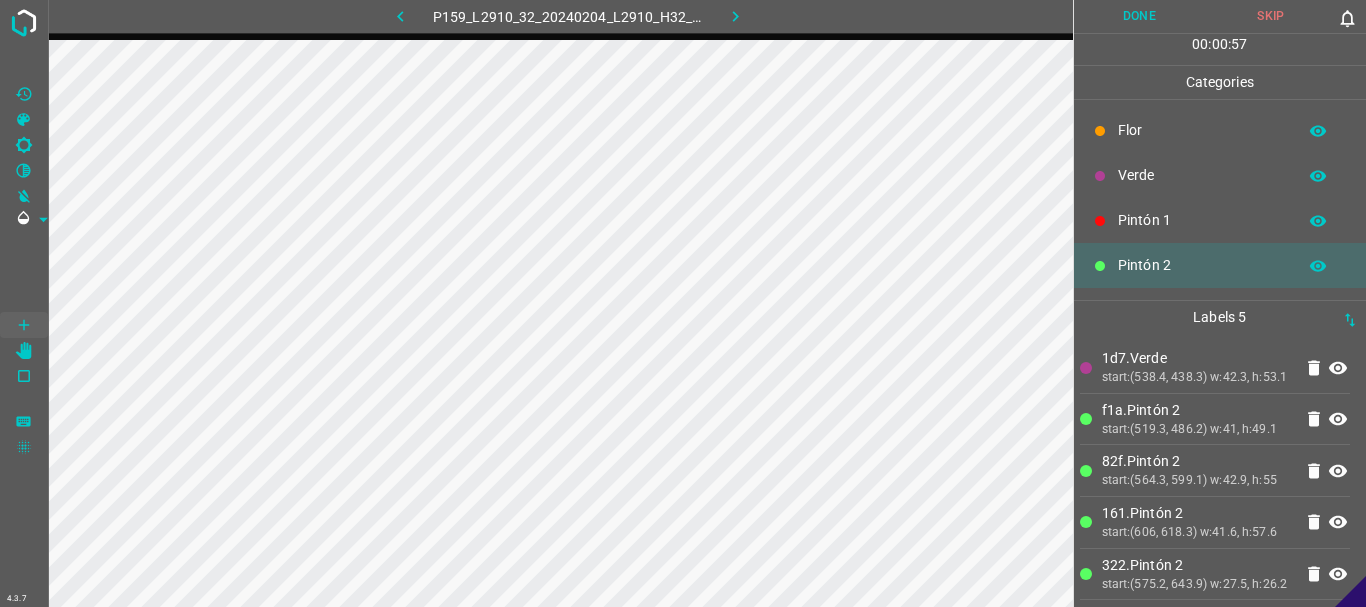 click on "Flor" at bounding box center (1202, 130) 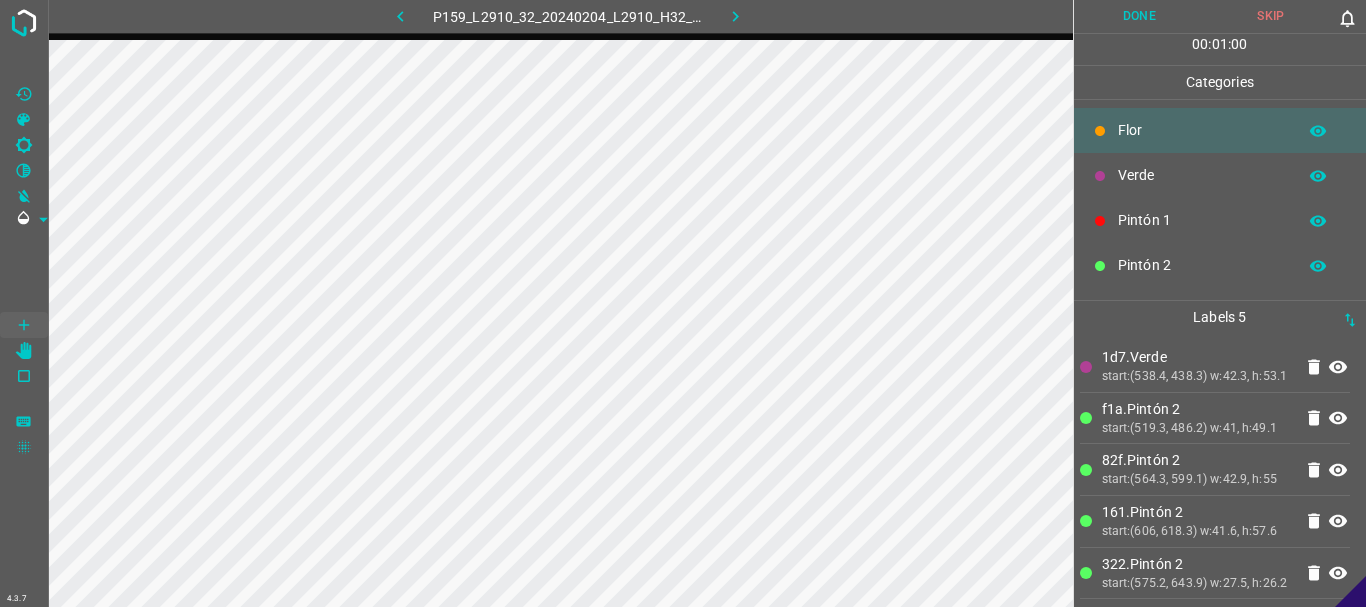scroll, scrollTop: 0, scrollLeft: 0, axis: both 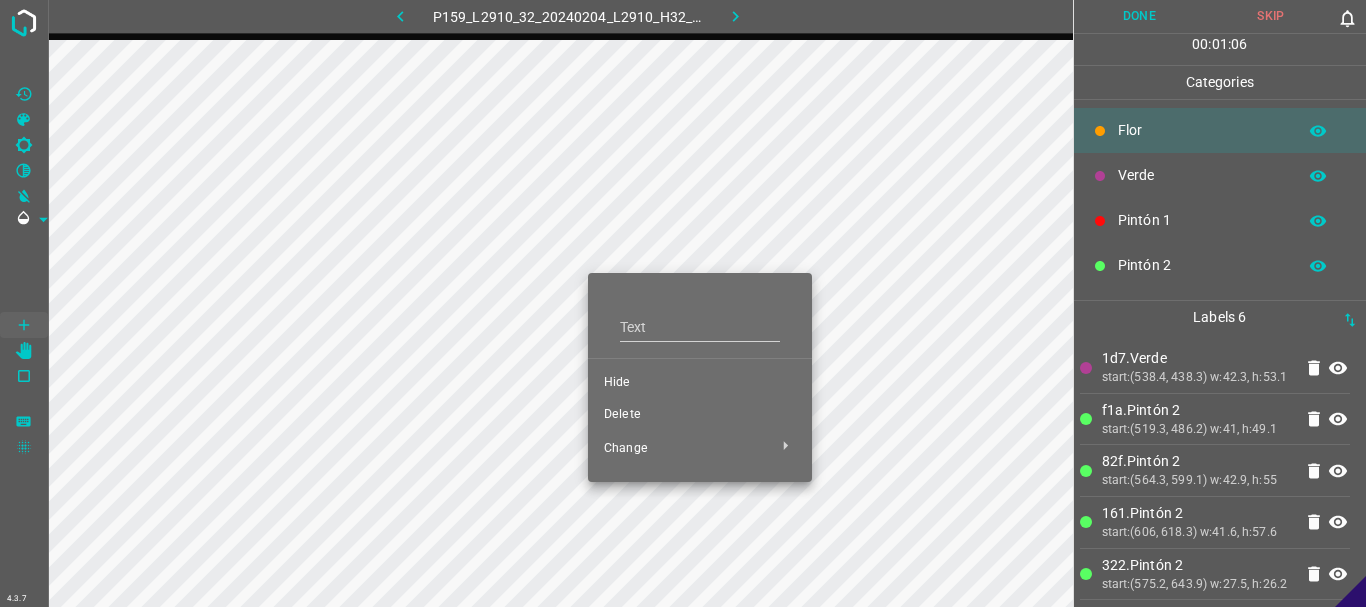 click on "Delete" at bounding box center [700, 415] 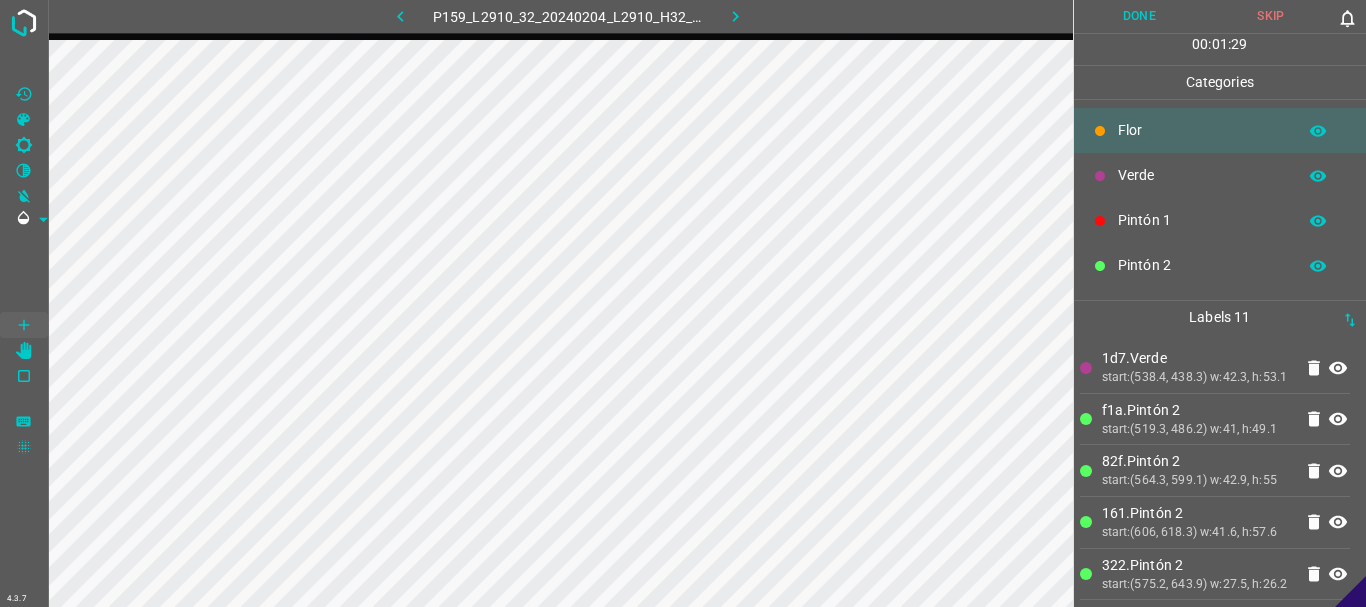scroll, scrollTop: 176, scrollLeft: 0, axis: vertical 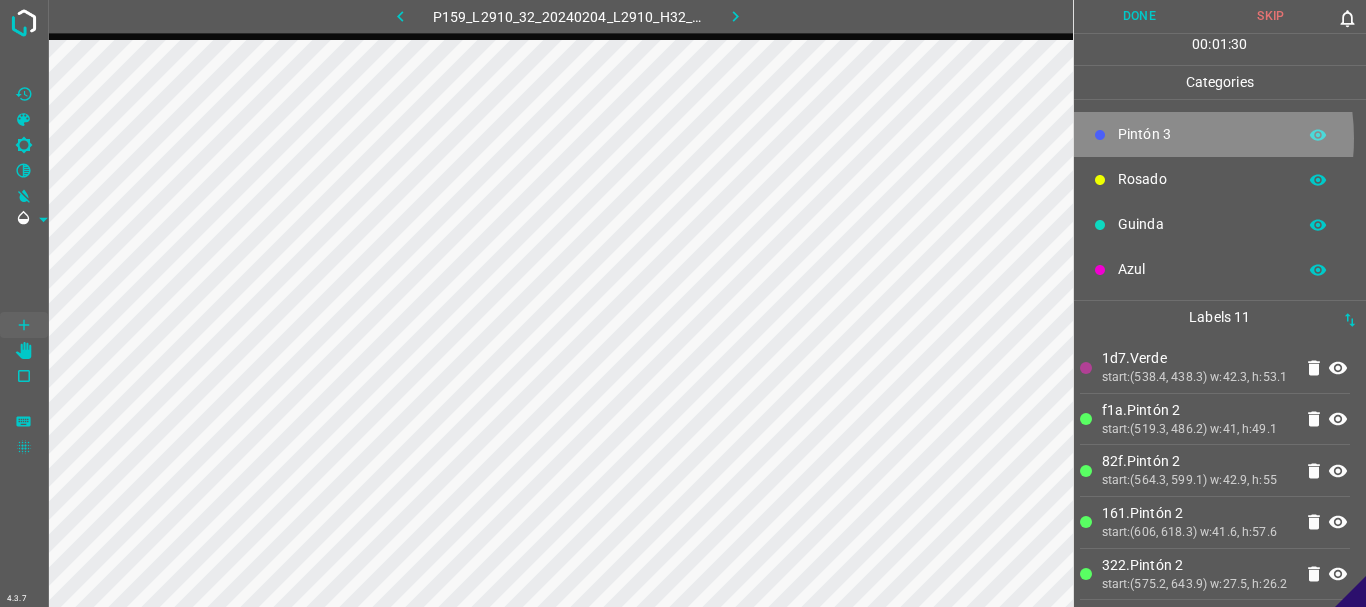 click on "Pintón 3" at bounding box center (1202, 134) 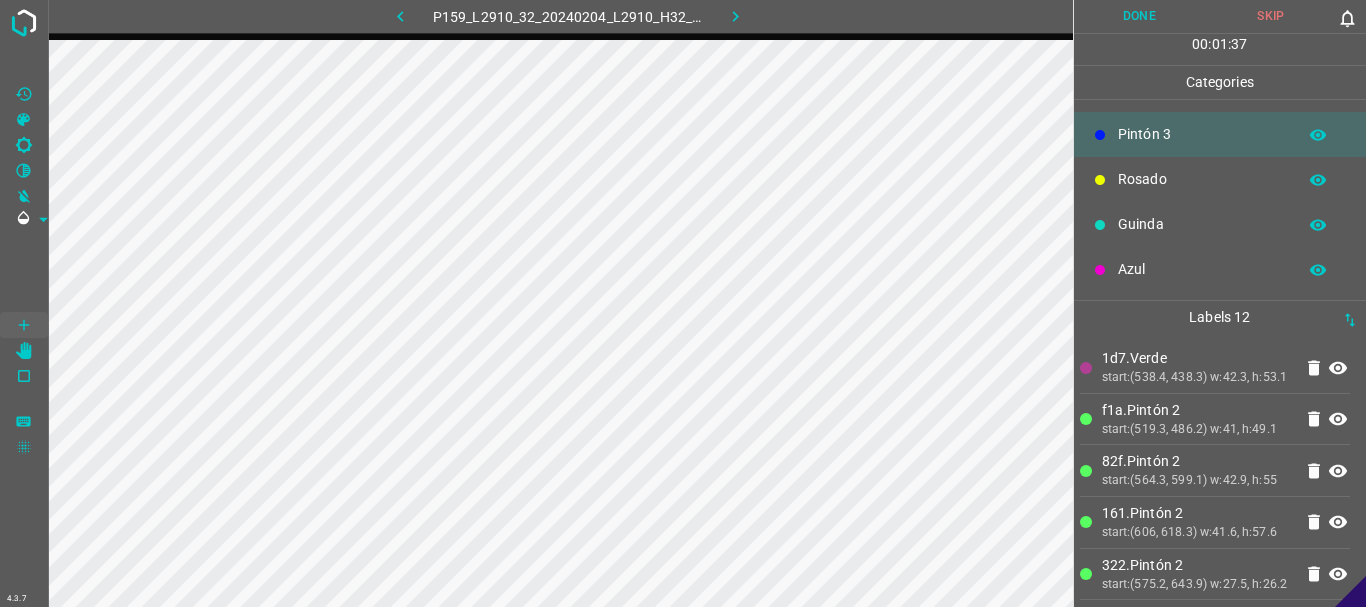 click on "Azul" at bounding box center [1202, 269] 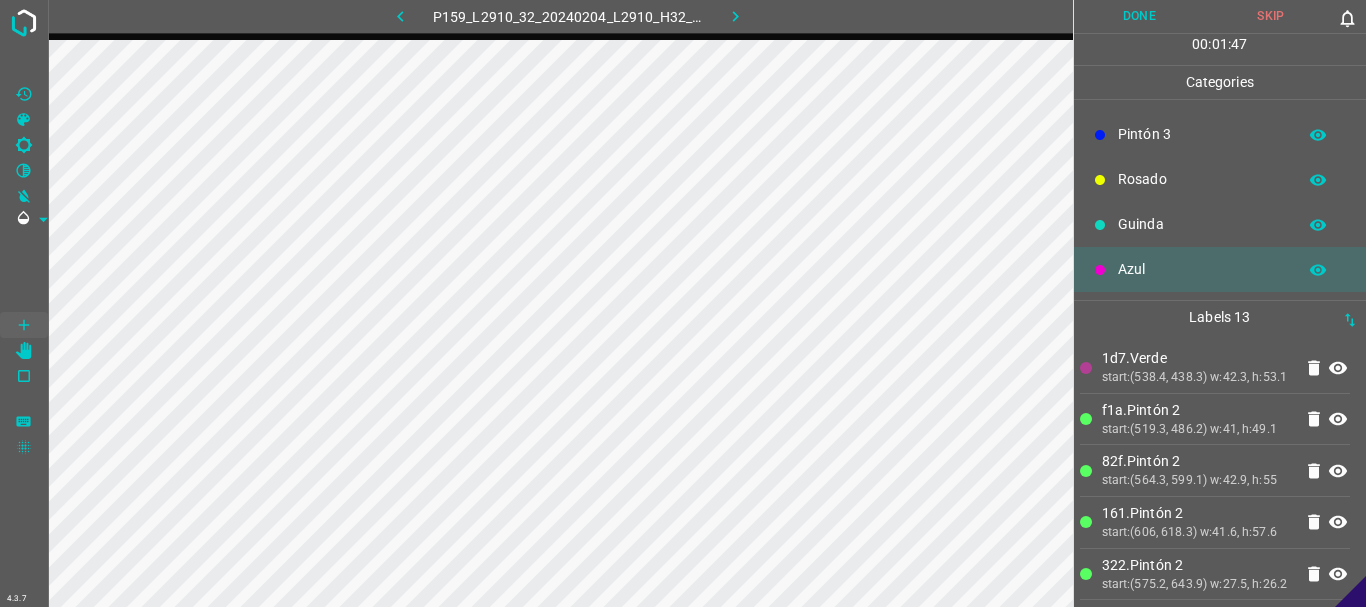 click on "Pintón 3" at bounding box center [1202, 134] 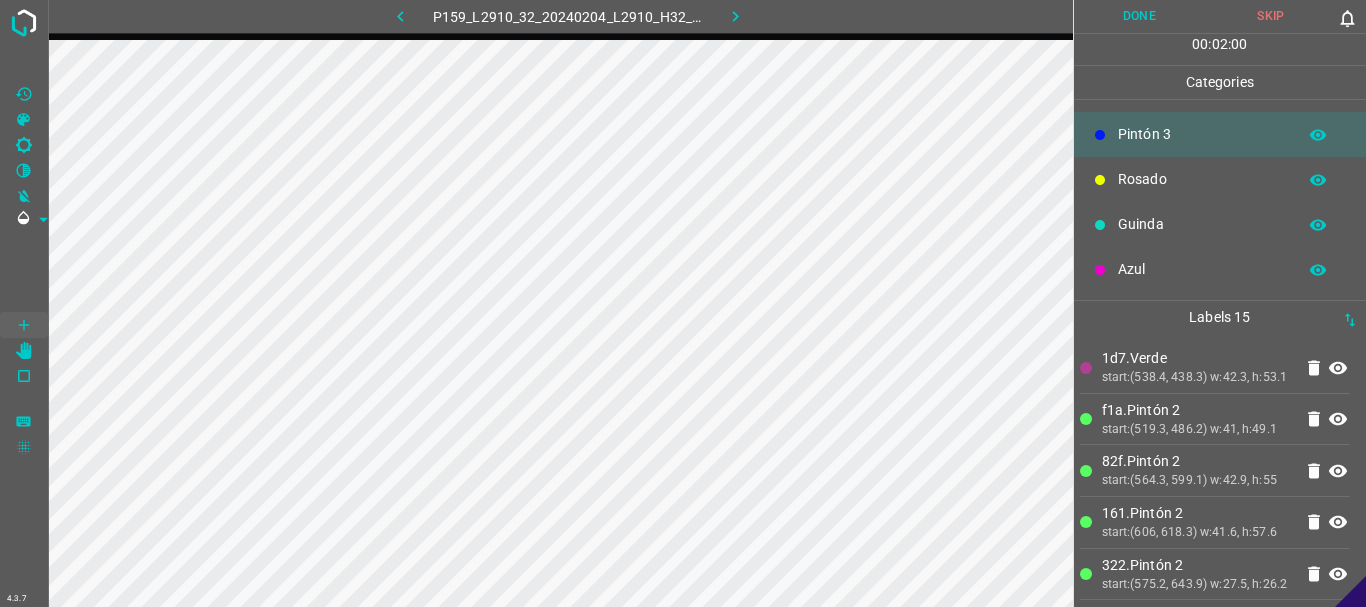 scroll, scrollTop: 0, scrollLeft: 0, axis: both 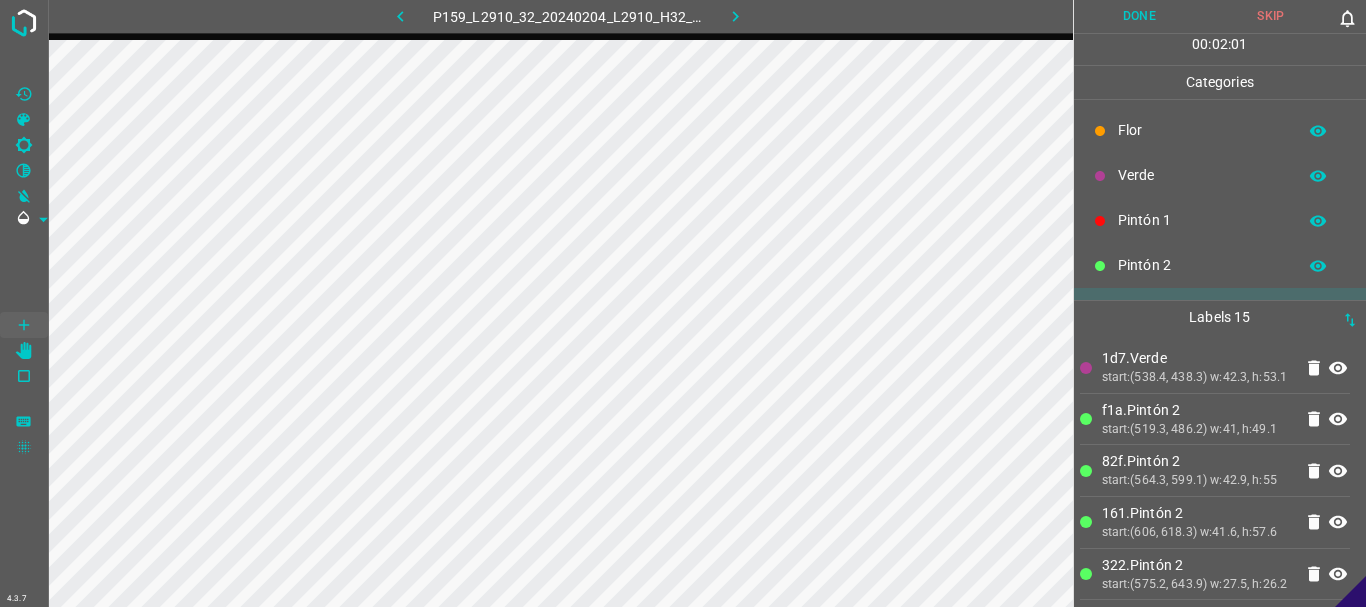 click on "Pintón 2" at bounding box center [1202, 265] 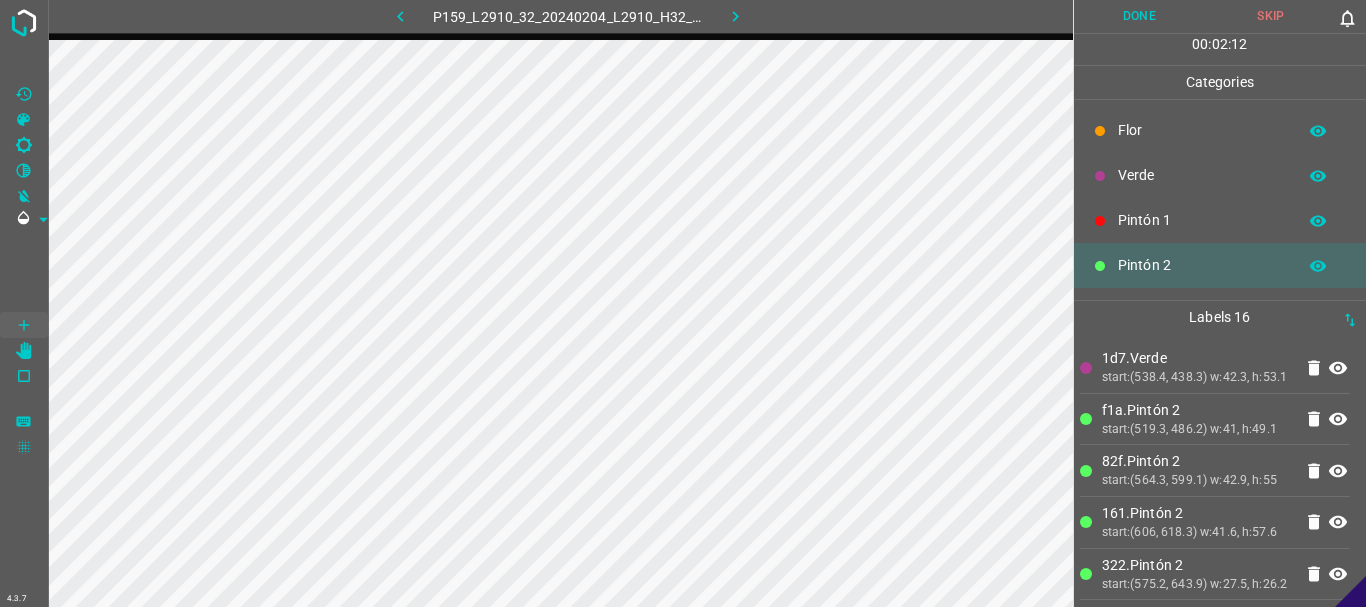 click on "Flor" at bounding box center [1220, 130] 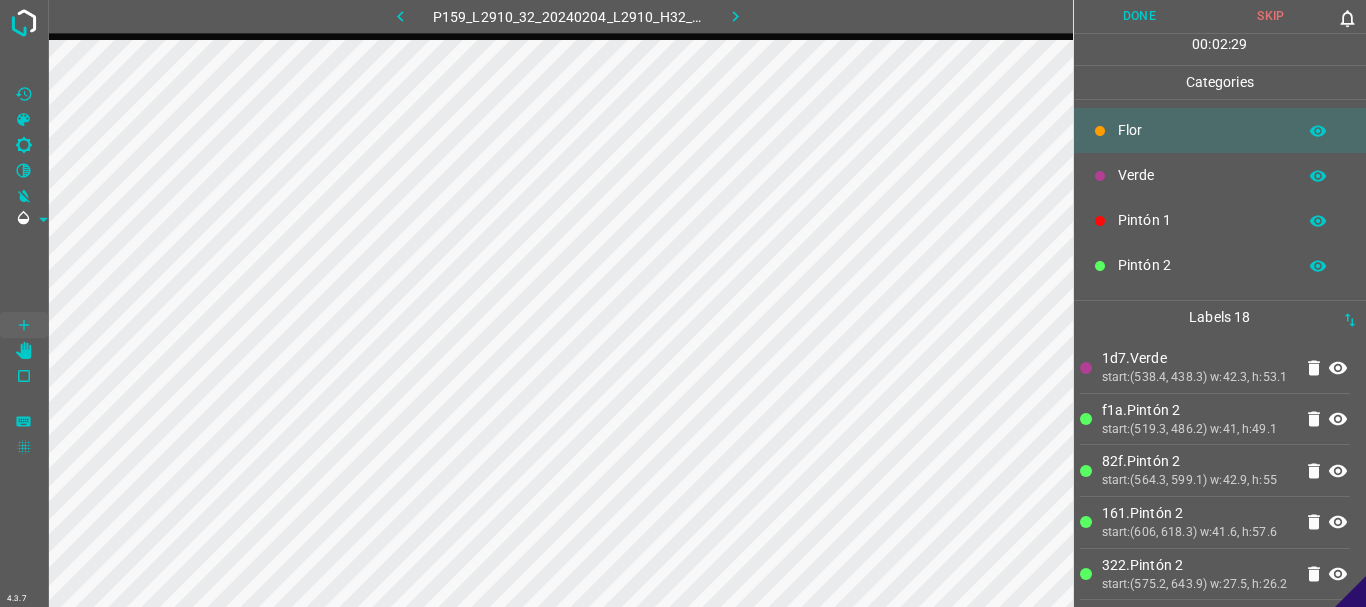 click on "Verde" at bounding box center (1202, 175) 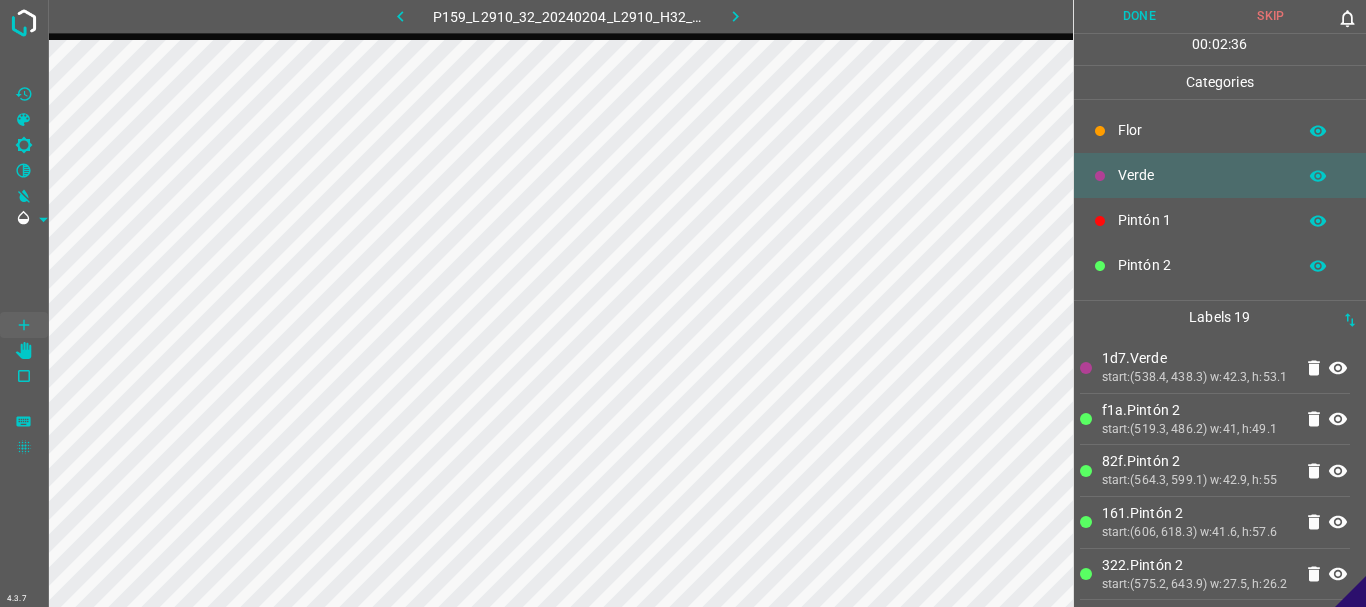 click on "Flor" at bounding box center [1202, 130] 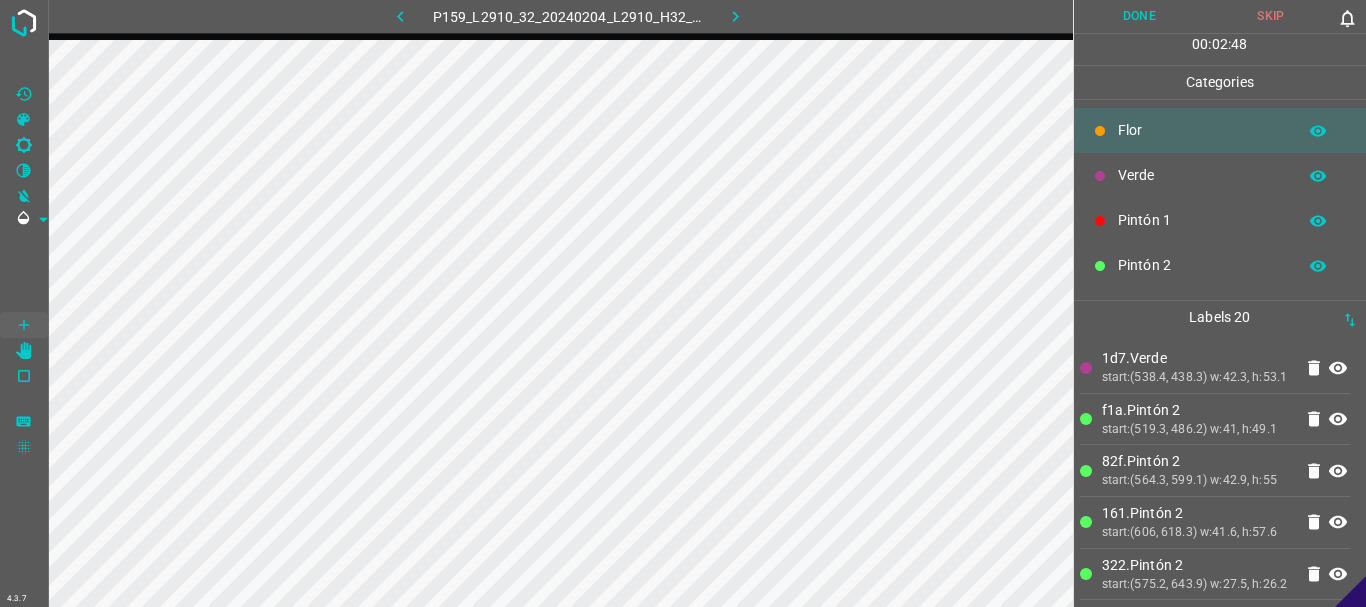scroll, scrollTop: 176, scrollLeft: 0, axis: vertical 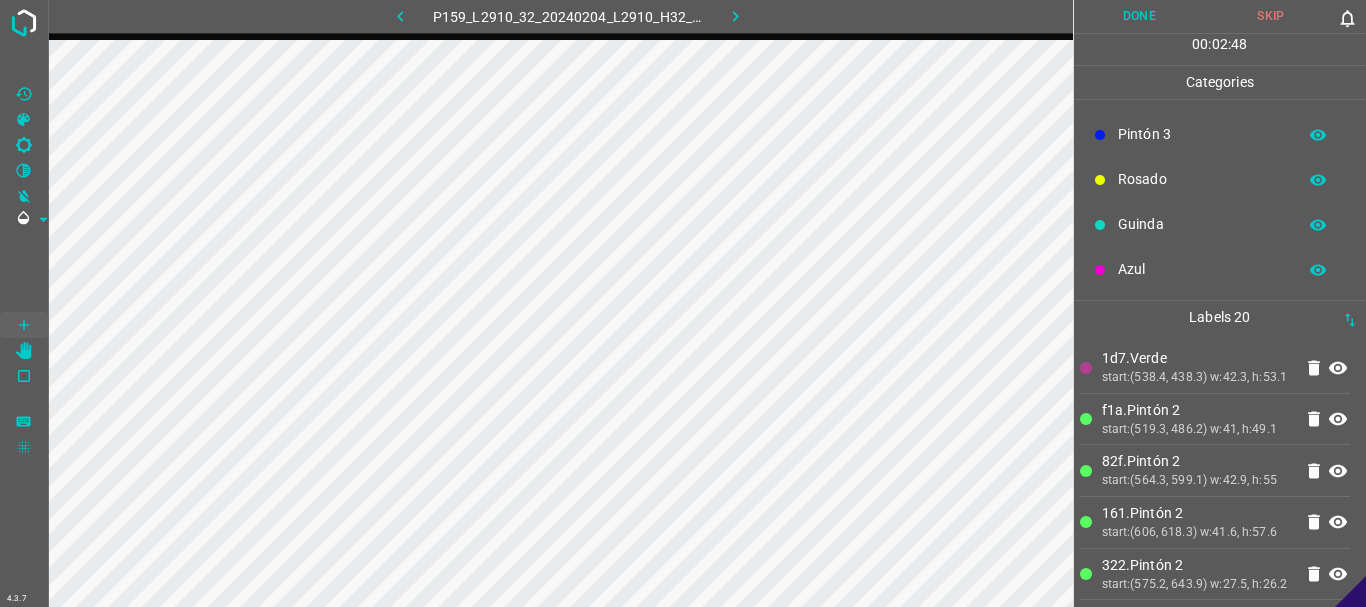 click on "Azul" at bounding box center [1202, 269] 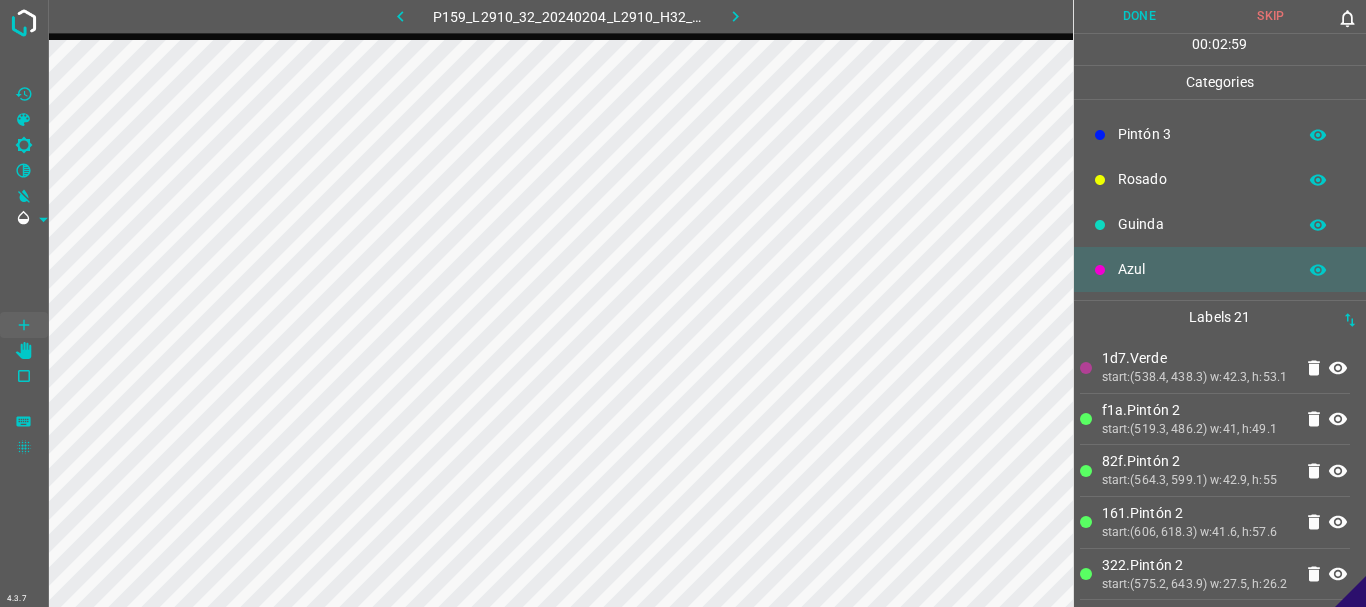 scroll, scrollTop: 0, scrollLeft: 0, axis: both 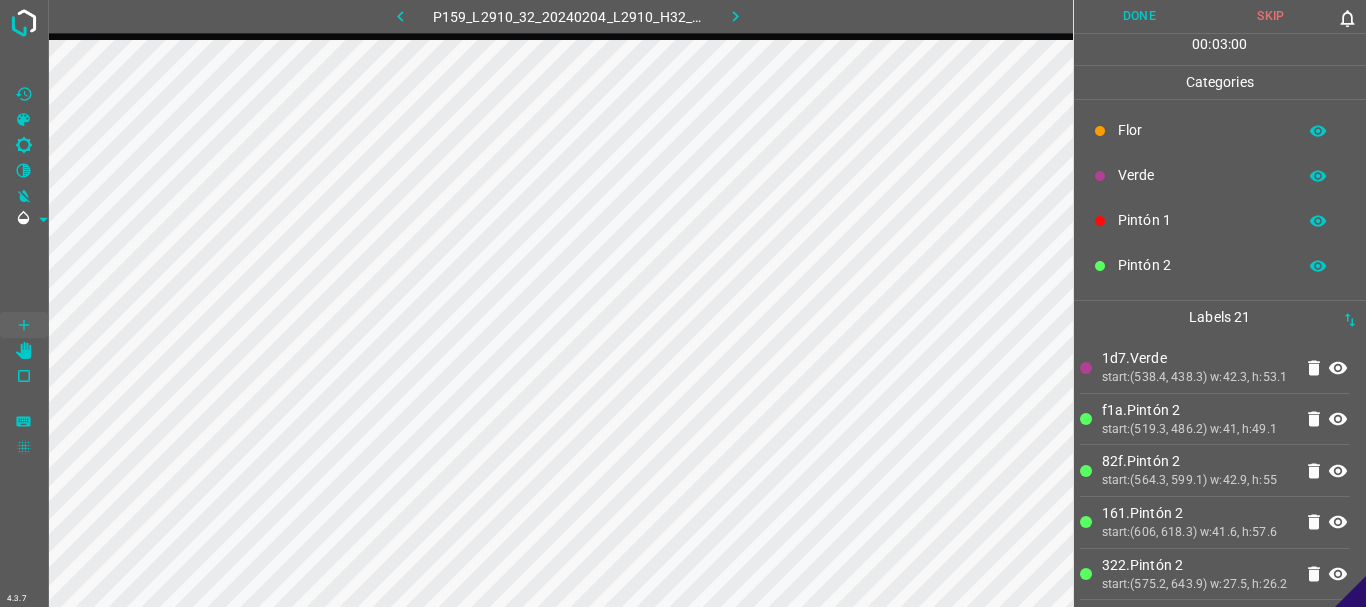 click on "Verde" at bounding box center [1202, 175] 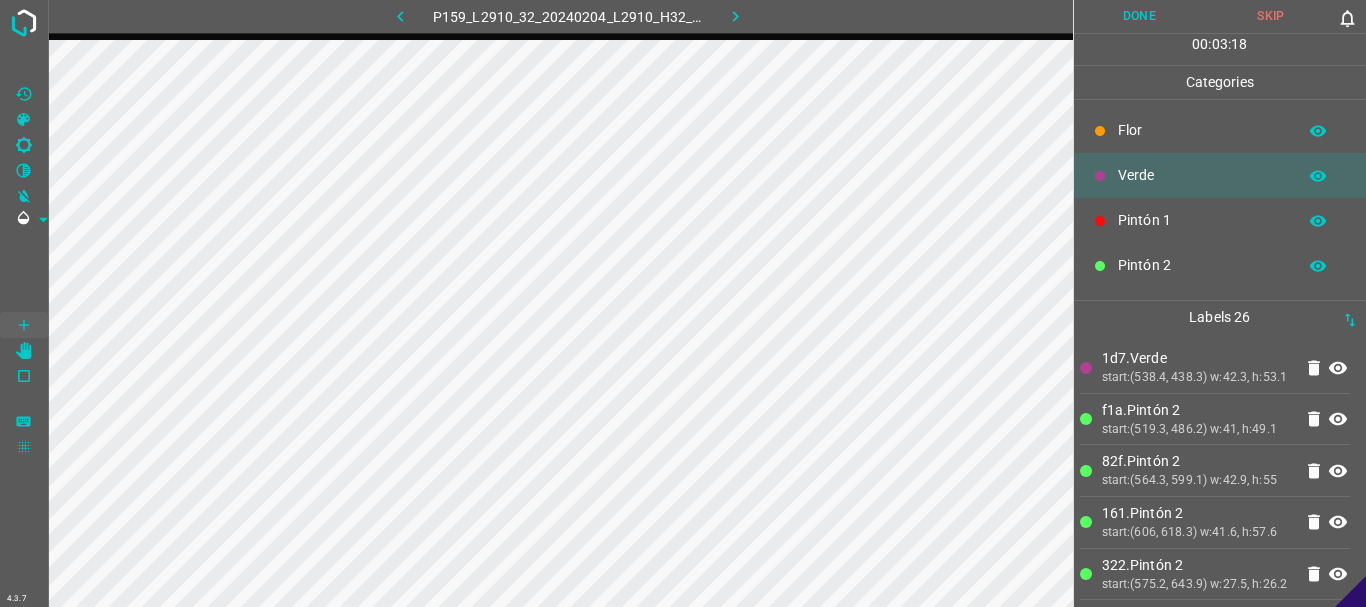 scroll, scrollTop: 176, scrollLeft: 0, axis: vertical 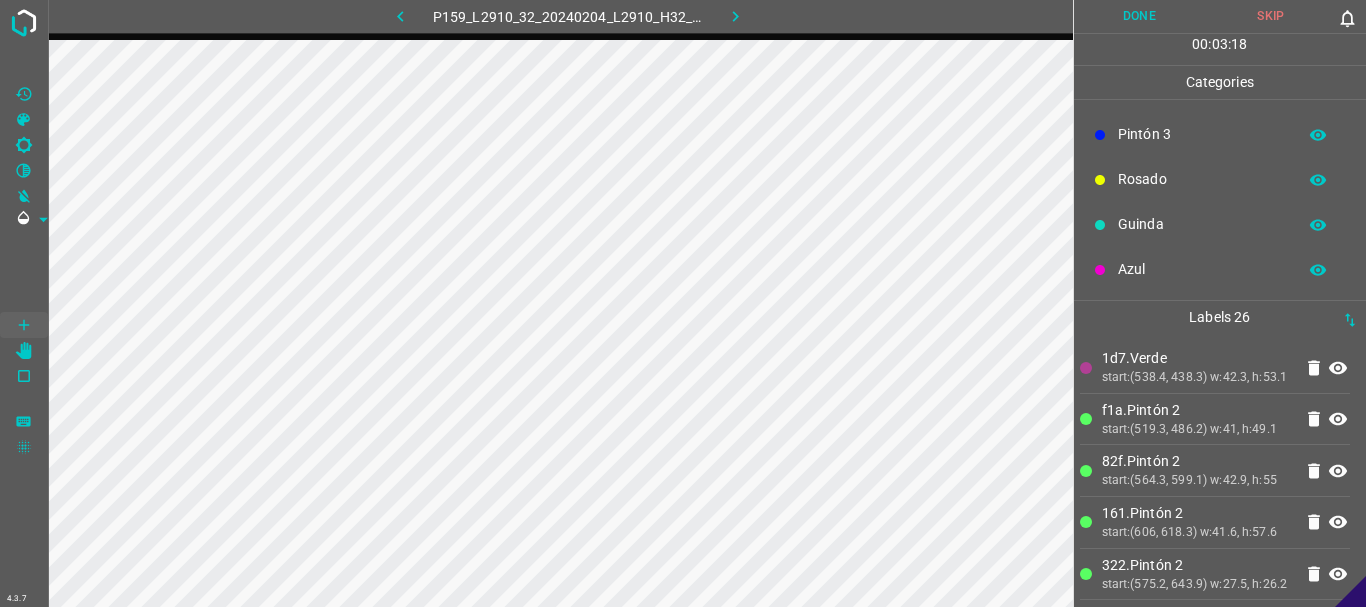 click on "Guinda" at bounding box center (1202, 224) 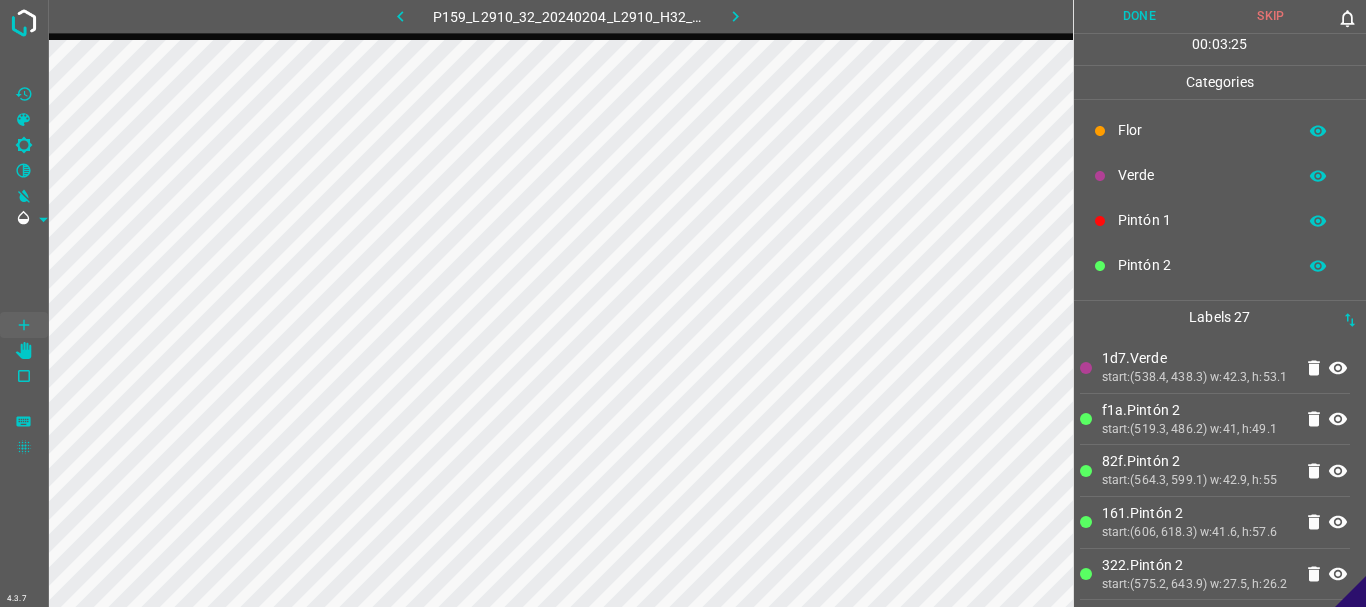 scroll, scrollTop: 176, scrollLeft: 0, axis: vertical 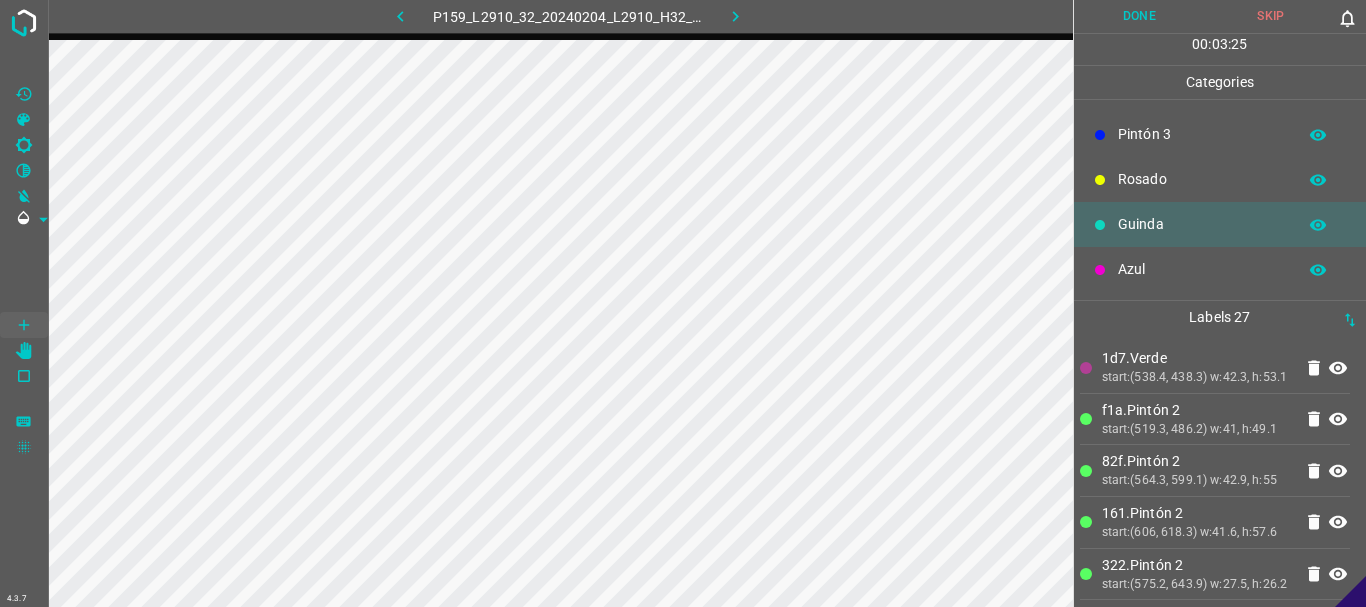 click on "Pintón 3" at bounding box center [1202, 134] 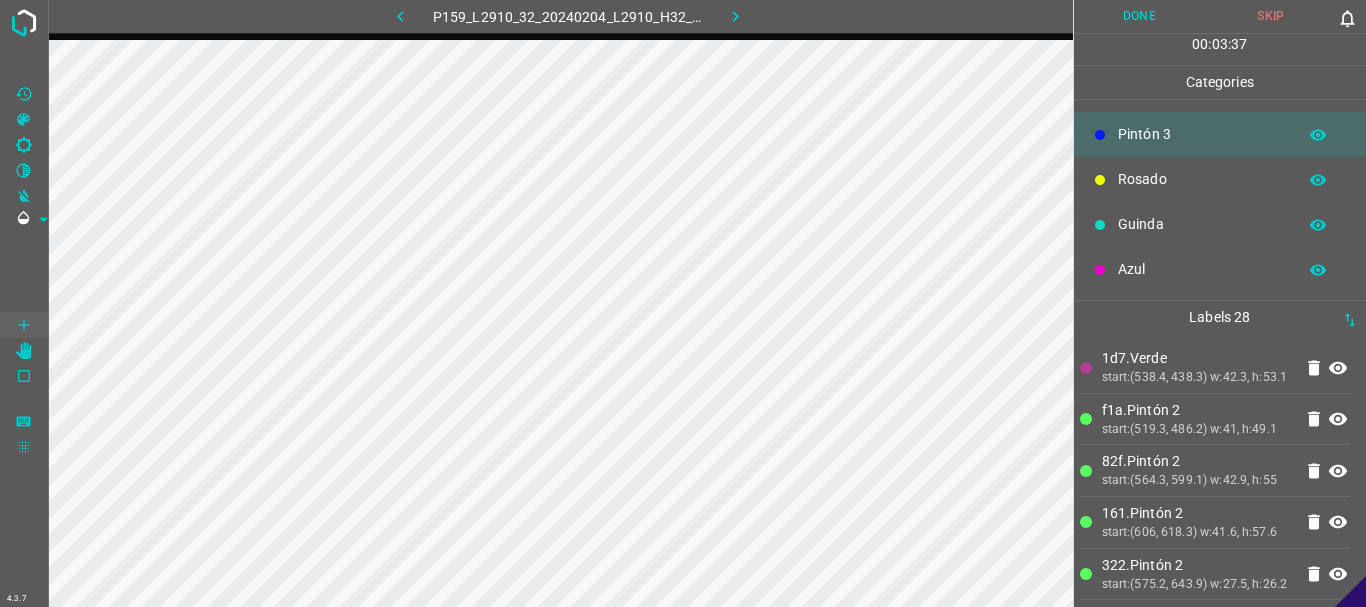 click on "Azul" at bounding box center [1202, 269] 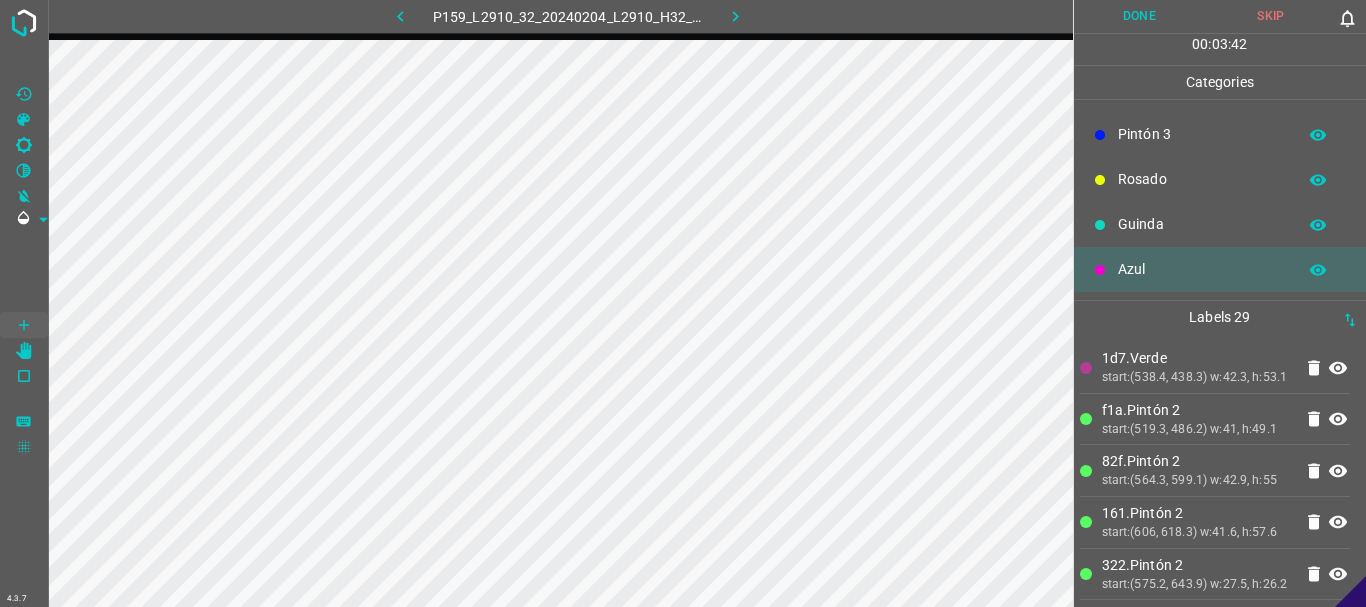 click on "Pintón 3" at bounding box center (1202, 134) 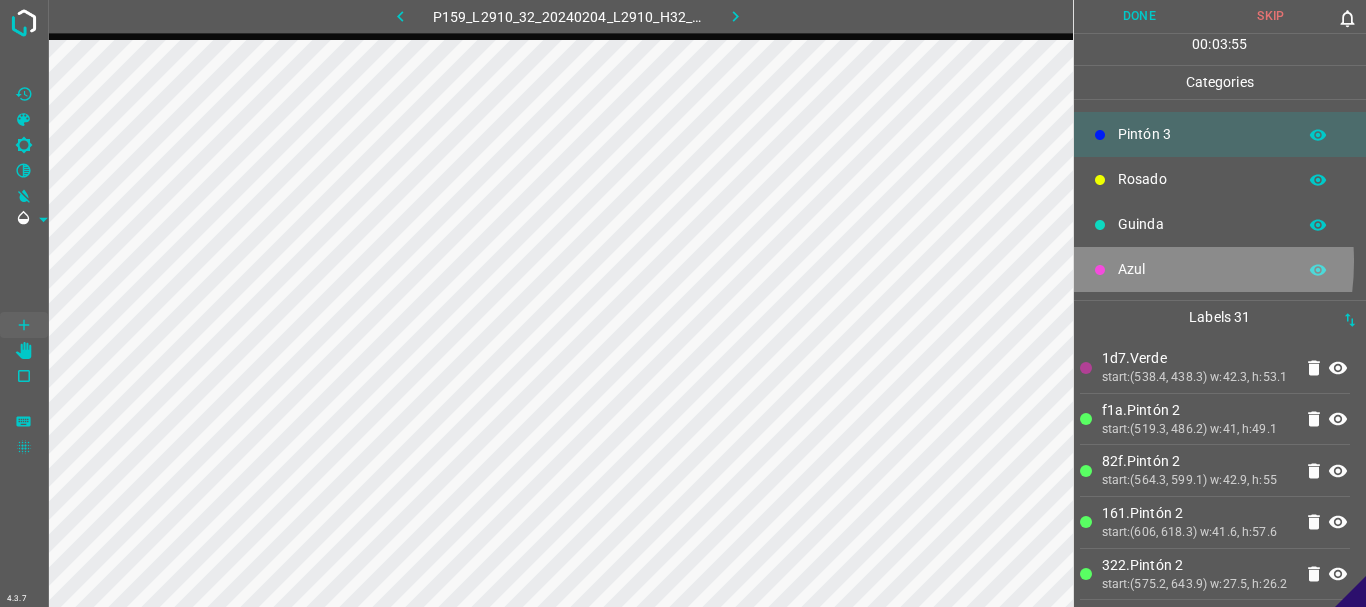 click on "Azul" at bounding box center (1220, 269) 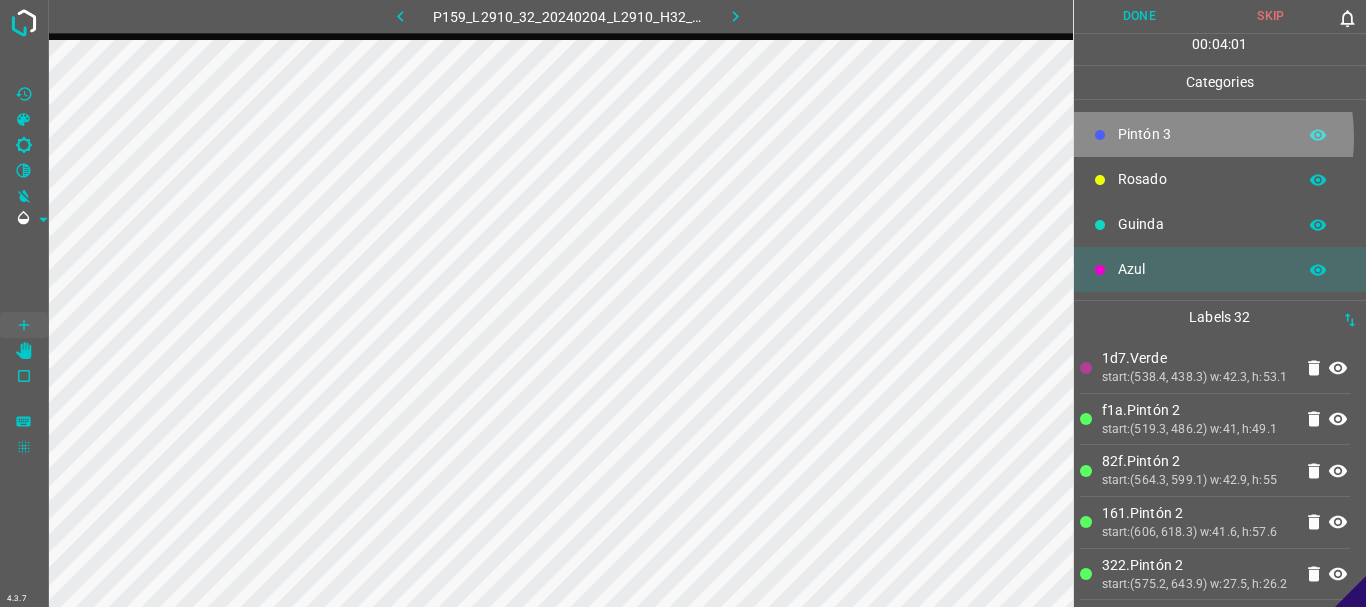 click on "Pintón 3" at bounding box center (1202, 134) 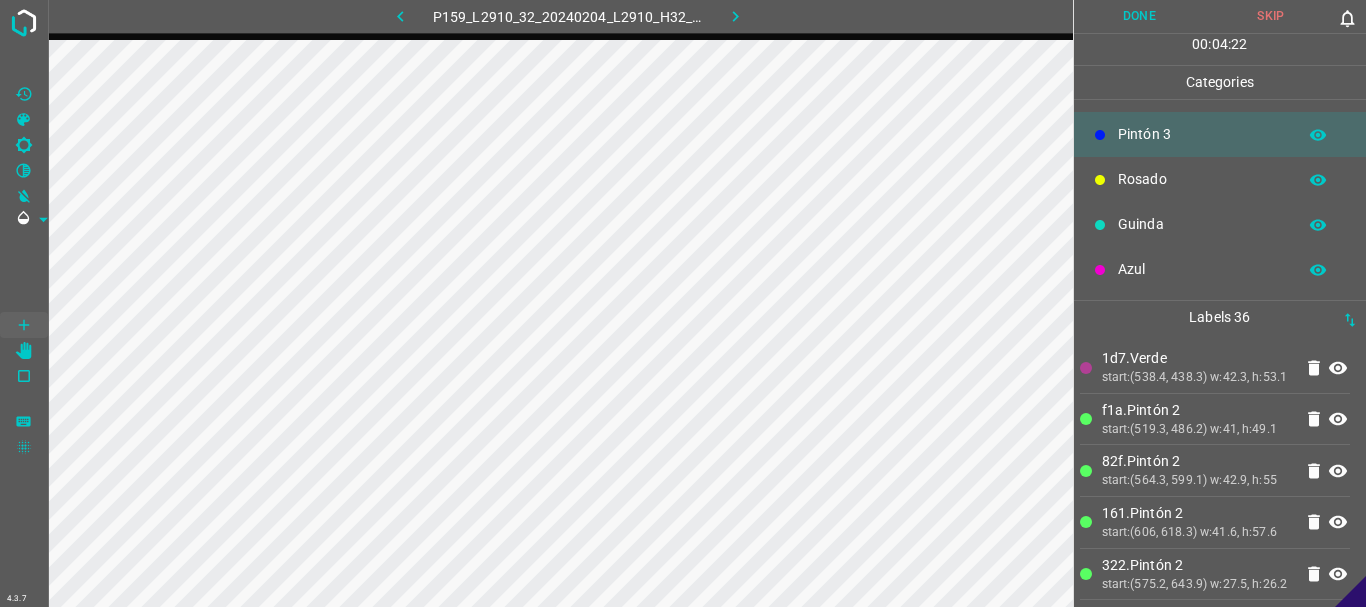 scroll, scrollTop: 0, scrollLeft: 0, axis: both 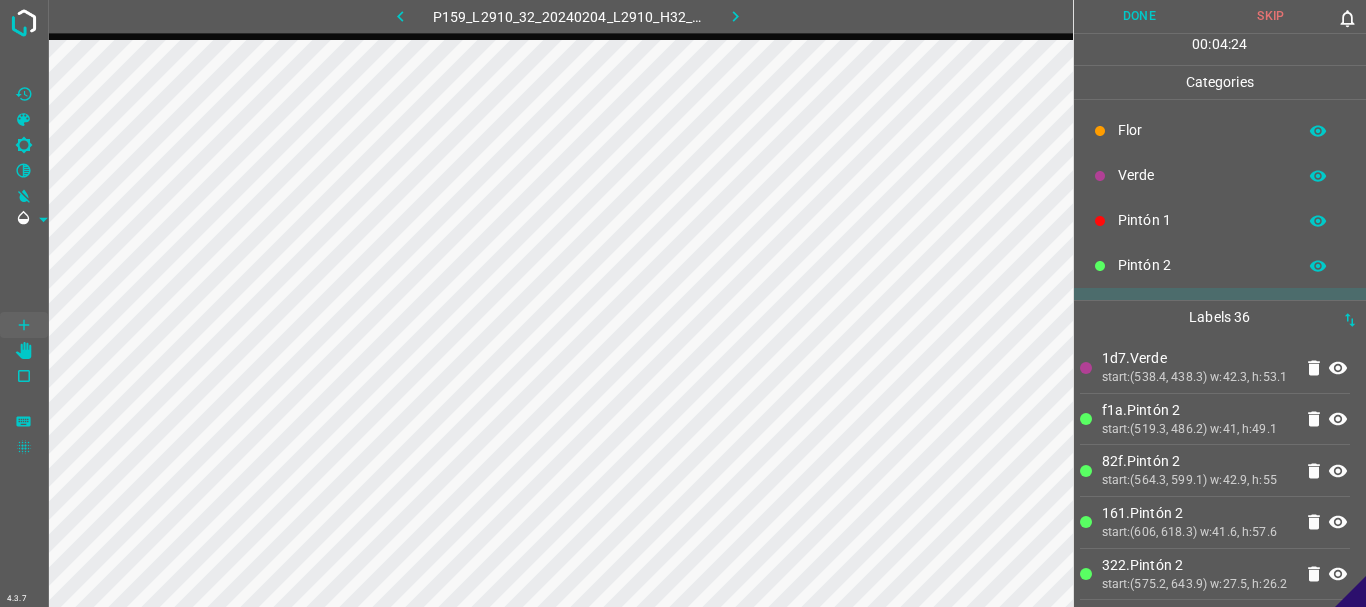 click on "Pintón 2" at bounding box center [1202, 265] 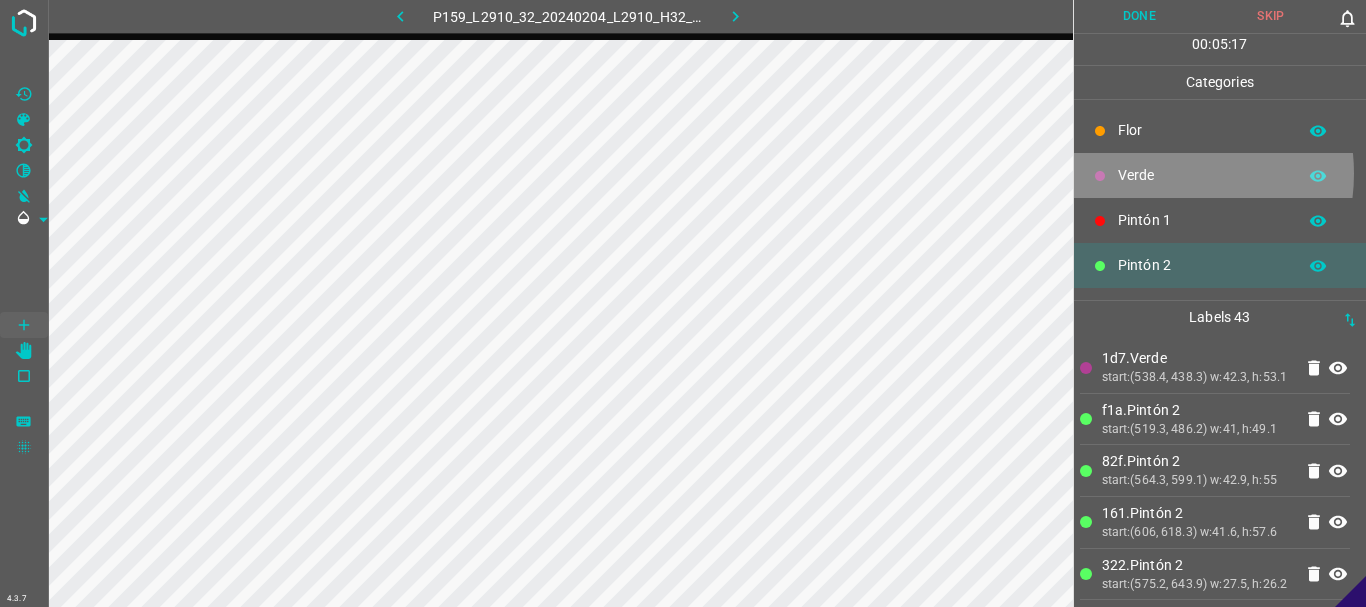 click on "Verde" at bounding box center [1202, 175] 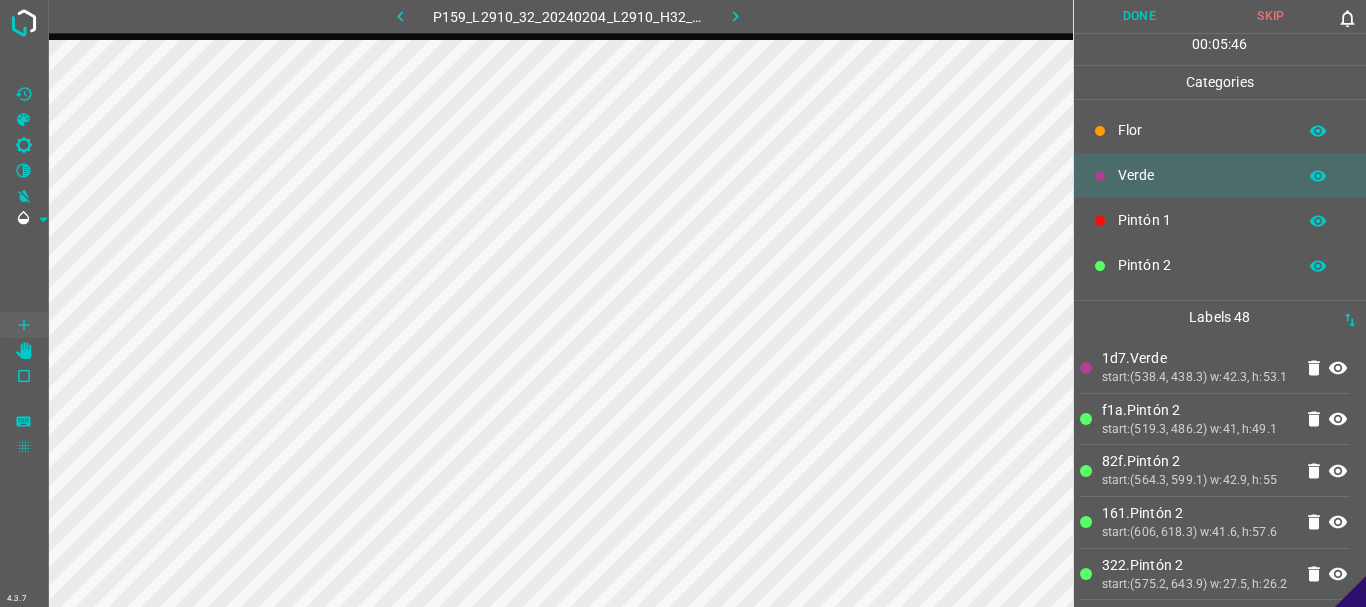 click on "Pintón 2" at bounding box center (1202, 265) 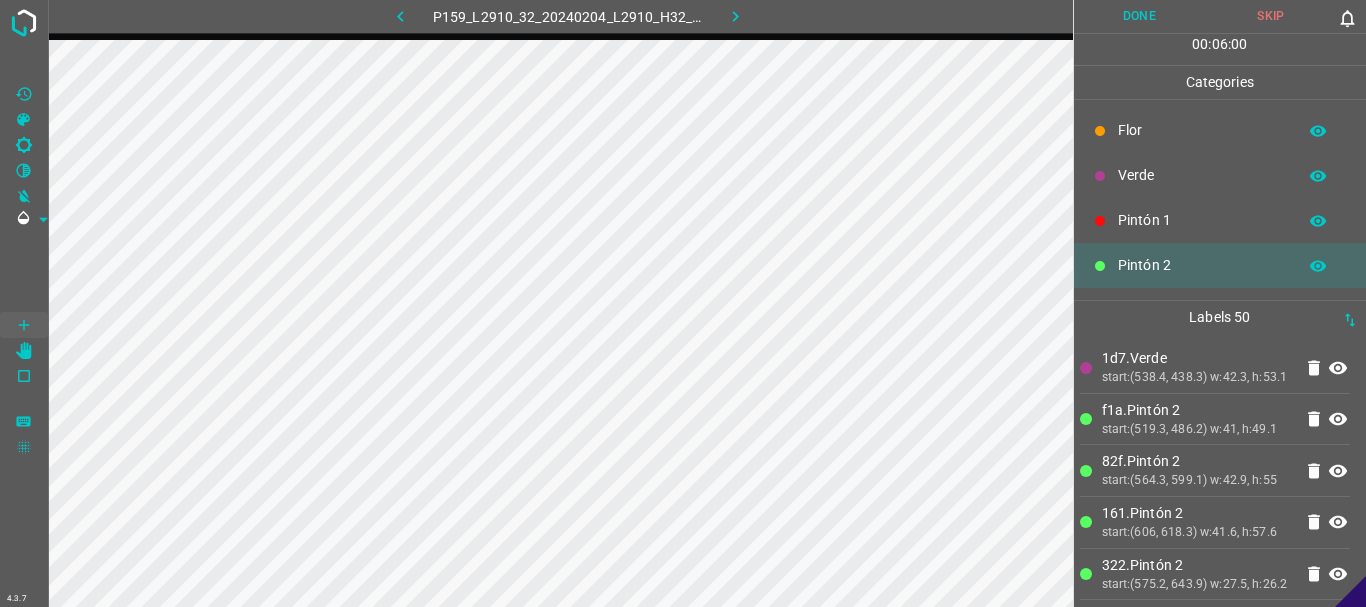 scroll, scrollTop: 176, scrollLeft: 0, axis: vertical 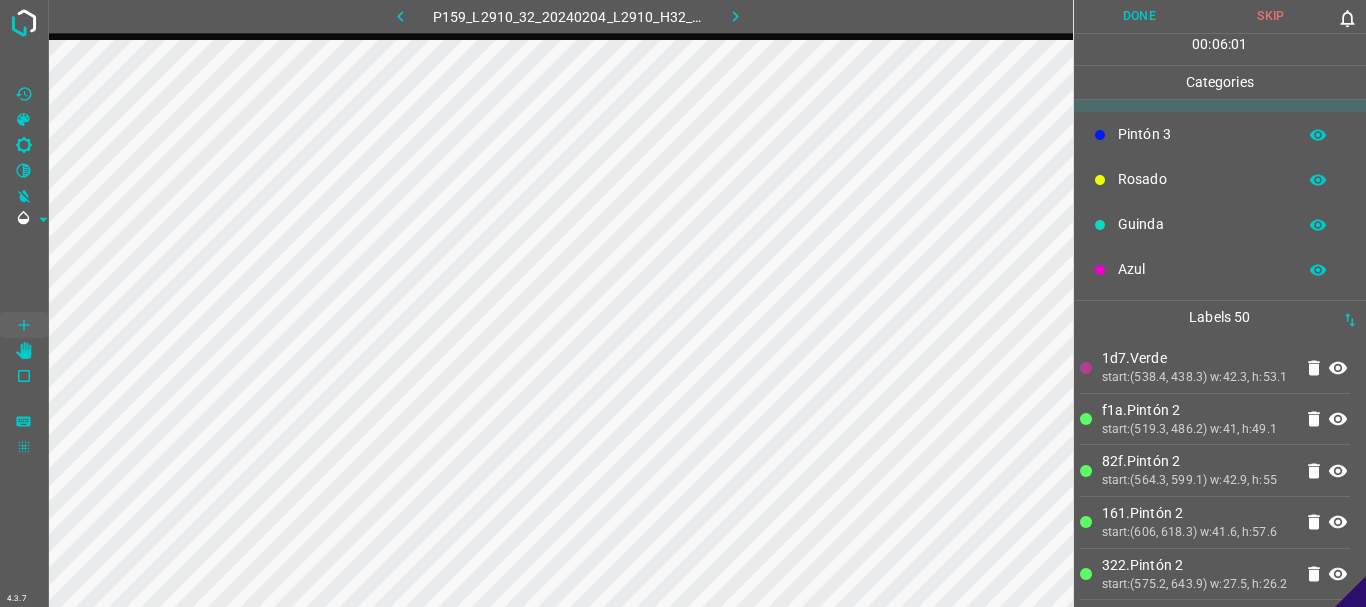 click on "Azul" at bounding box center (1202, 269) 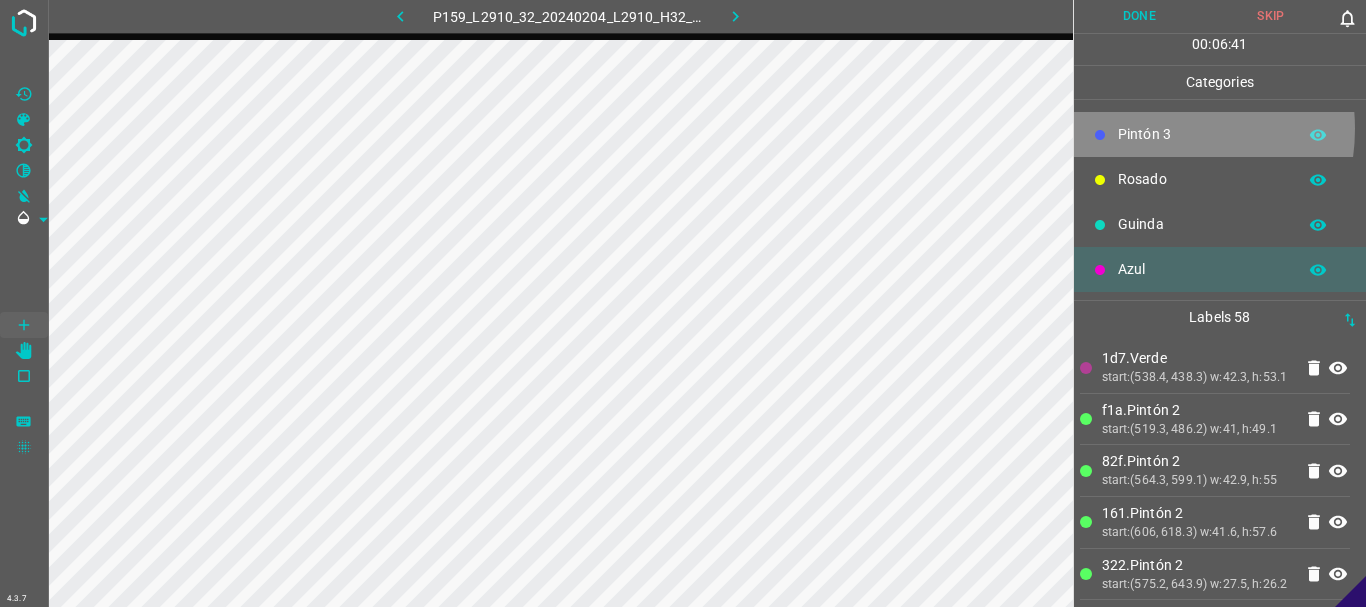 click on "Pintón 3" at bounding box center [1202, 134] 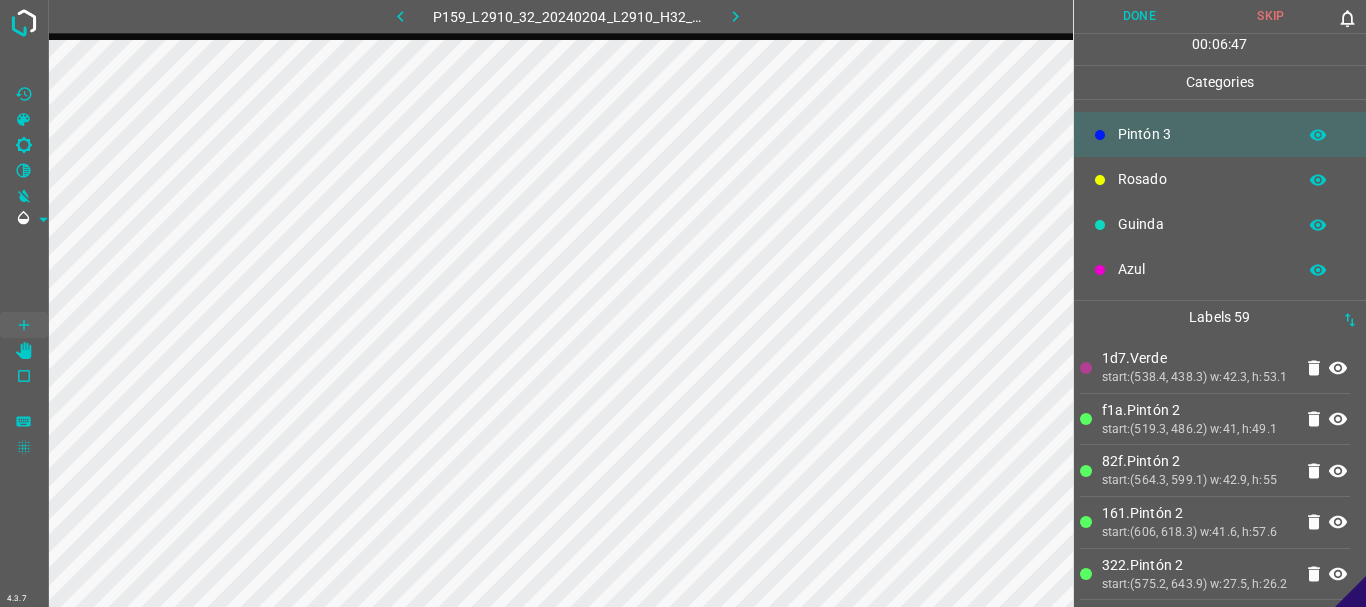click on "Azul" at bounding box center (1202, 269) 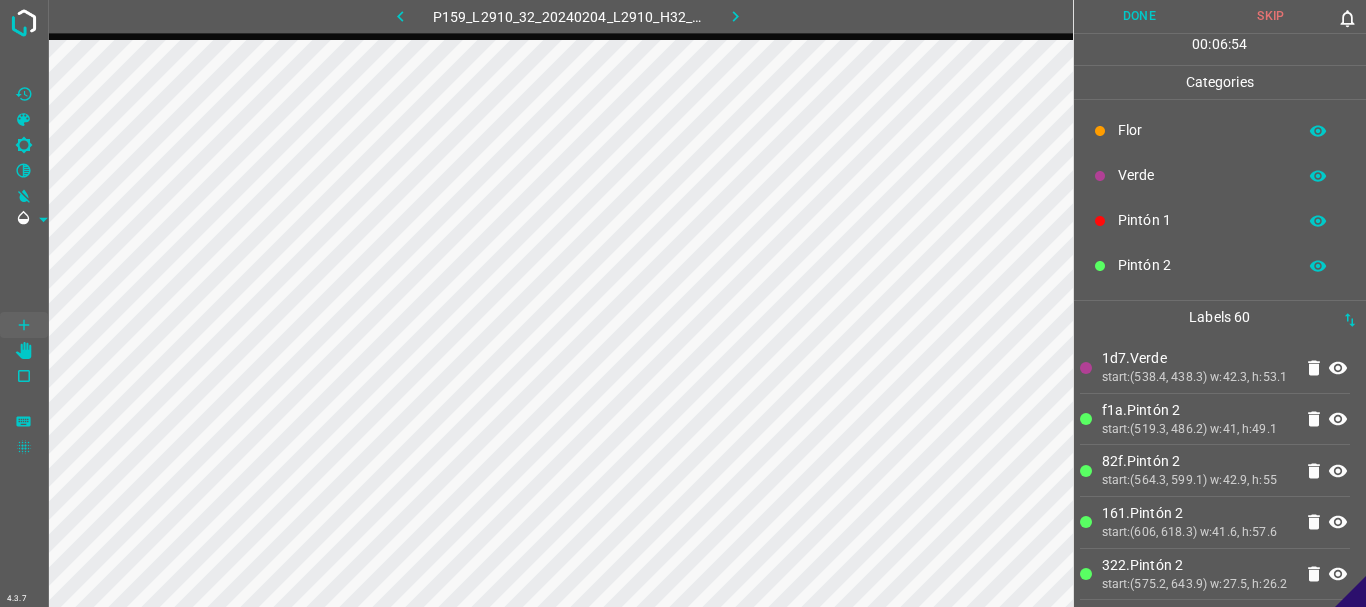 scroll, scrollTop: 176, scrollLeft: 0, axis: vertical 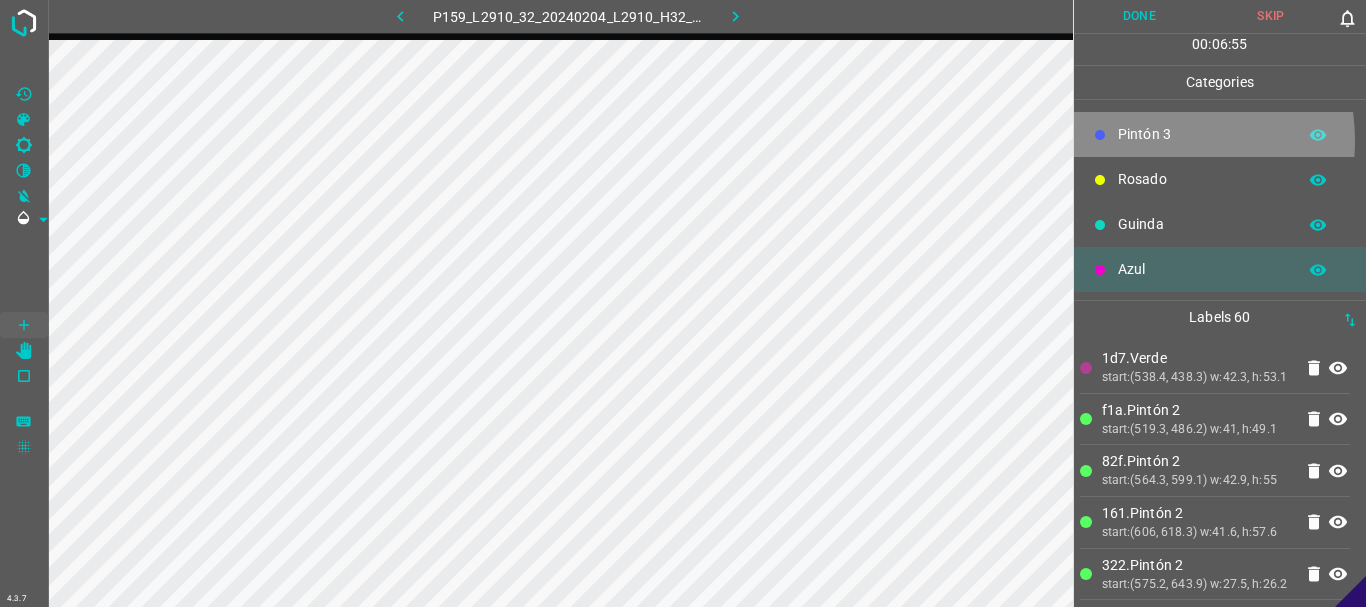 click on "Pintón 3" at bounding box center (1202, 134) 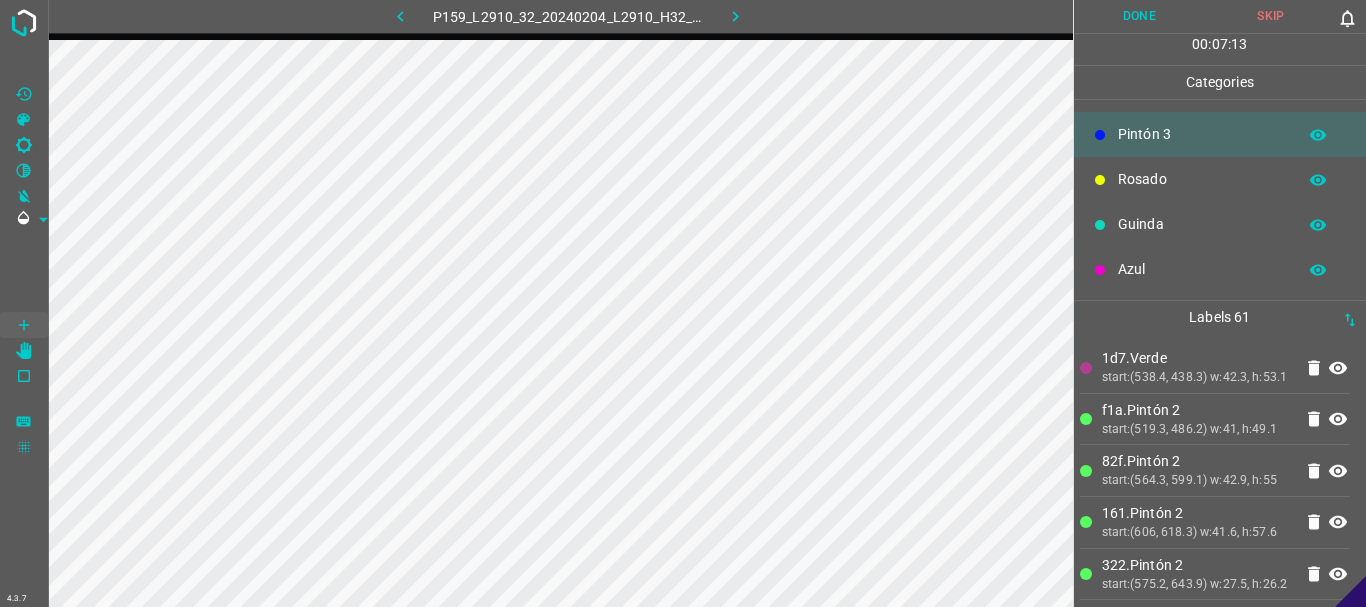 click on "Azul" at bounding box center [1202, 269] 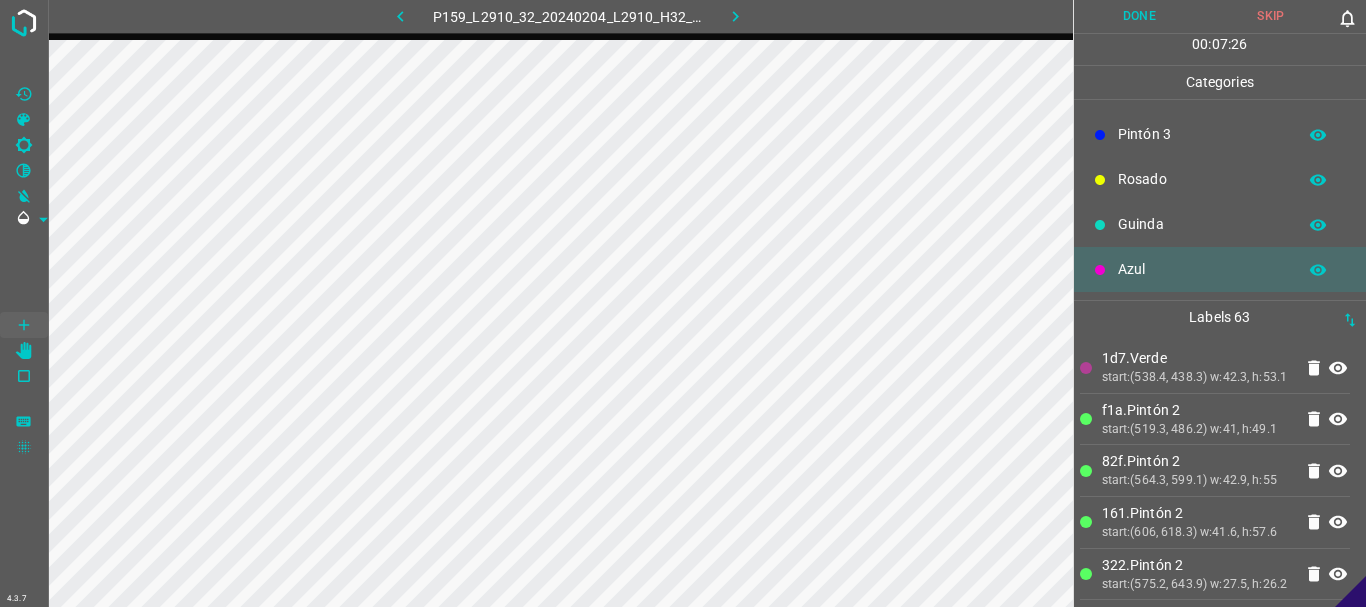 scroll, scrollTop: 0, scrollLeft: 0, axis: both 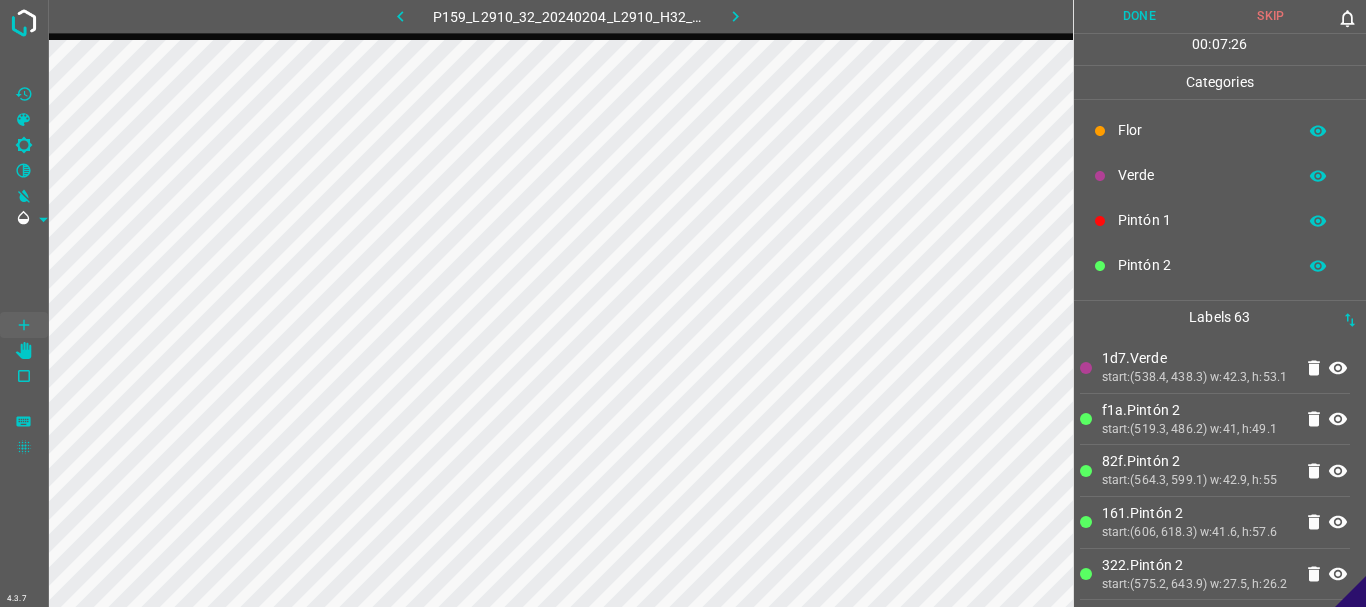 click on "Verde" at bounding box center [1202, 175] 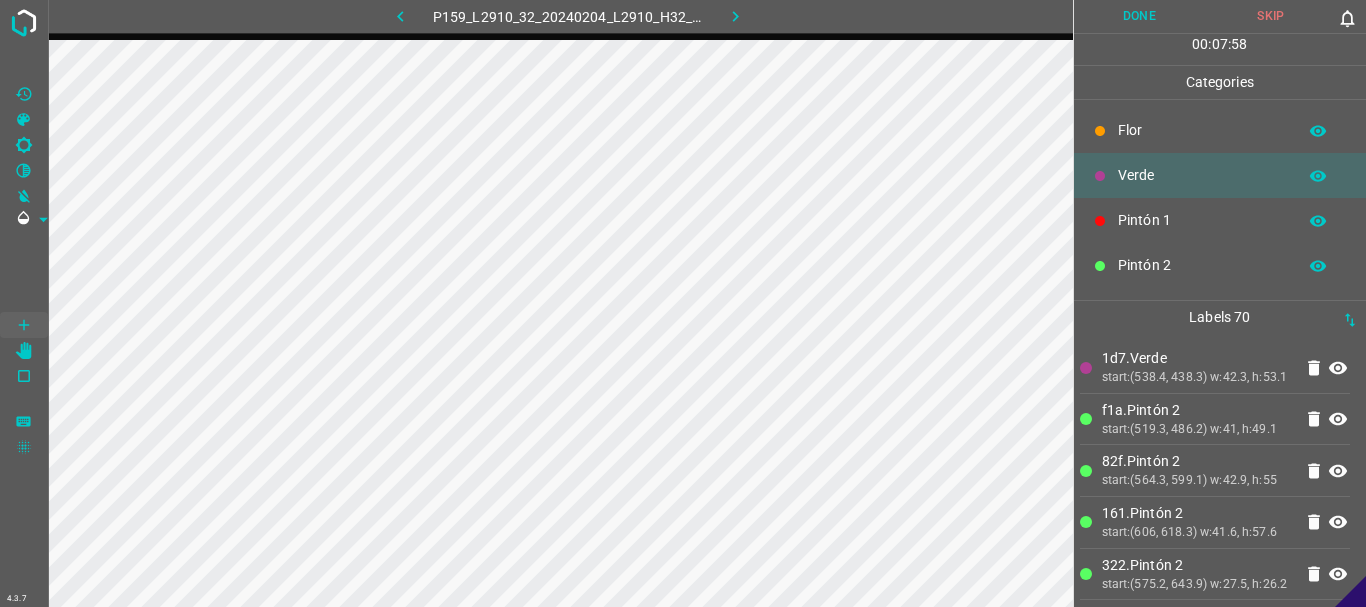 scroll, scrollTop: 176, scrollLeft: 0, axis: vertical 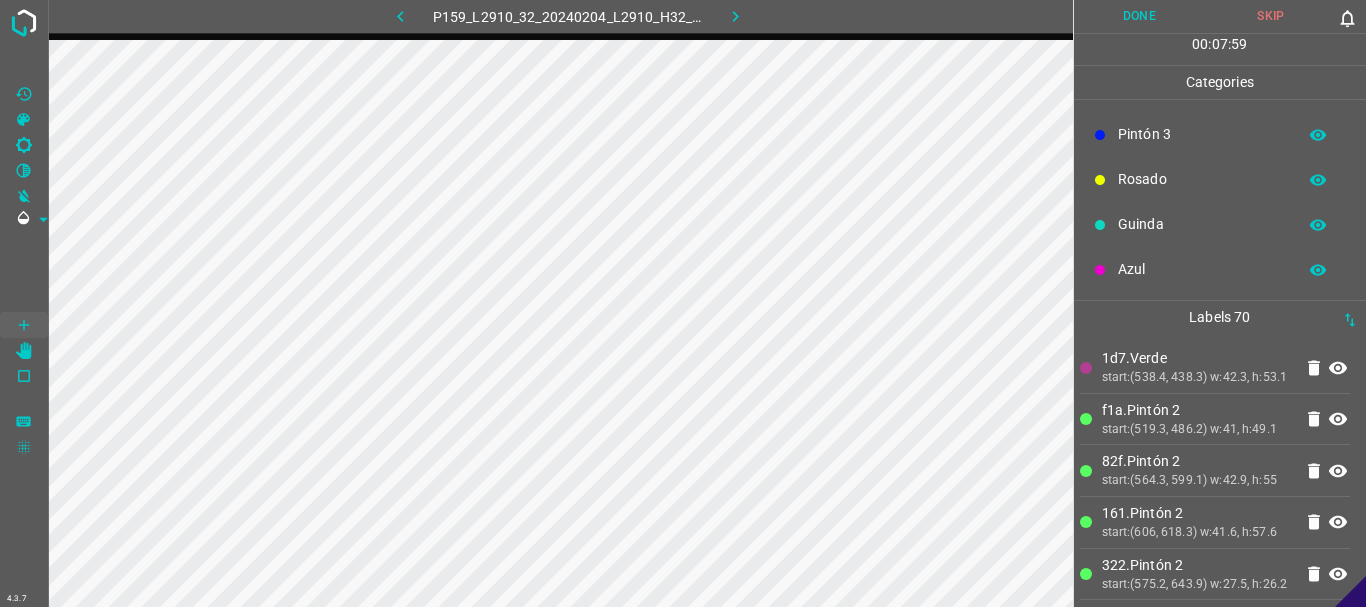 click on "Azul" at bounding box center (1202, 269) 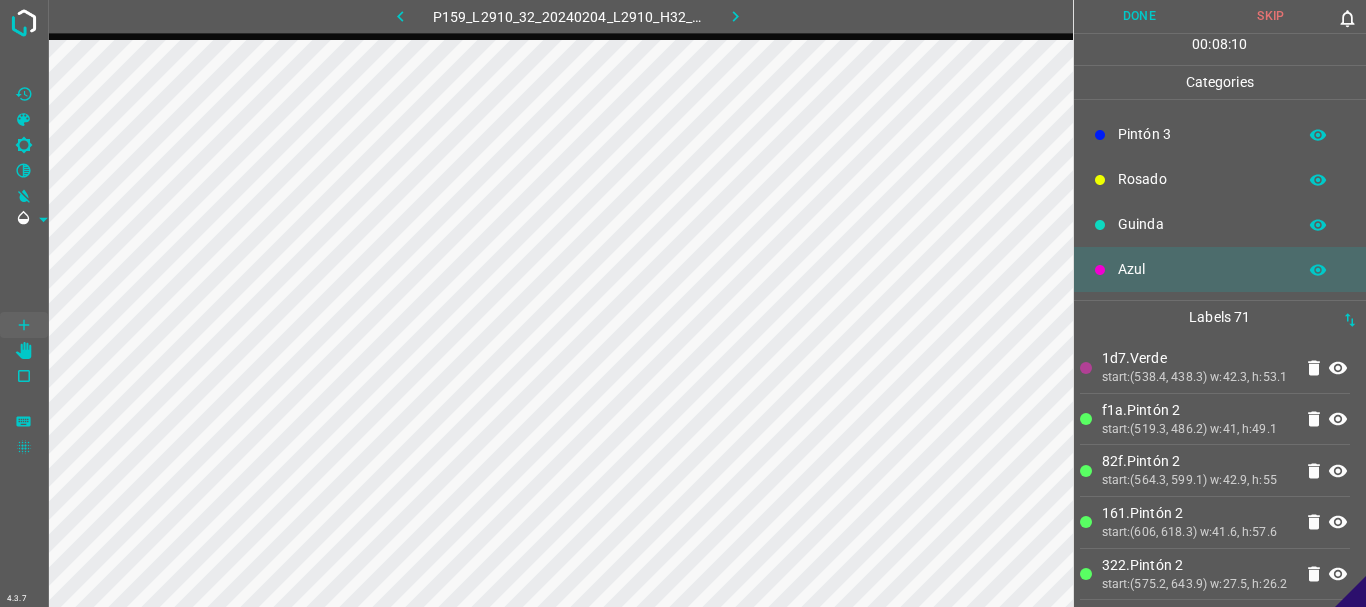 click on "Guinda" at bounding box center [1202, 224] 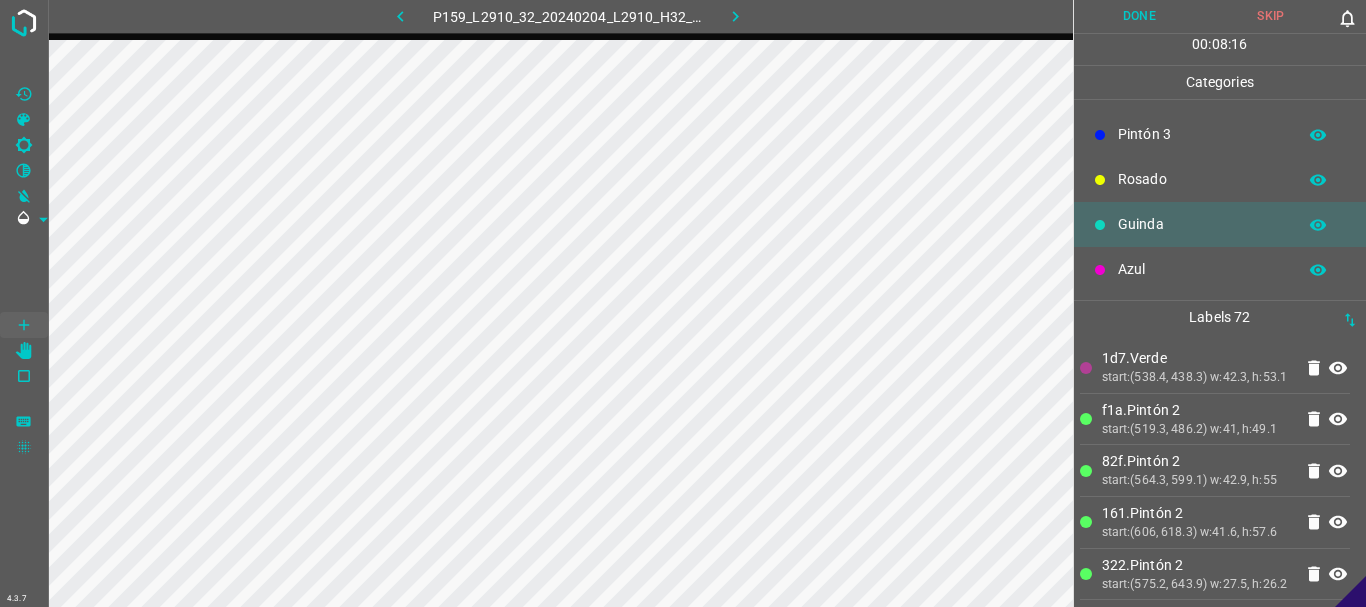 click on "Pintón 3" at bounding box center (1202, 134) 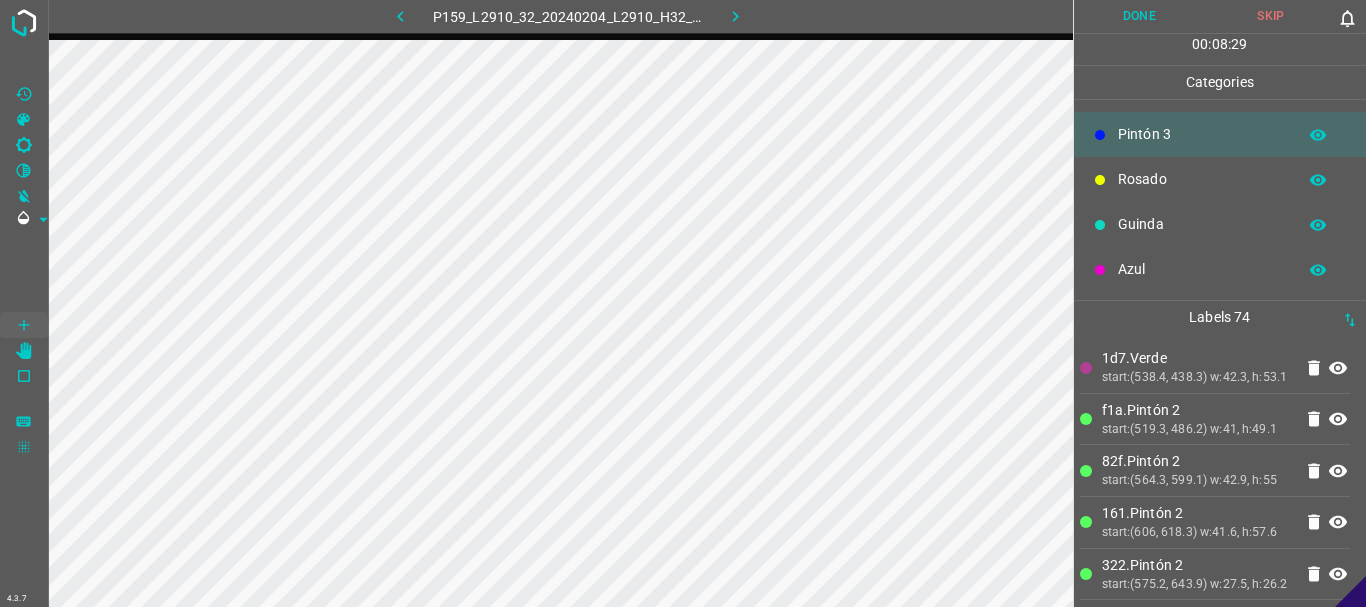 scroll, scrollTop: 0, scrollLeft: 0, axis: both 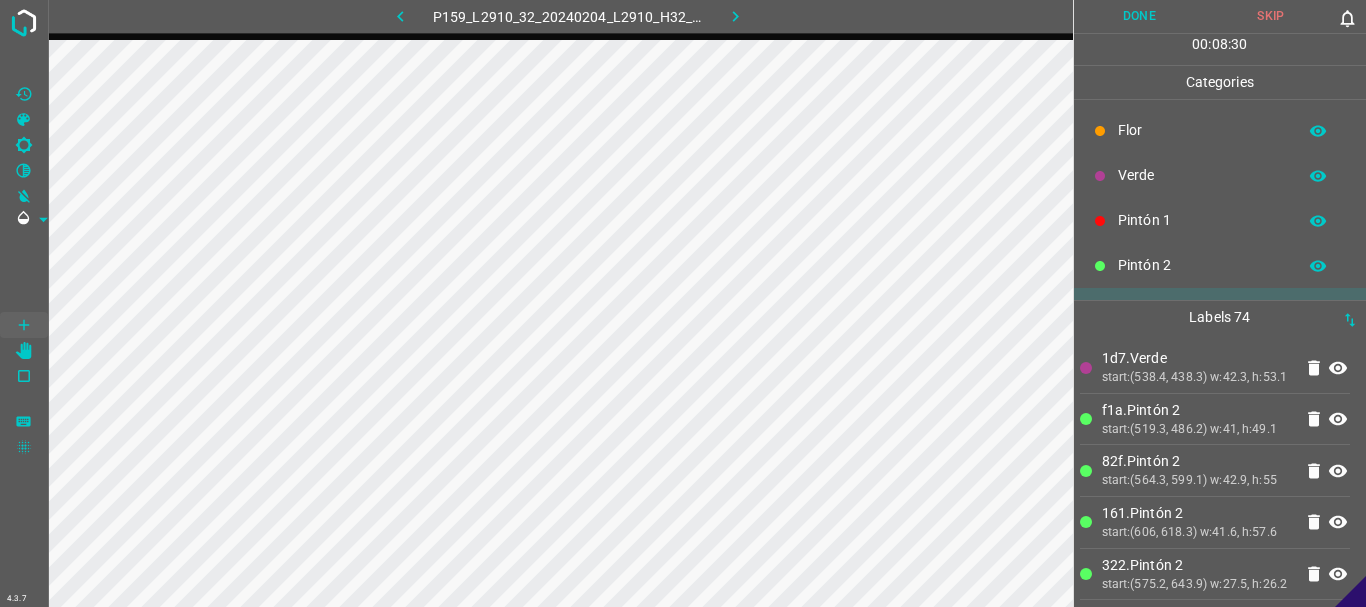 click on "Pintón 2" at bounding box center [1202, 265] 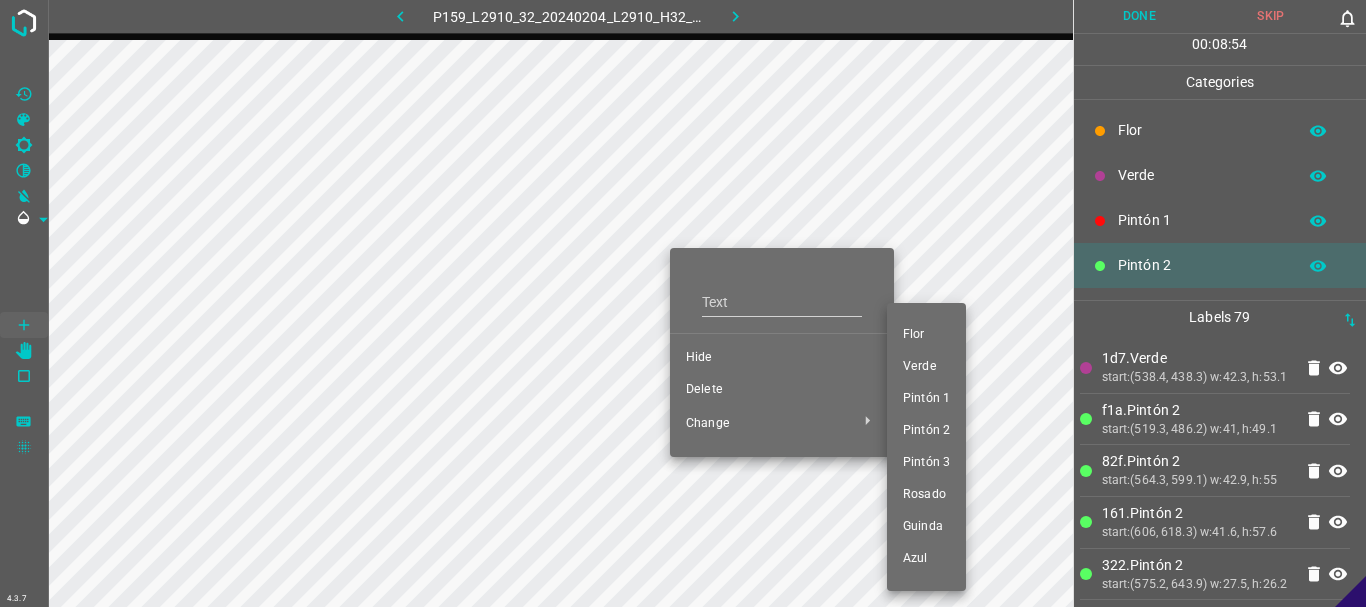 click on "Verde" at bounding box center [926, 367] 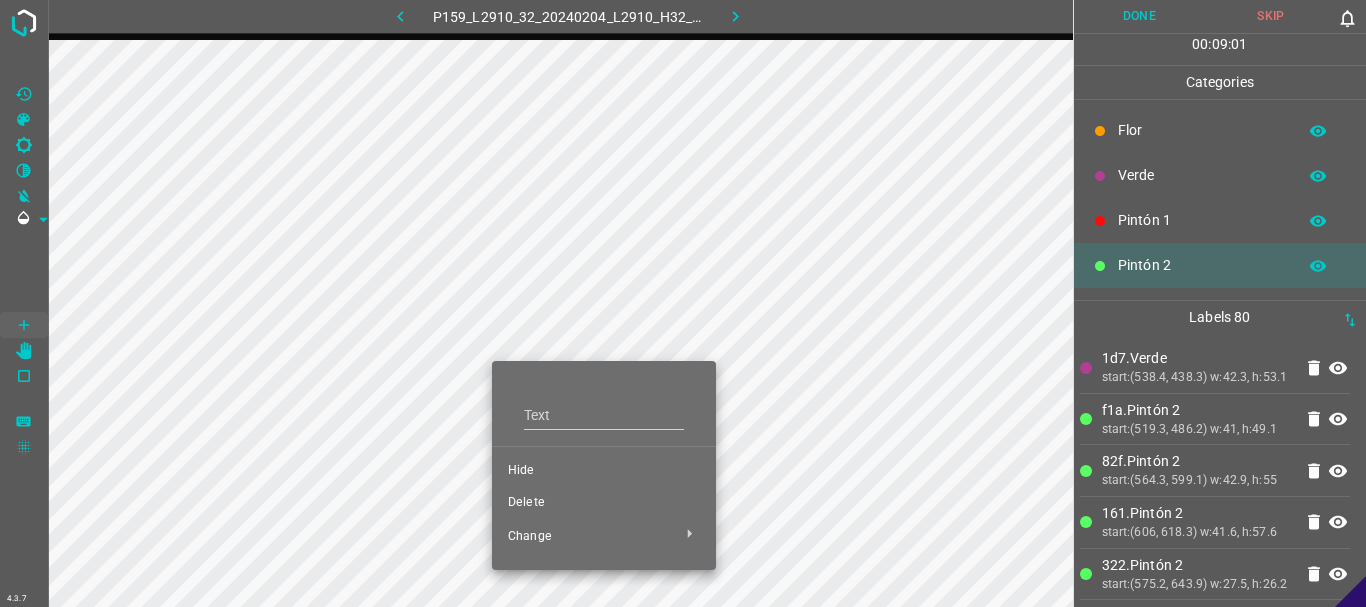 click on "Delete" at bounding box center (604, 503) 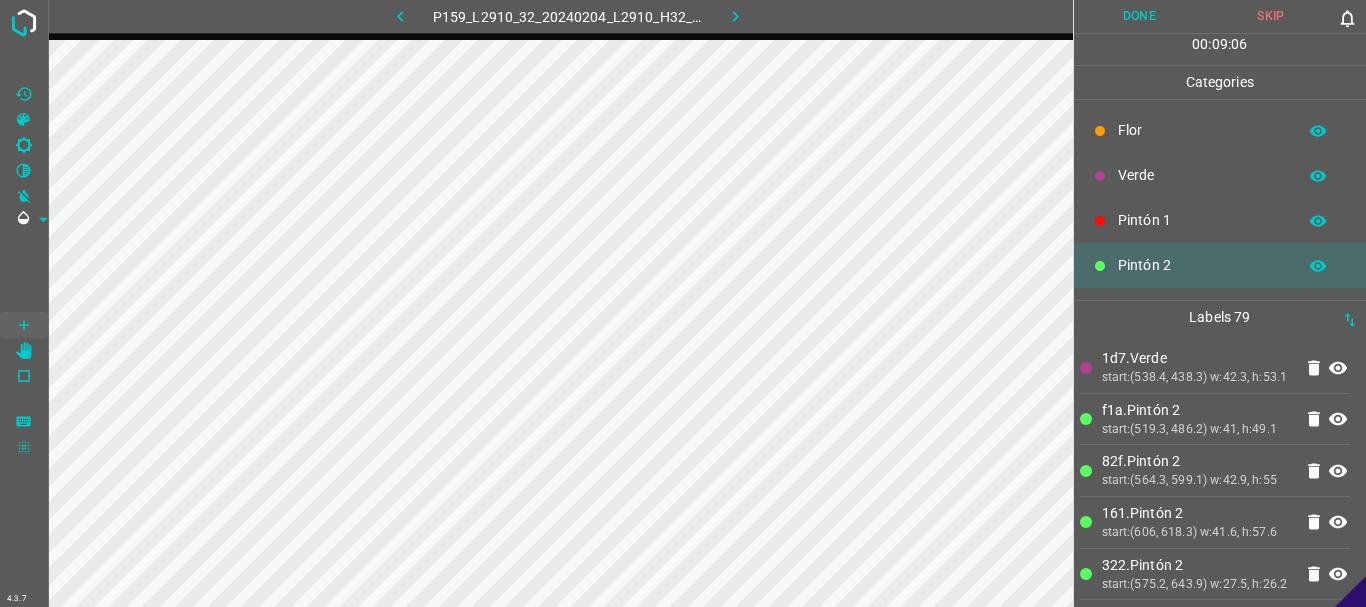 click on "Verde" at bounding box center [1202, 175] 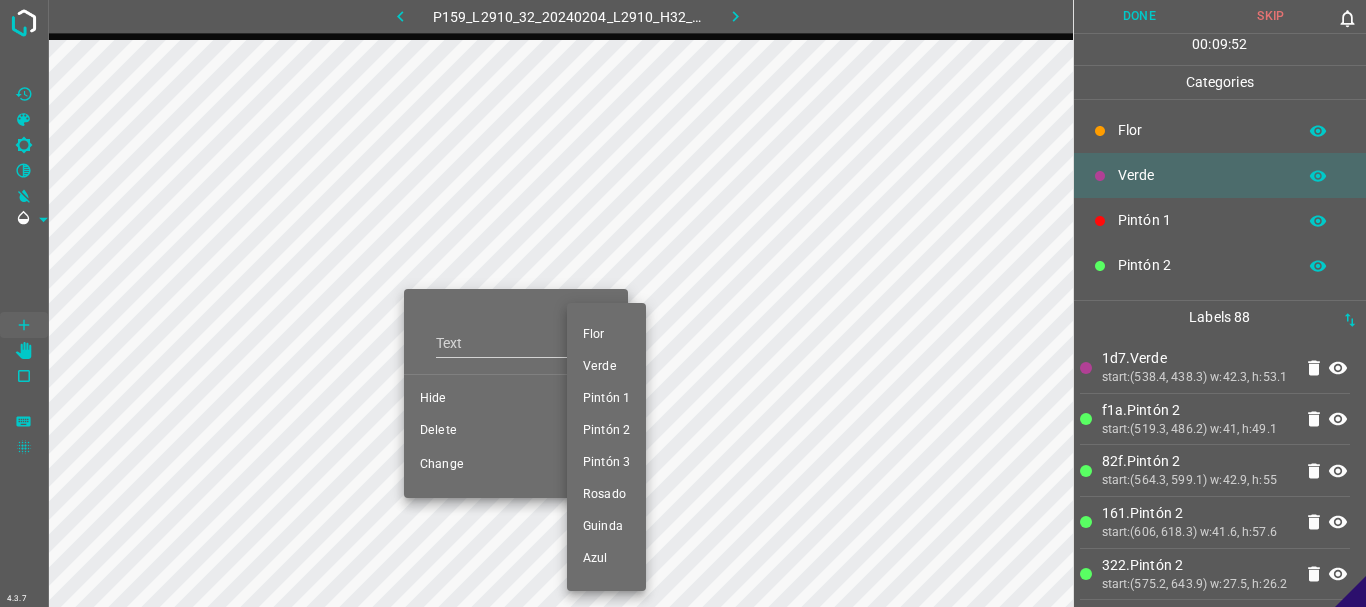 click at bounding box center (683, 303) 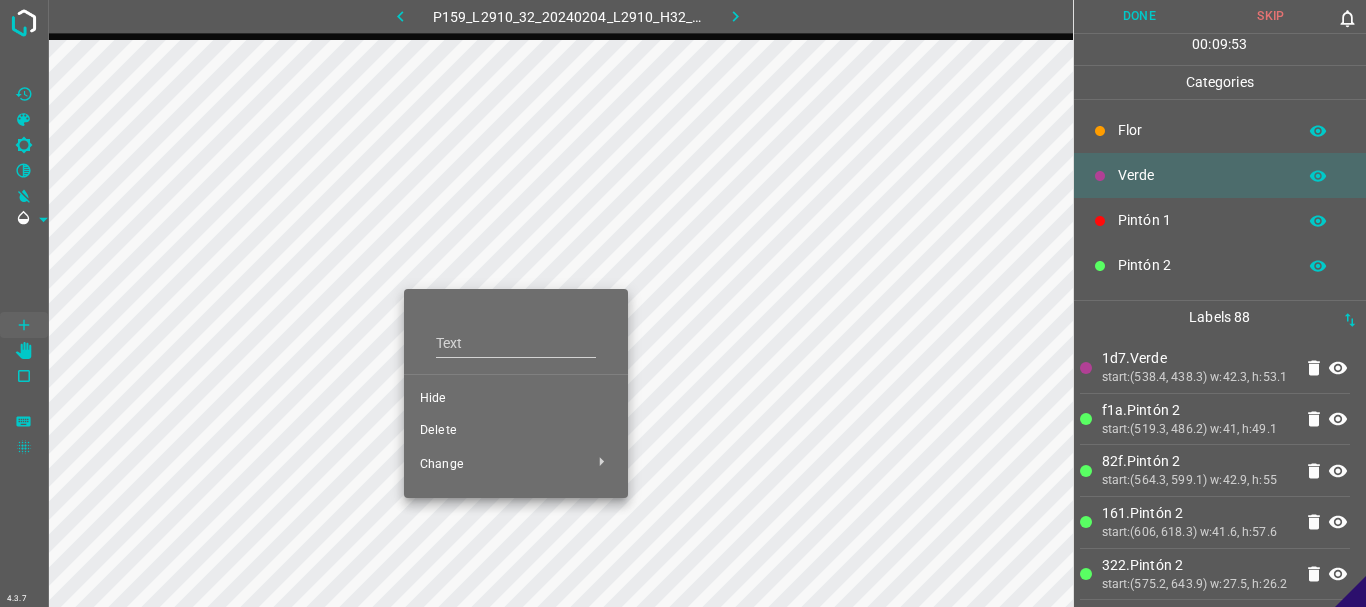 click on "Delete" at bounding box center (516, 431) 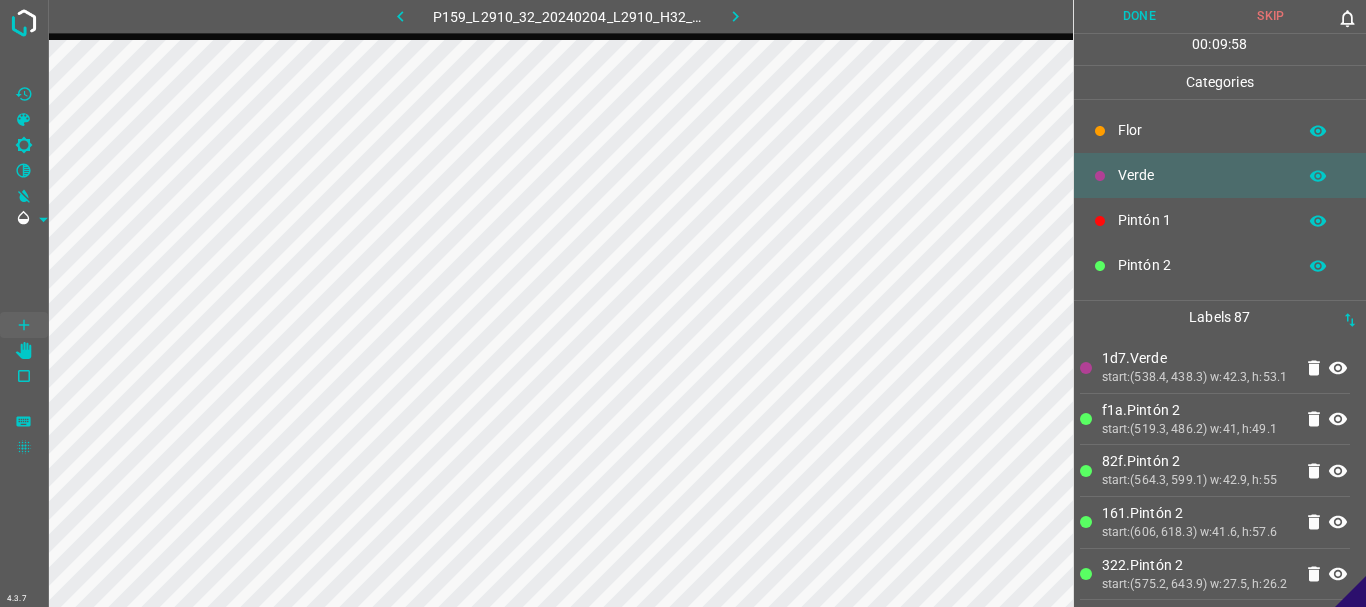click at bounding box center [1100, 221] 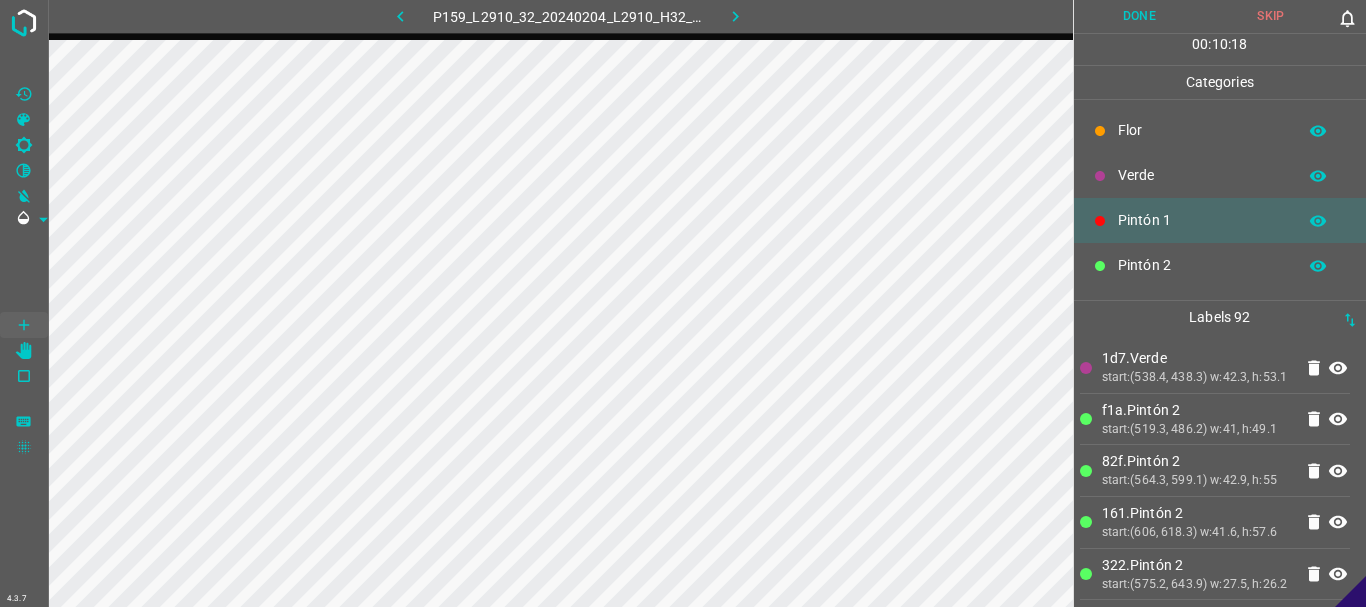 click on "Verde" at bounding box center (1202, 175) 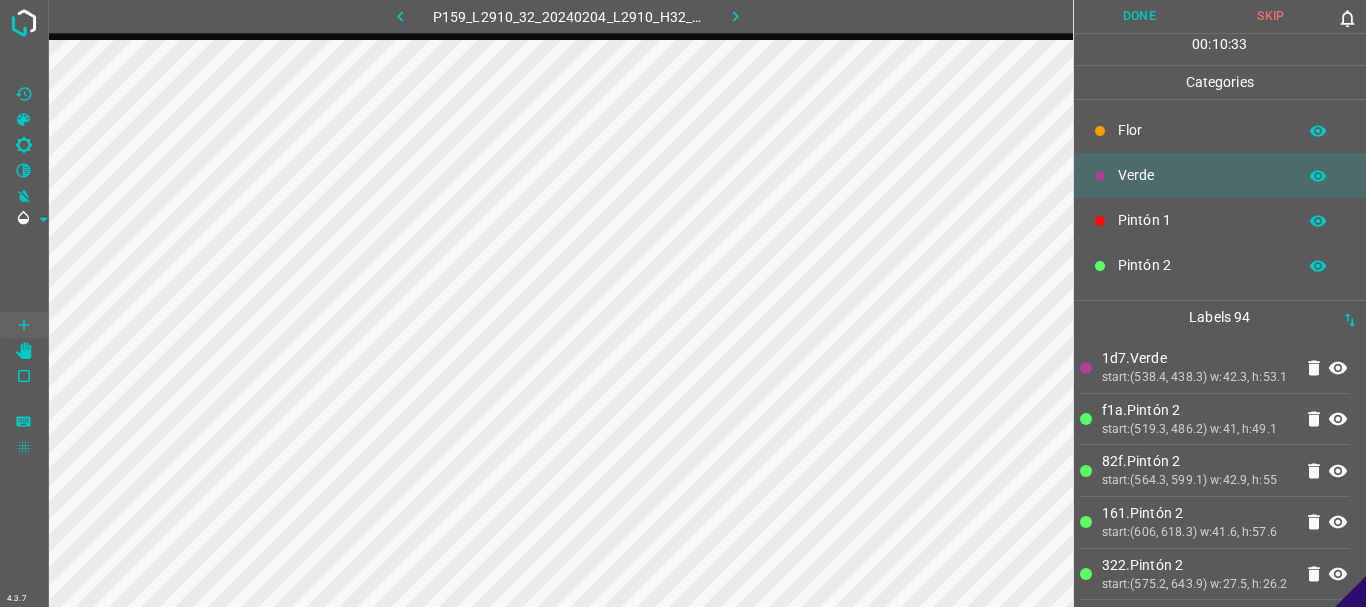 click on "Pintón 1" at bounding box center [1202, 220] 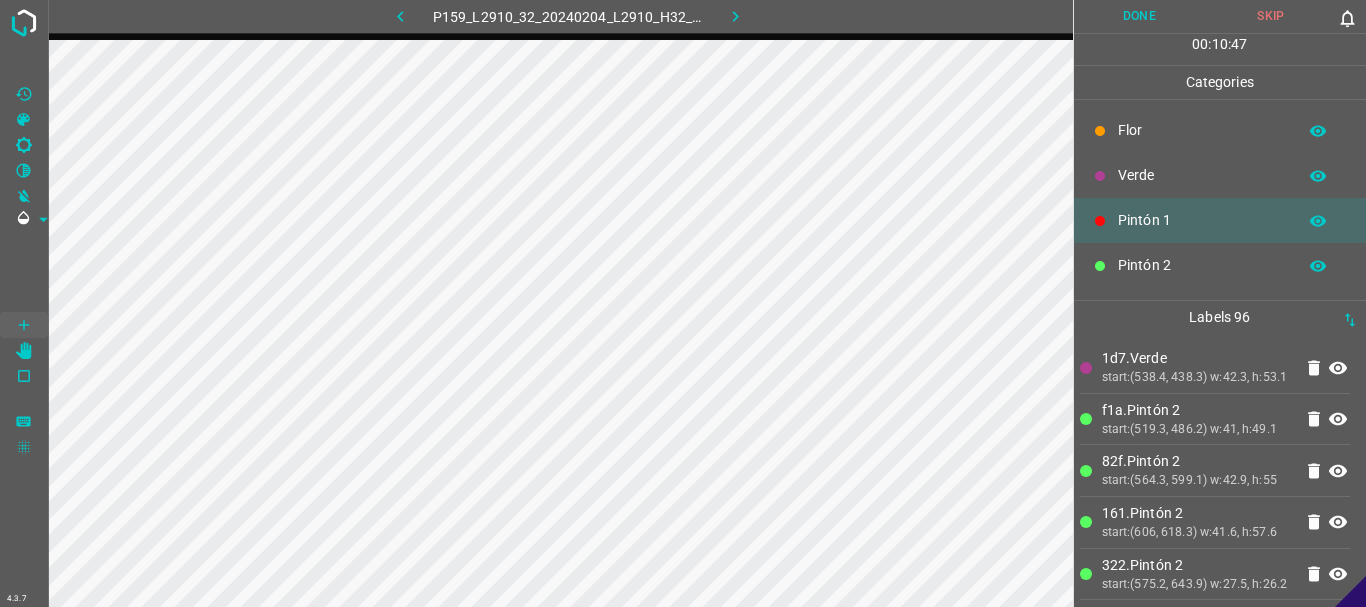 click on "Verde" at bounding box center [1202, 175] 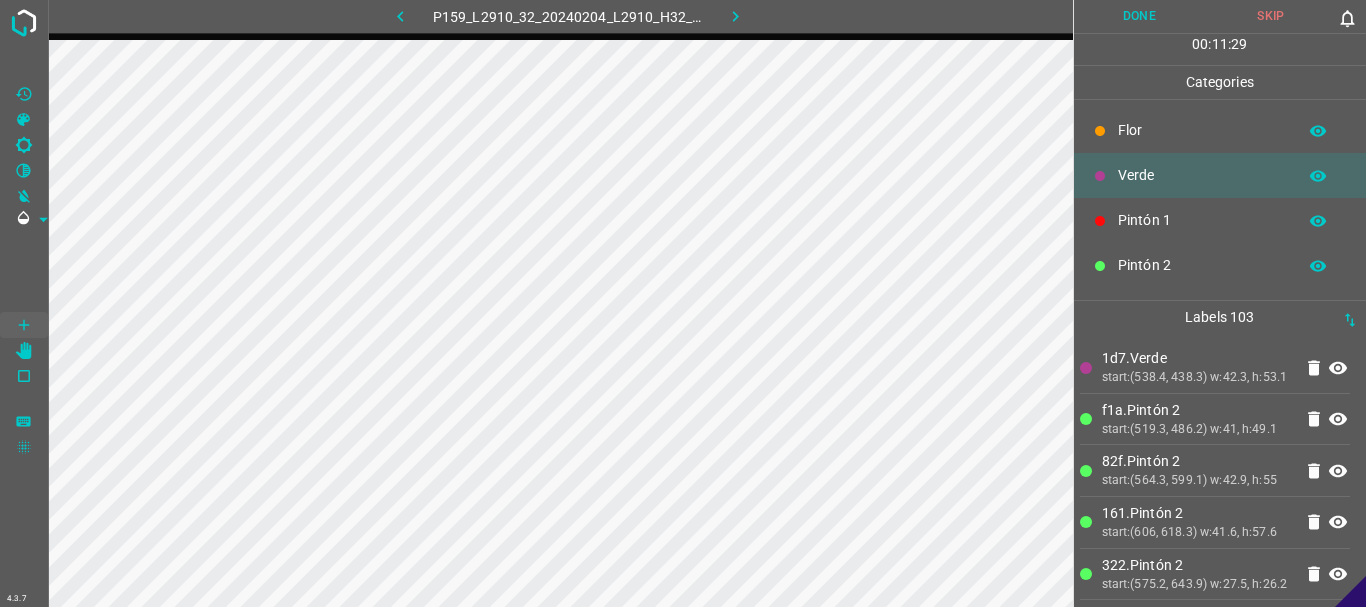 scroll, scrollTop: 176, scrollLeft: 0, axis: vertical 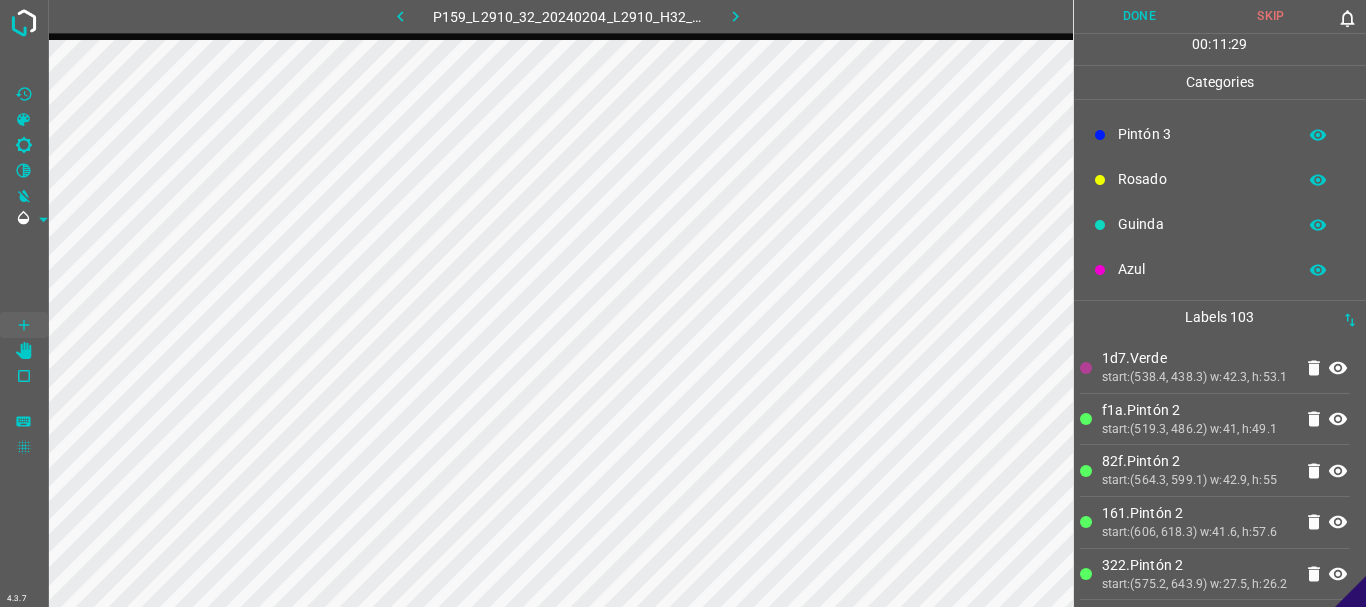 click on "Pintón 3" at bounding box center (1202, 134) 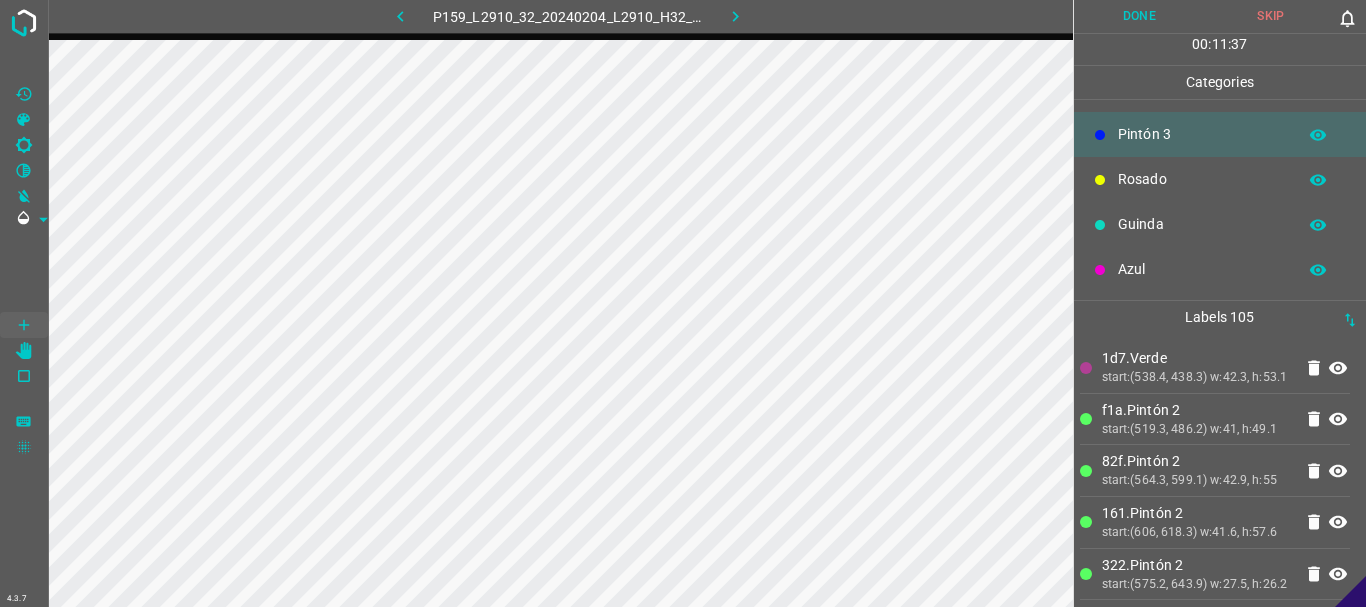scroll, scrollTop: 0, scrollLeft: 0, axis: both 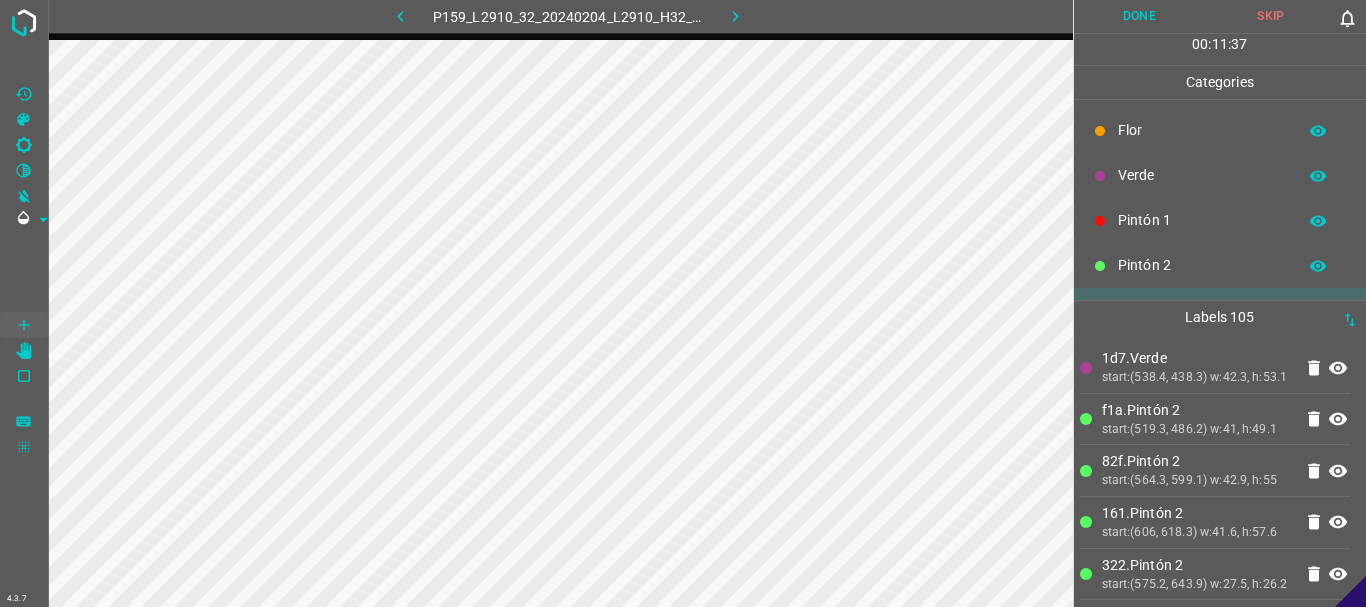 click on "Pintón 1" at bounding box center [1202, 220] 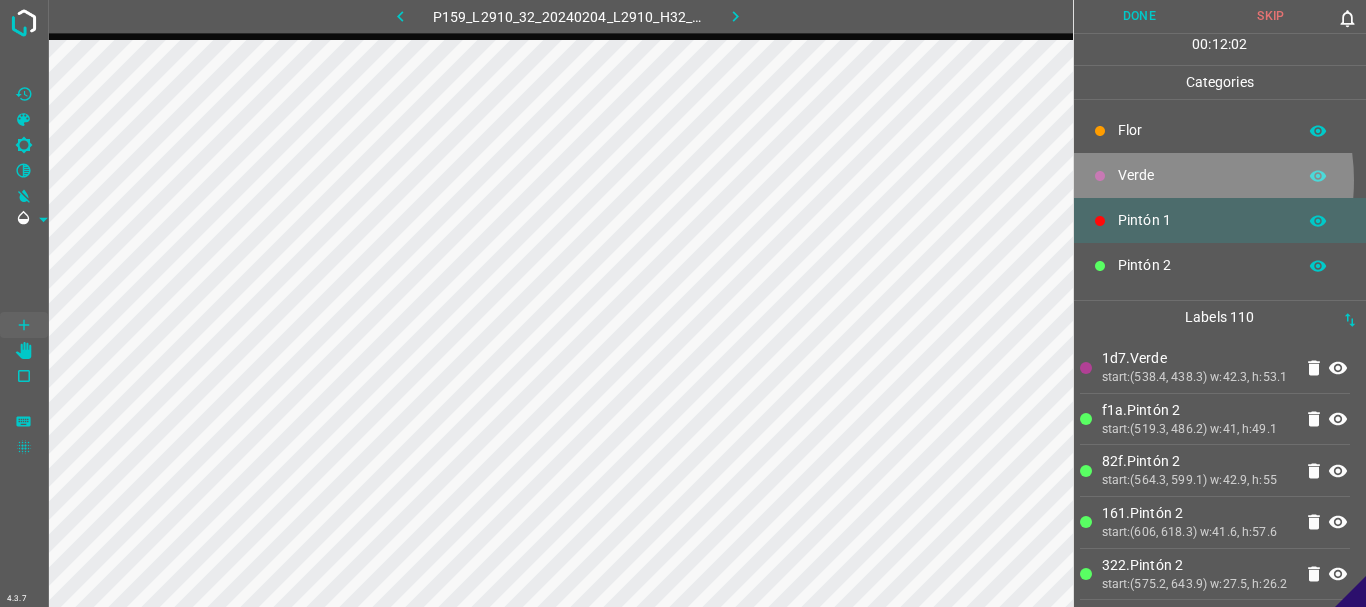 click on "Verde" at bounding box center (1202, 175) 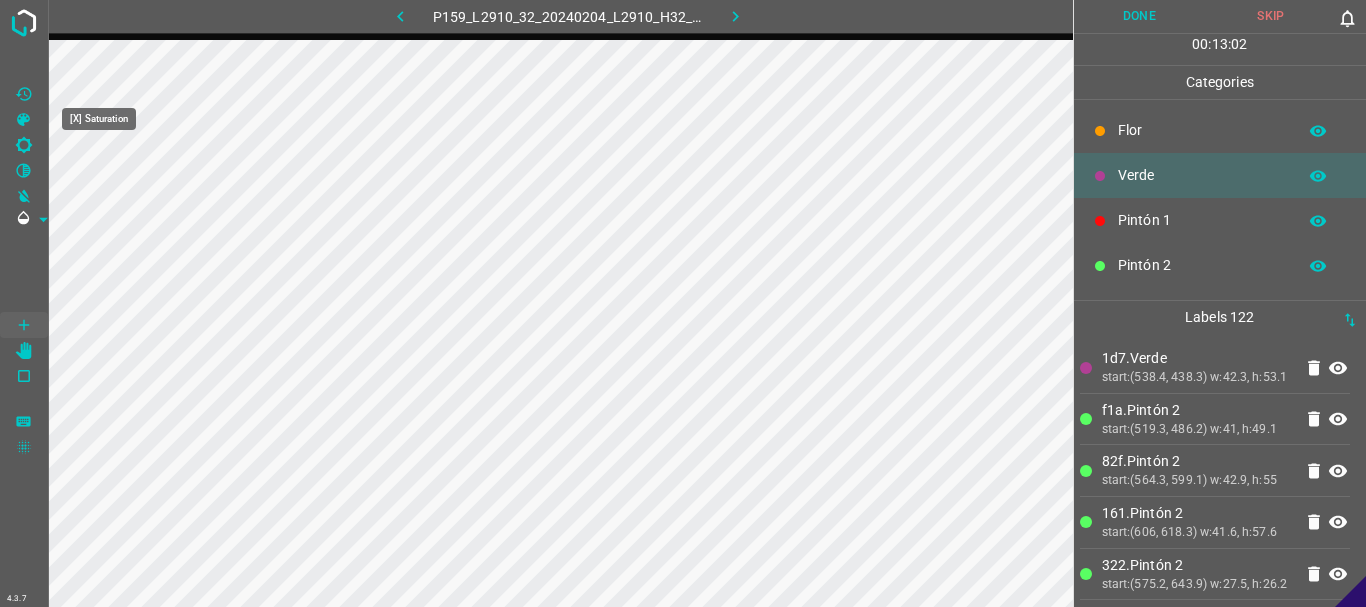 click at bounding box center (24, 120) 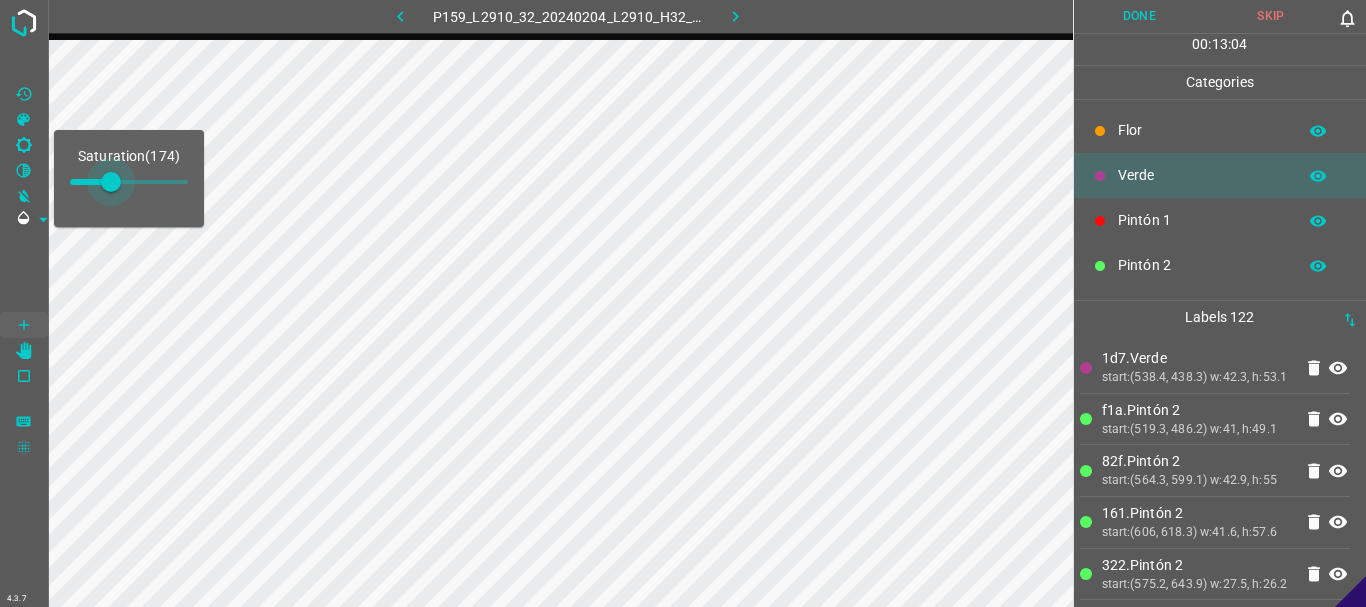click at bounding box center (111, 182) 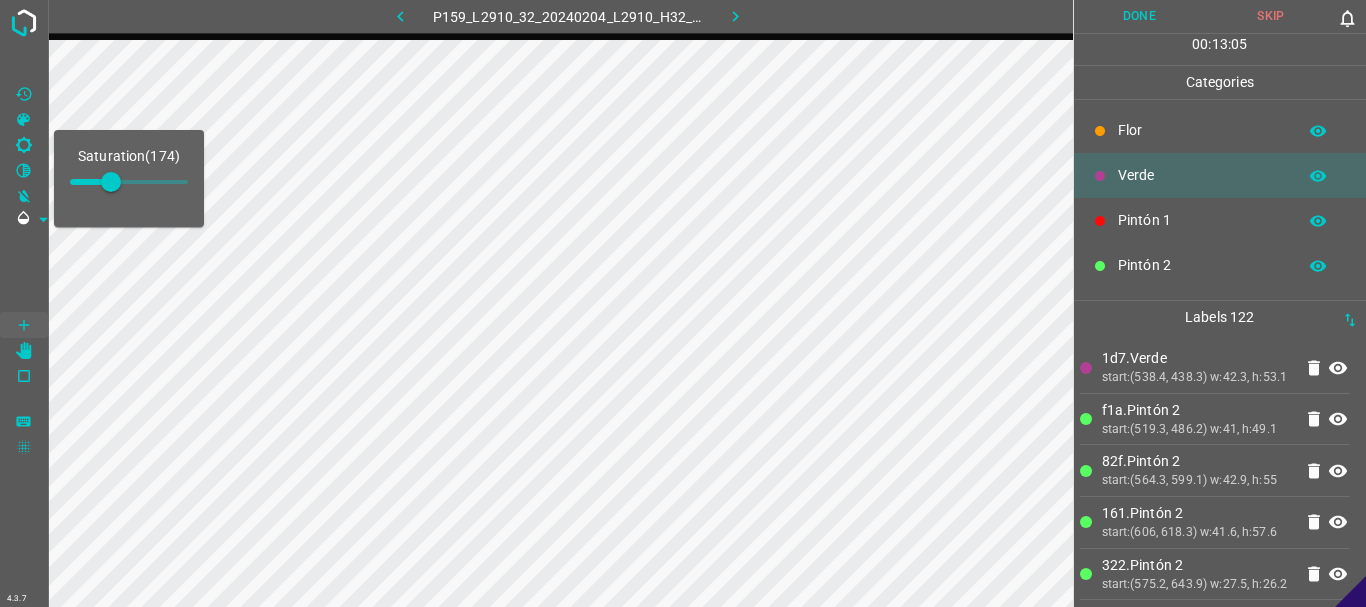 click at bounding box center (111, 182) 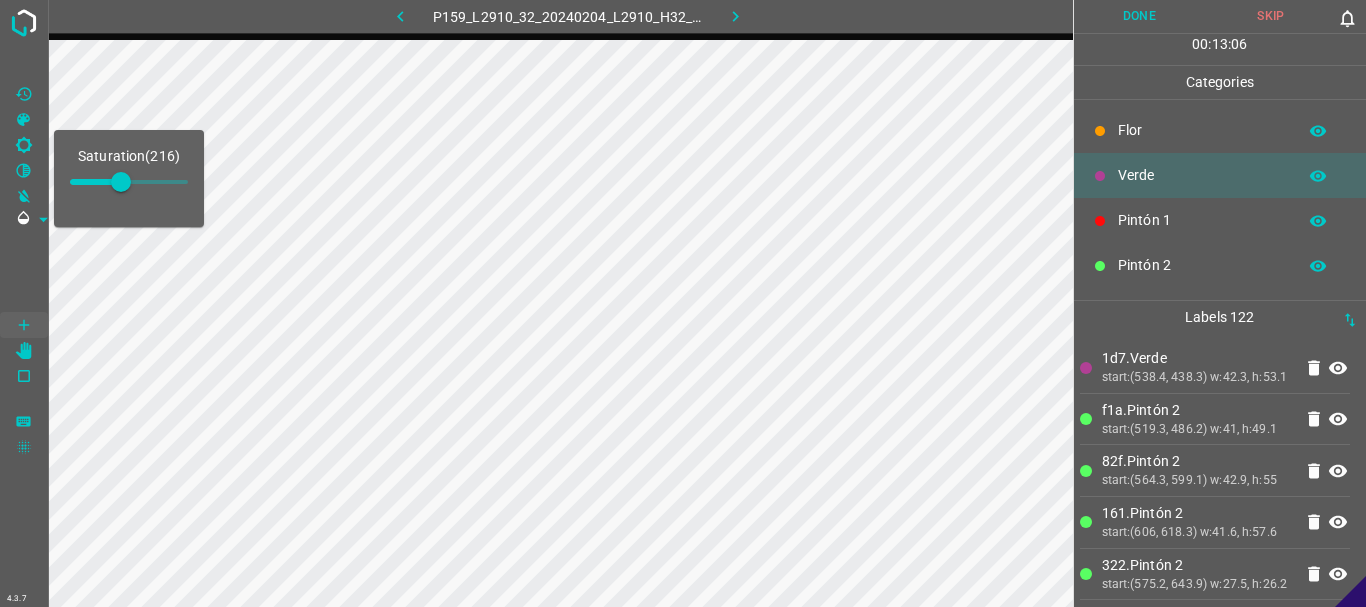 click at bounding box center (24, 272) 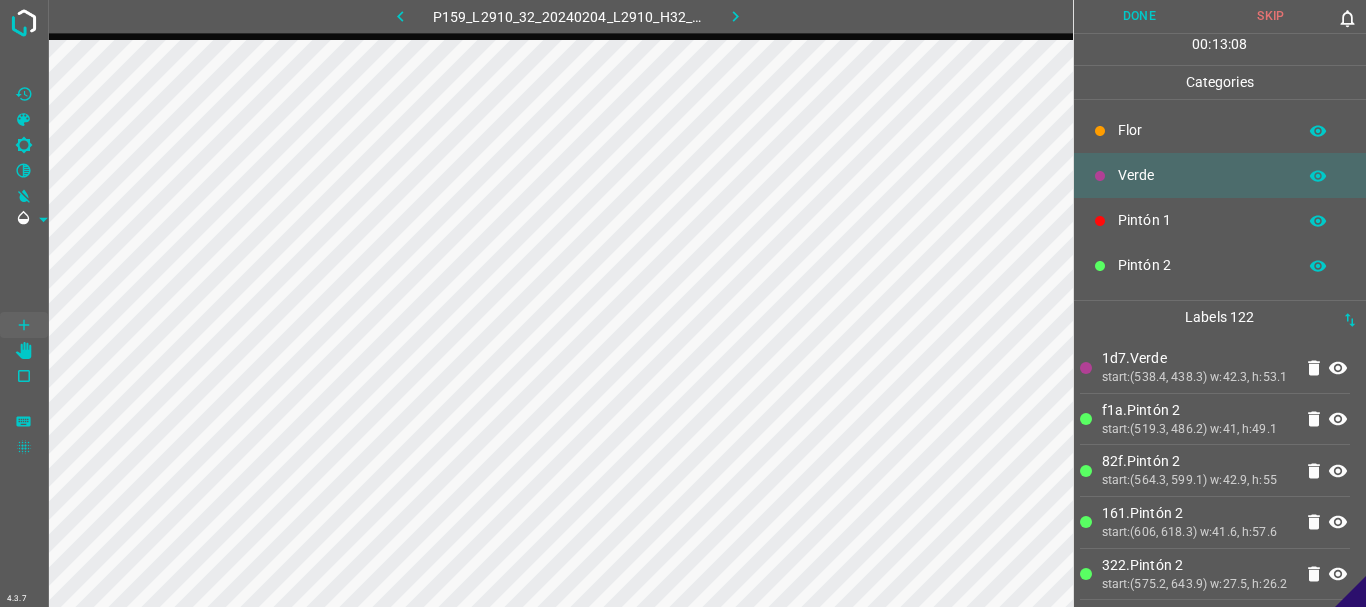 scroll, scrollTop: 176, scrollLeft: 0, axis: vertical 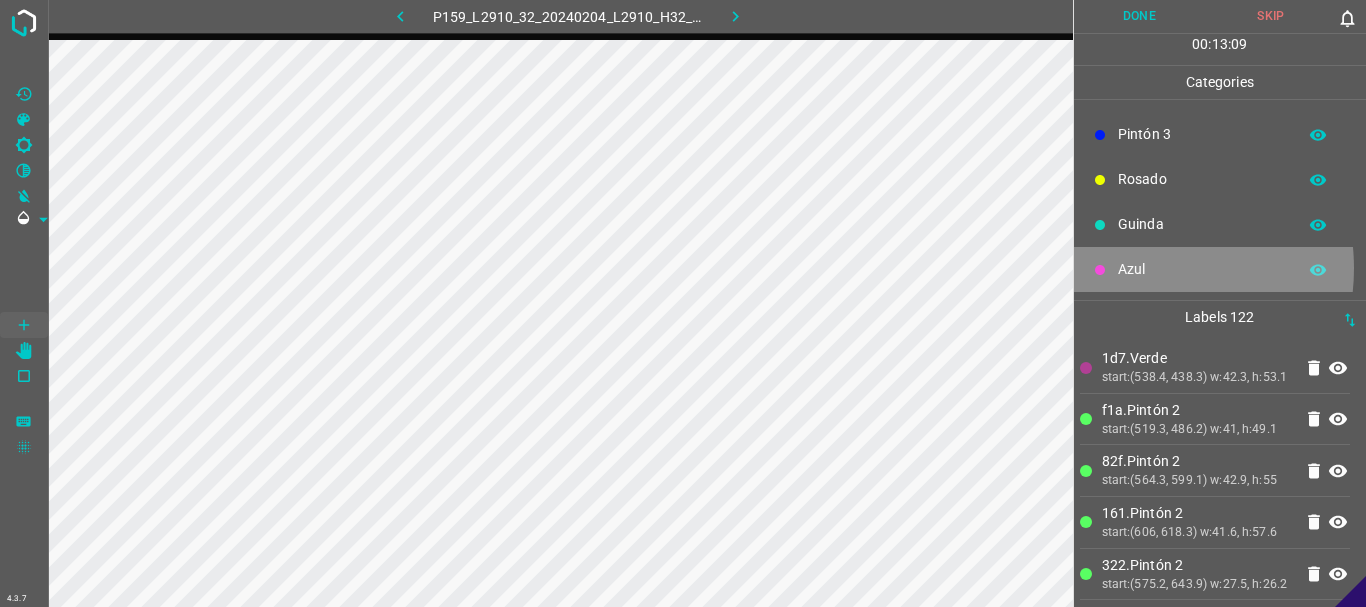 click on "Azul" at bounding box center (1202, 269) 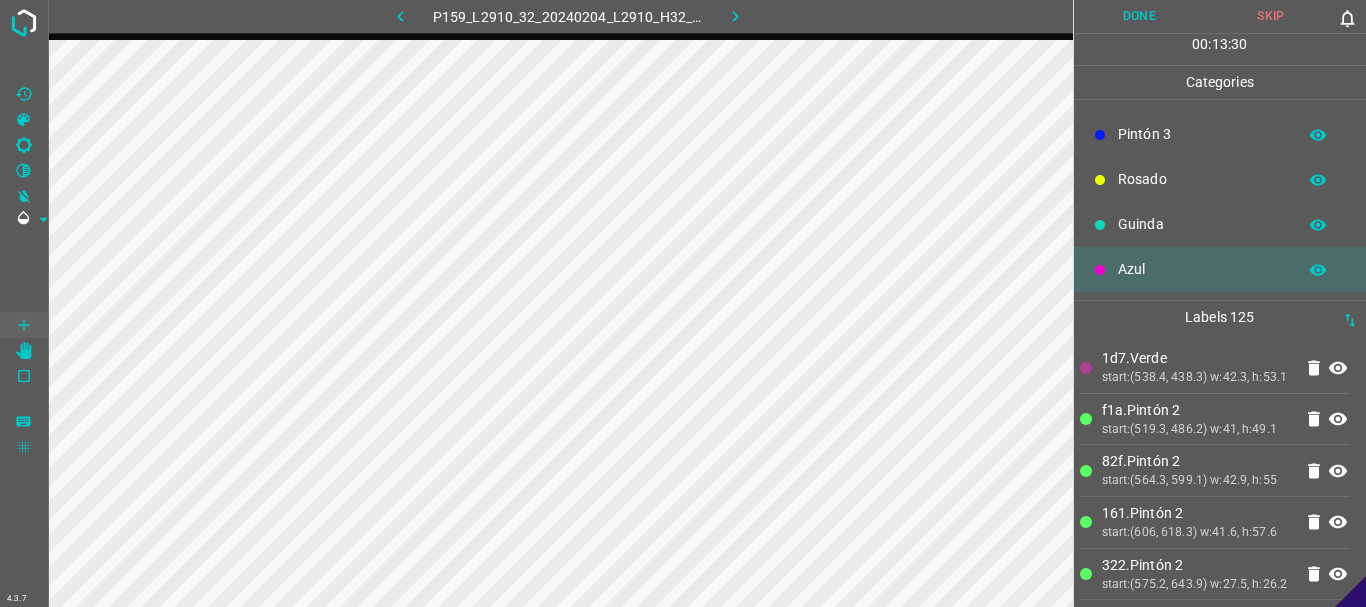 click on "Guinda" at bounding box center (1202, 224) 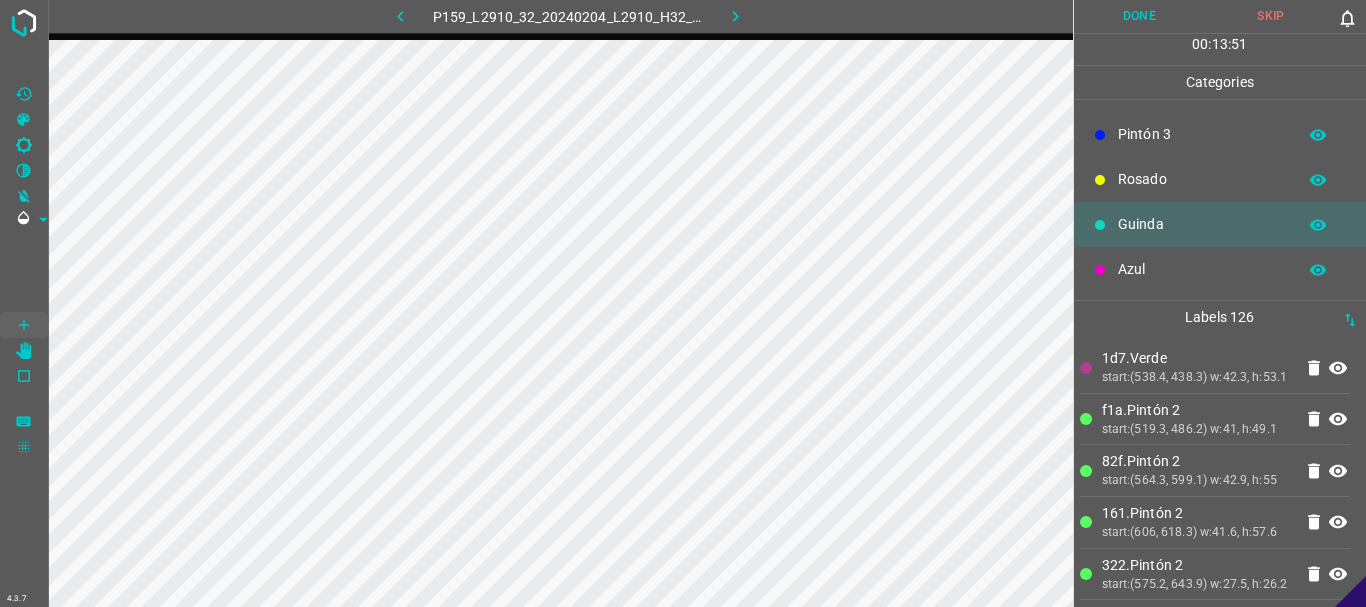 click 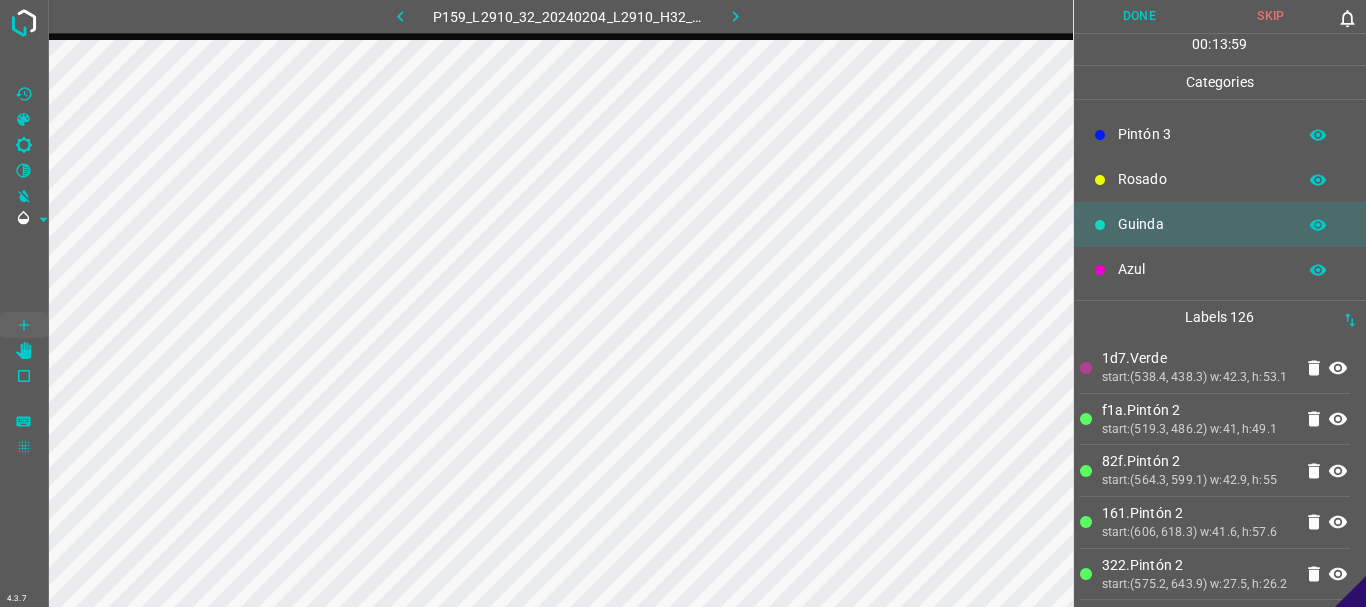 click on "Pintón 3" at bounding box center [1202, 134] 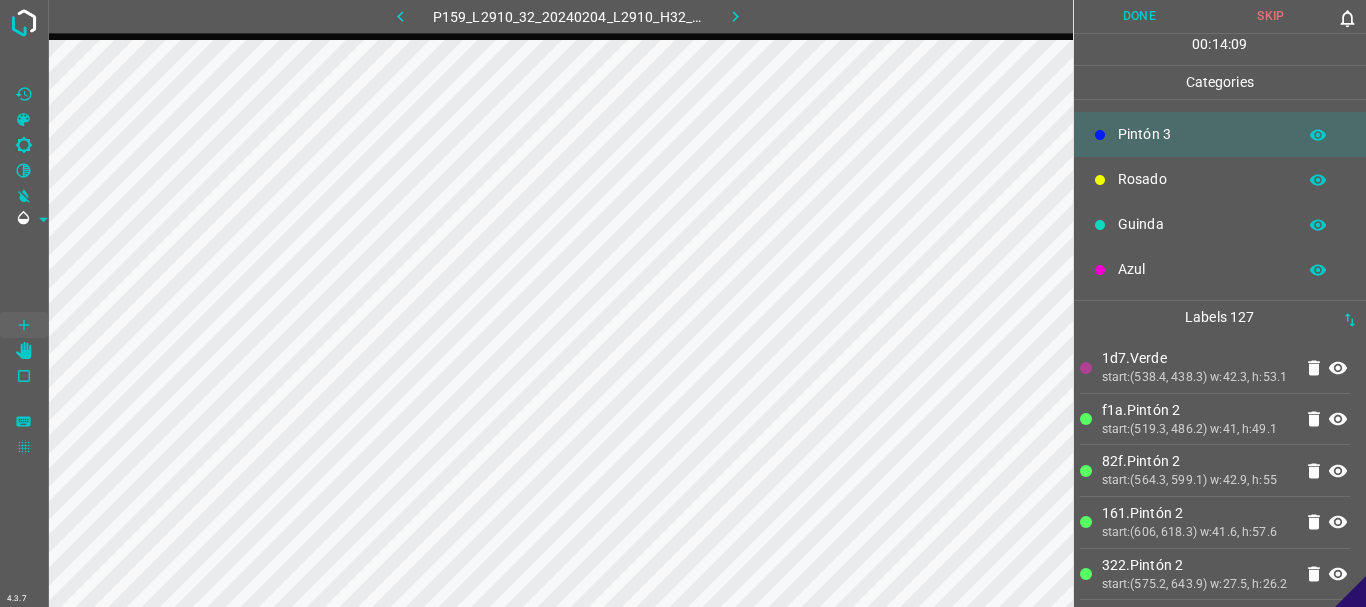 scroll, scrollTop: 0, scrollLeft: 0, axis: both 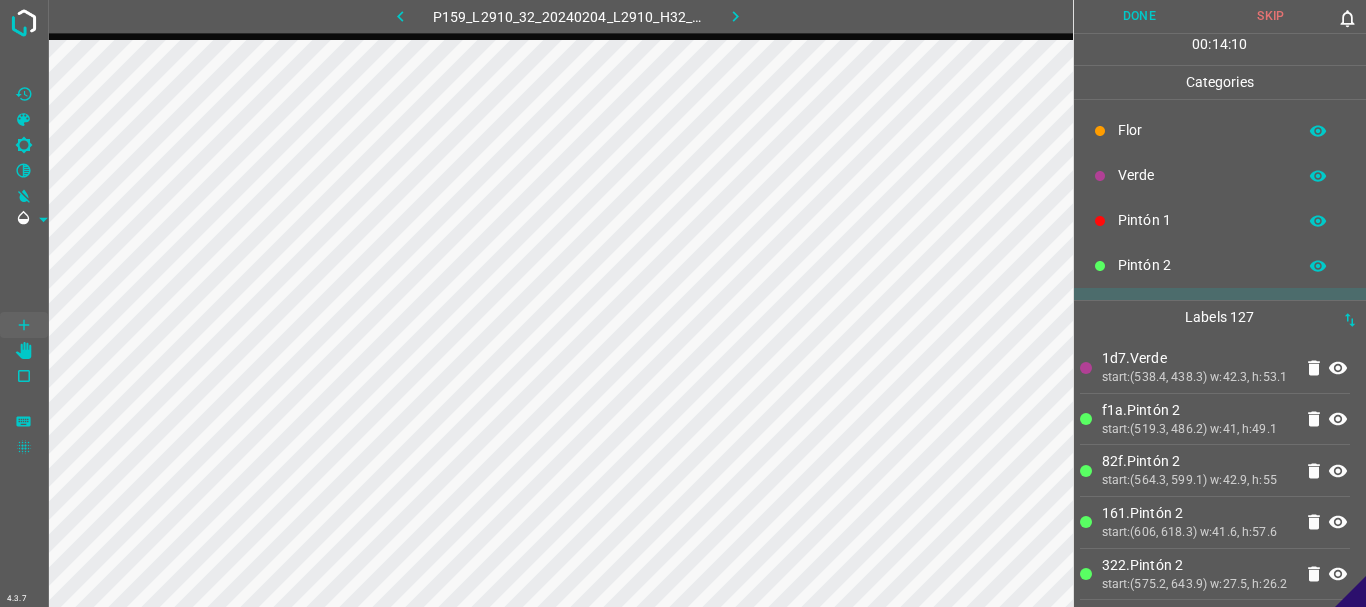 click on "Verde" at bounding box center (1202, 175) 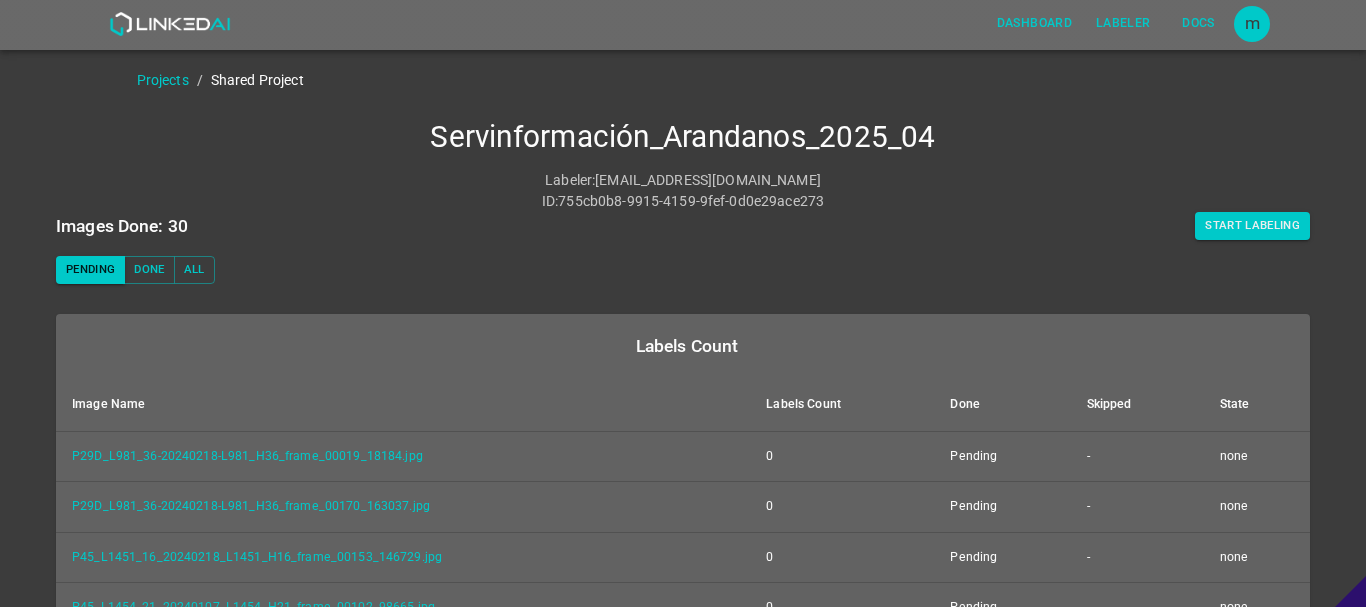 scroll, scrollTop: 581, scrollLeft: 0, axis: vertical 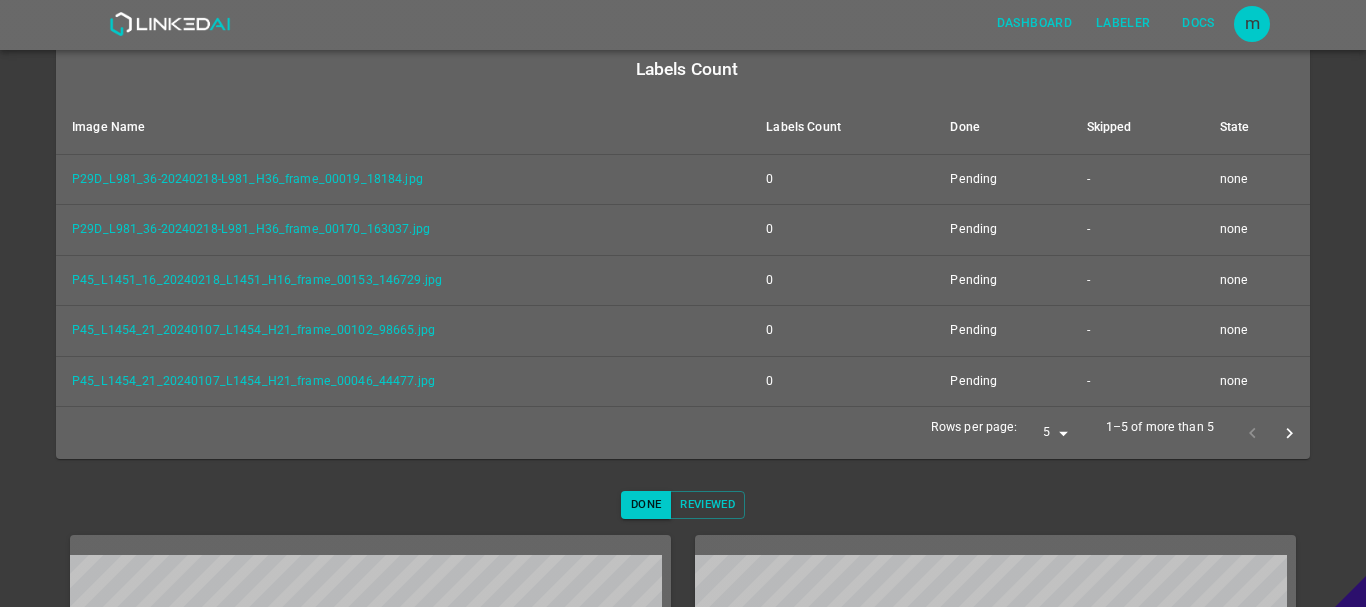 click 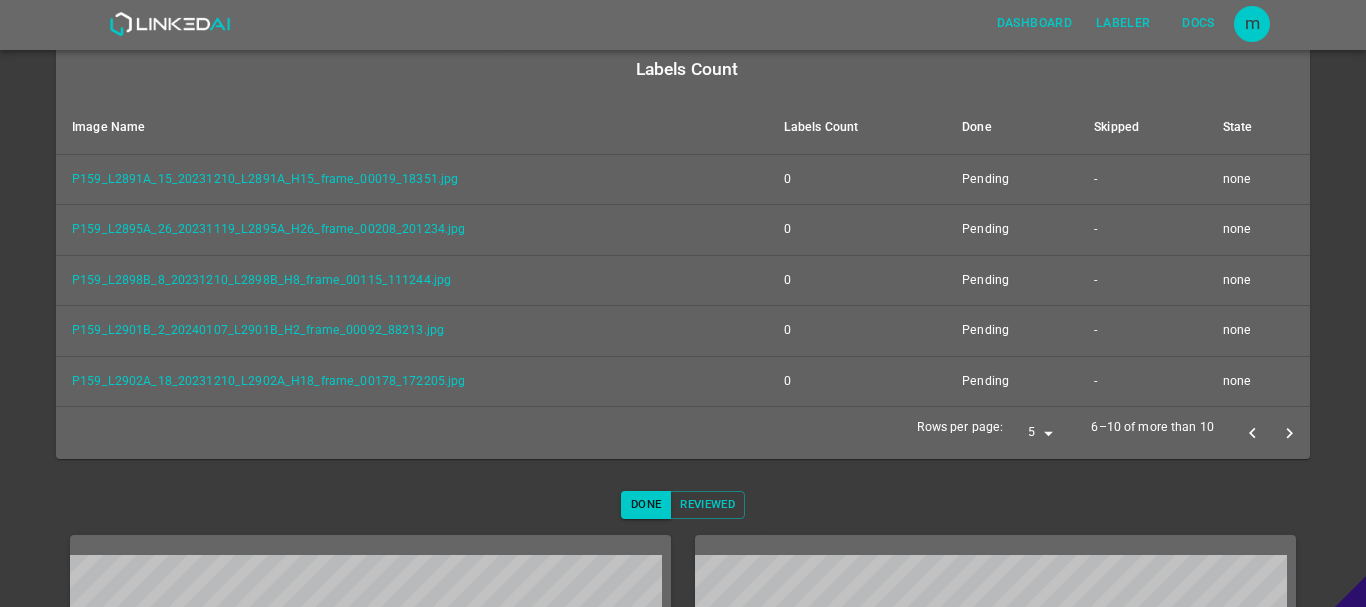 click 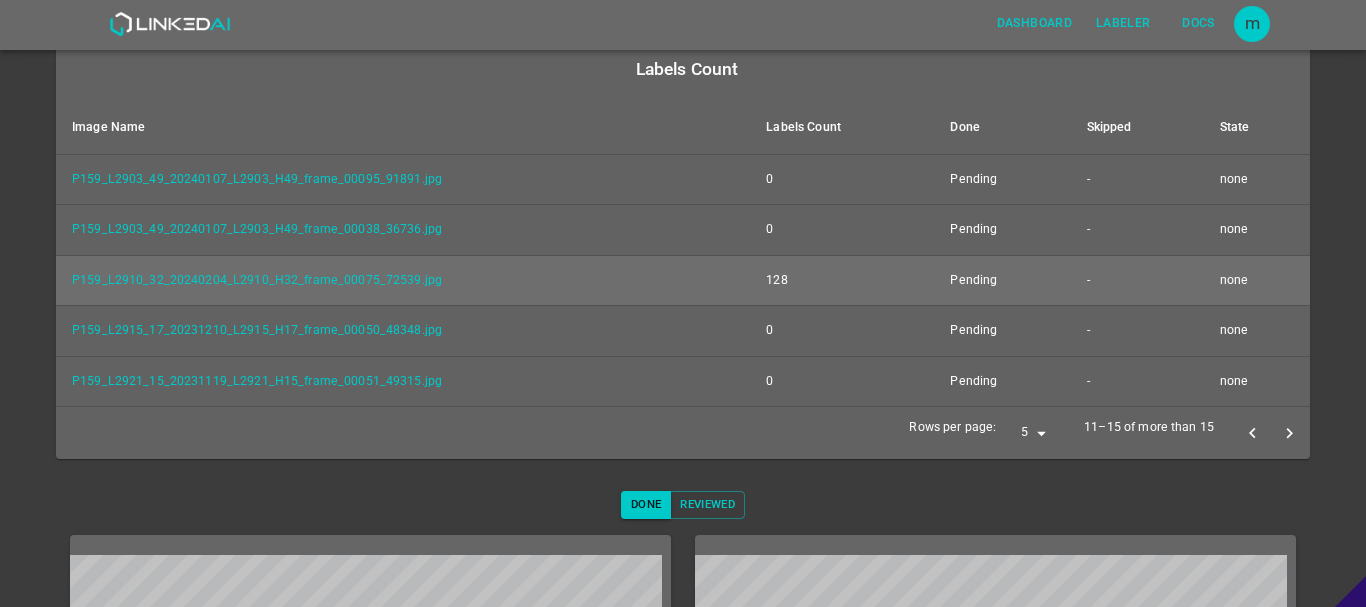 click on "P159_L2910_32_20240204_L2910_H32_frame_00075_72539.jpg" at bounding box center (403, 280) 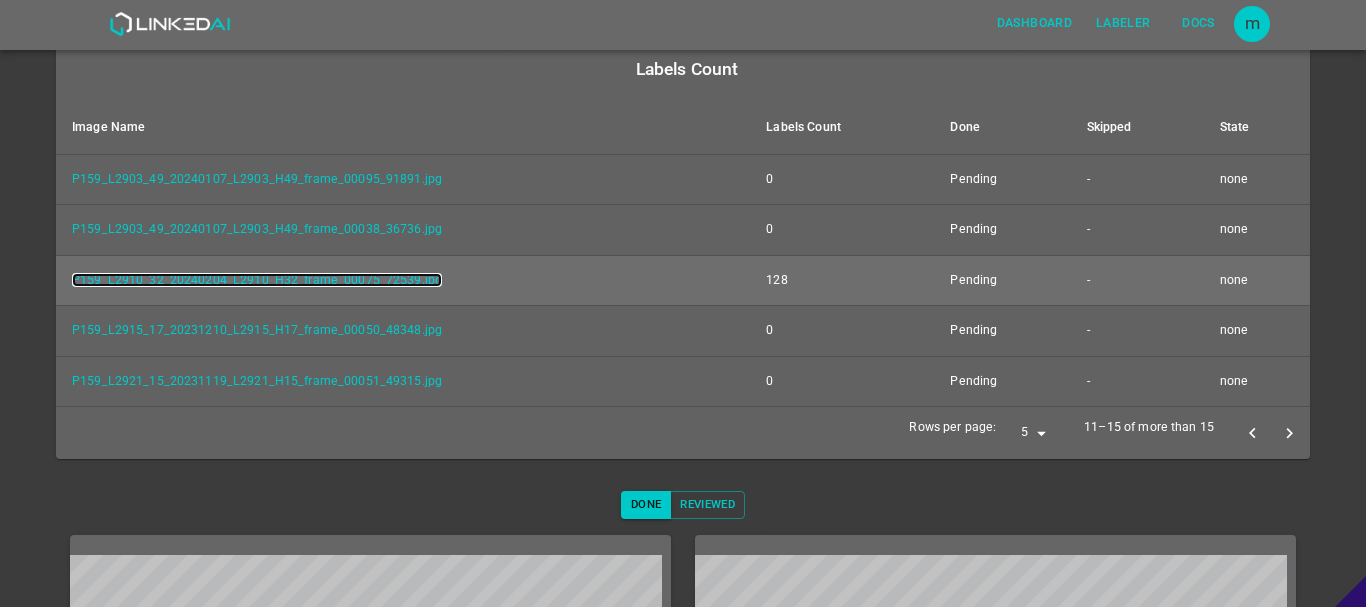 click on "P159_L2910_32_20240204_L2910_H32_frame_00075_72539.jpg" at bounding box center [257, 280] 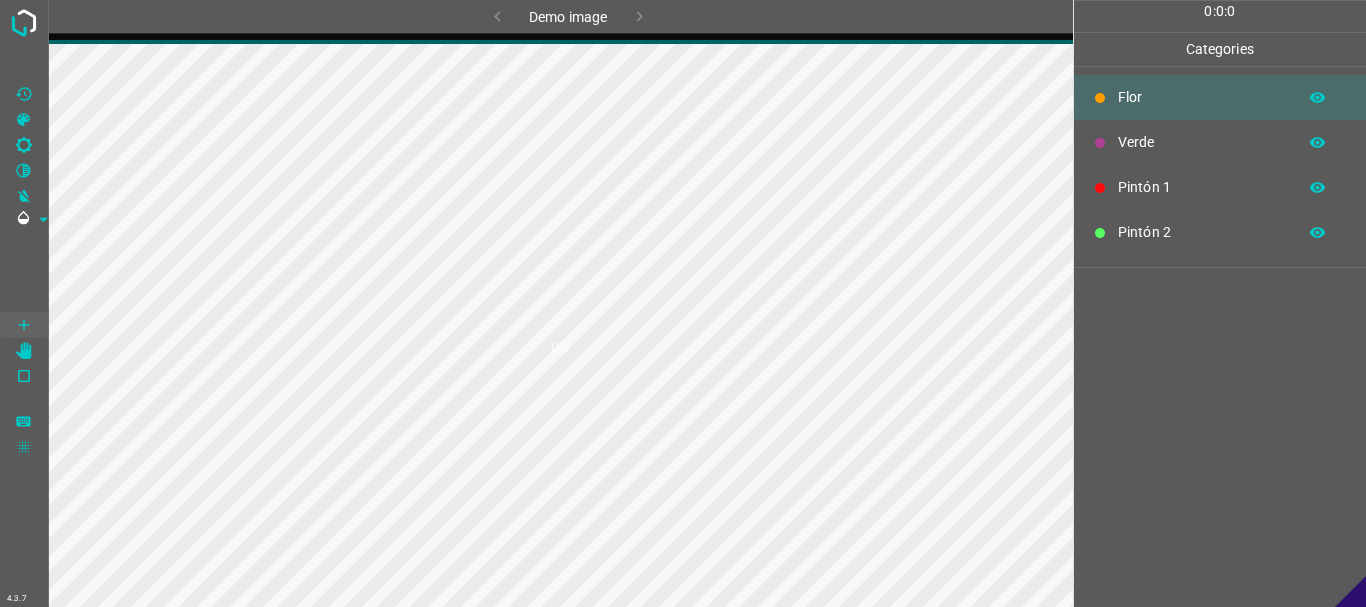 scroll, scrollTop: 0, scrollLeft: 0, axis: both 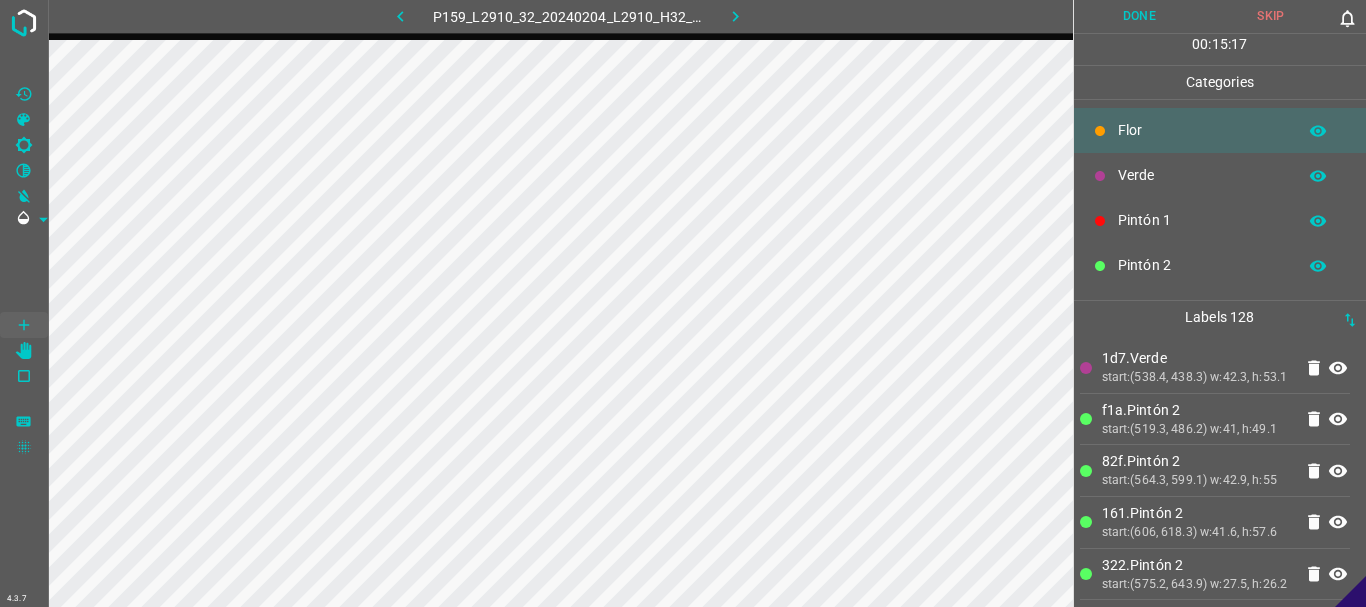 click on "Verde" at bounding box center (1202, 175) 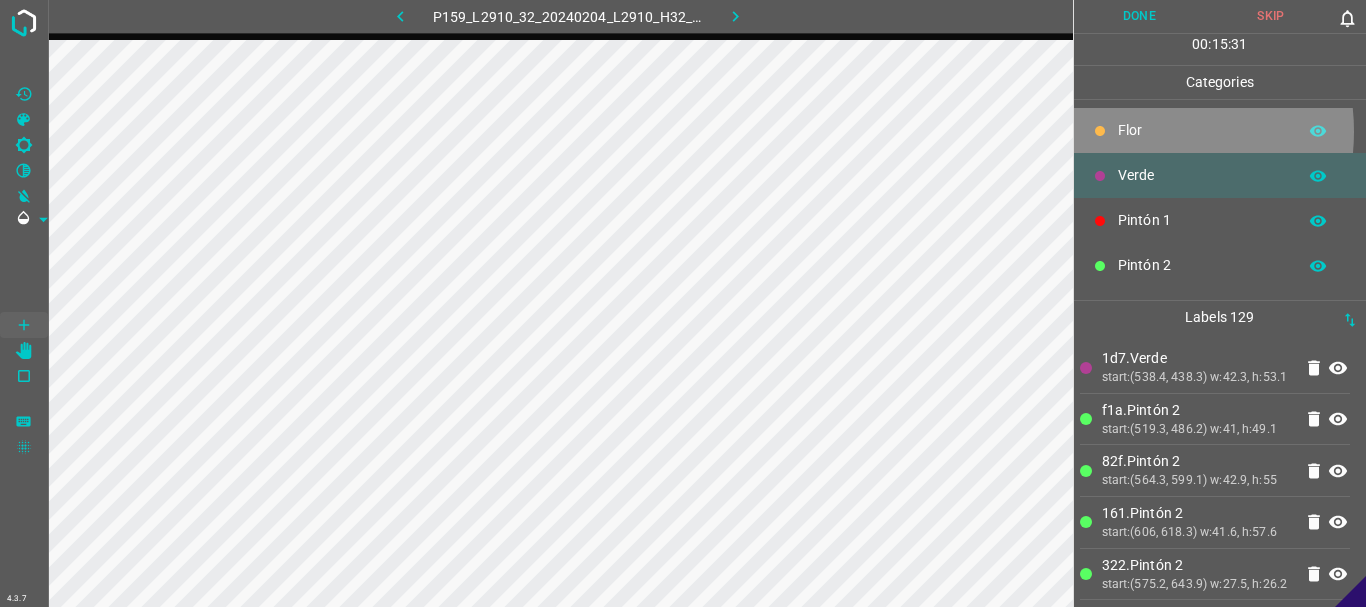 click on "Flor" at bounding box center [1202, 130] 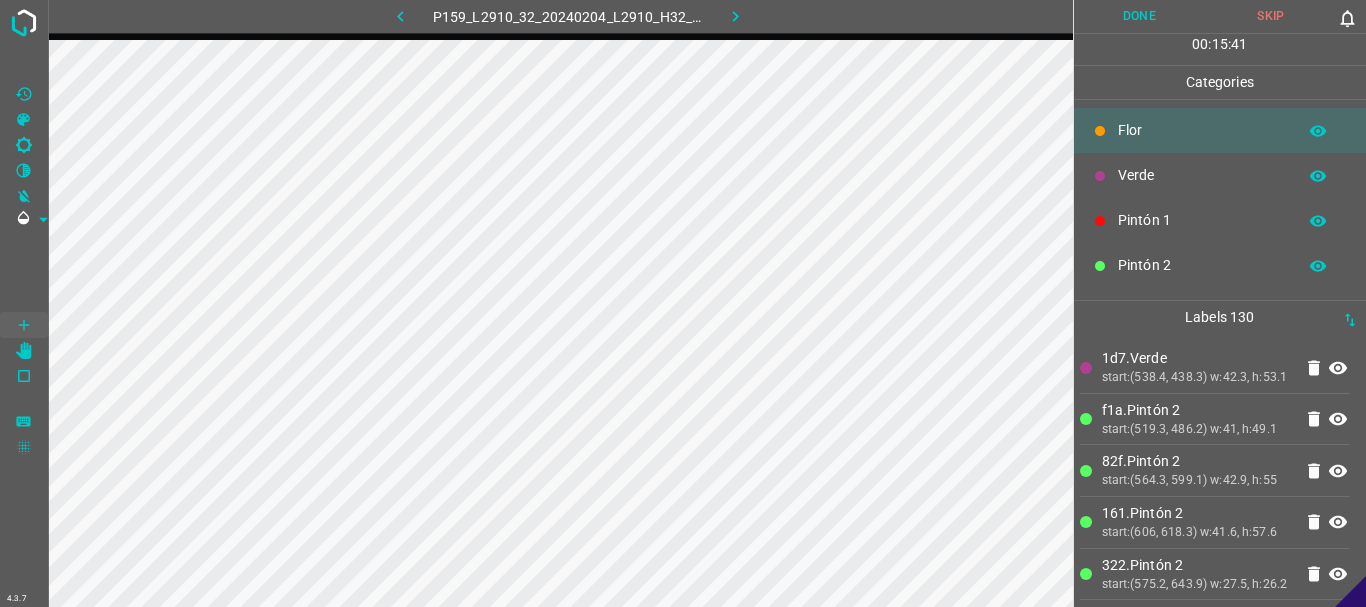 click on "Verde" at bounding box center (1202, 175) 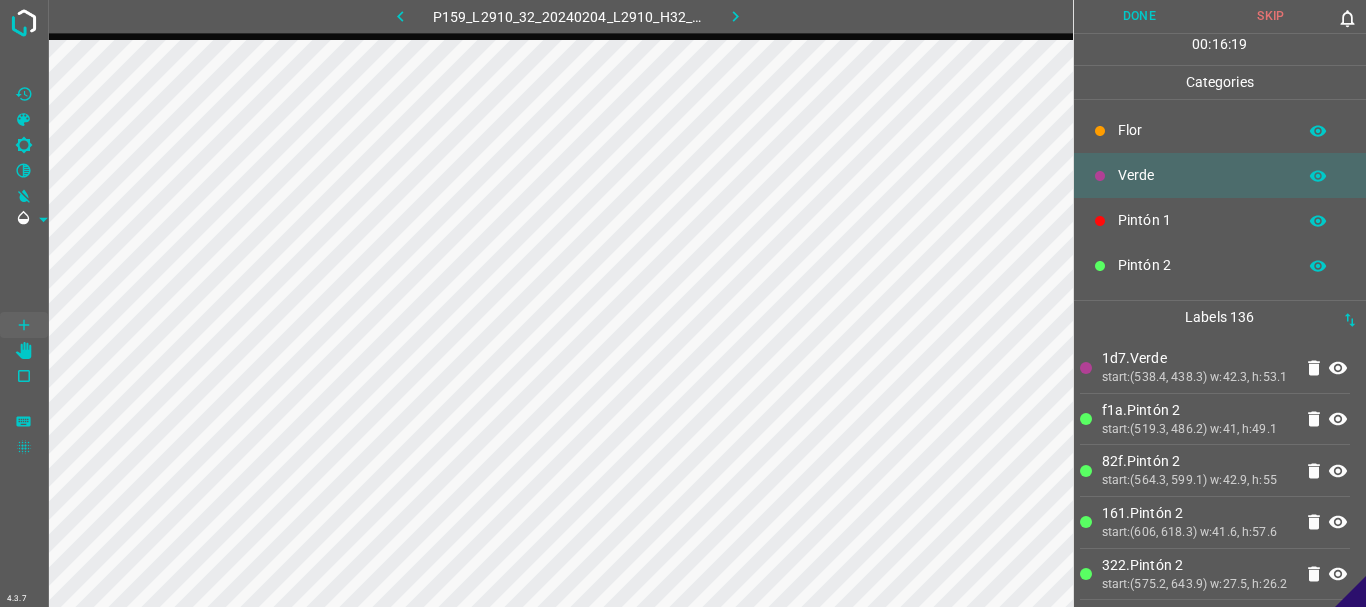 click on "Pintón 1" at bounding box center (1220, 220) 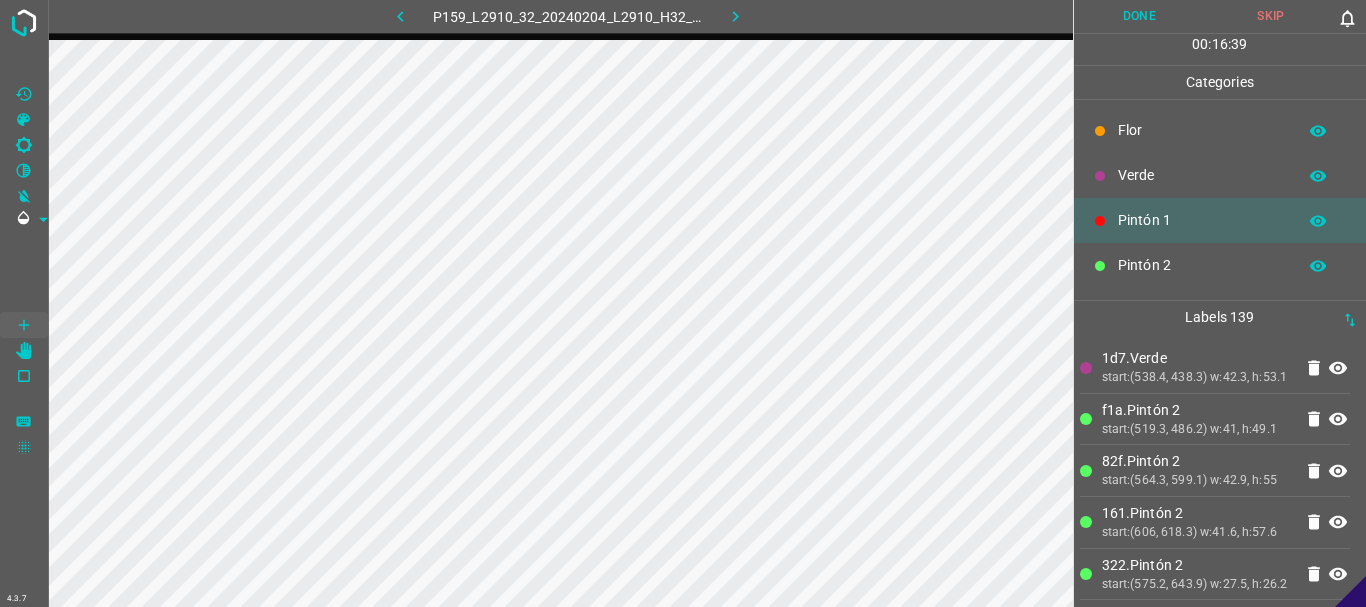 scroll, scrollTop: 176, scrollLeft: 0, axis: vertical 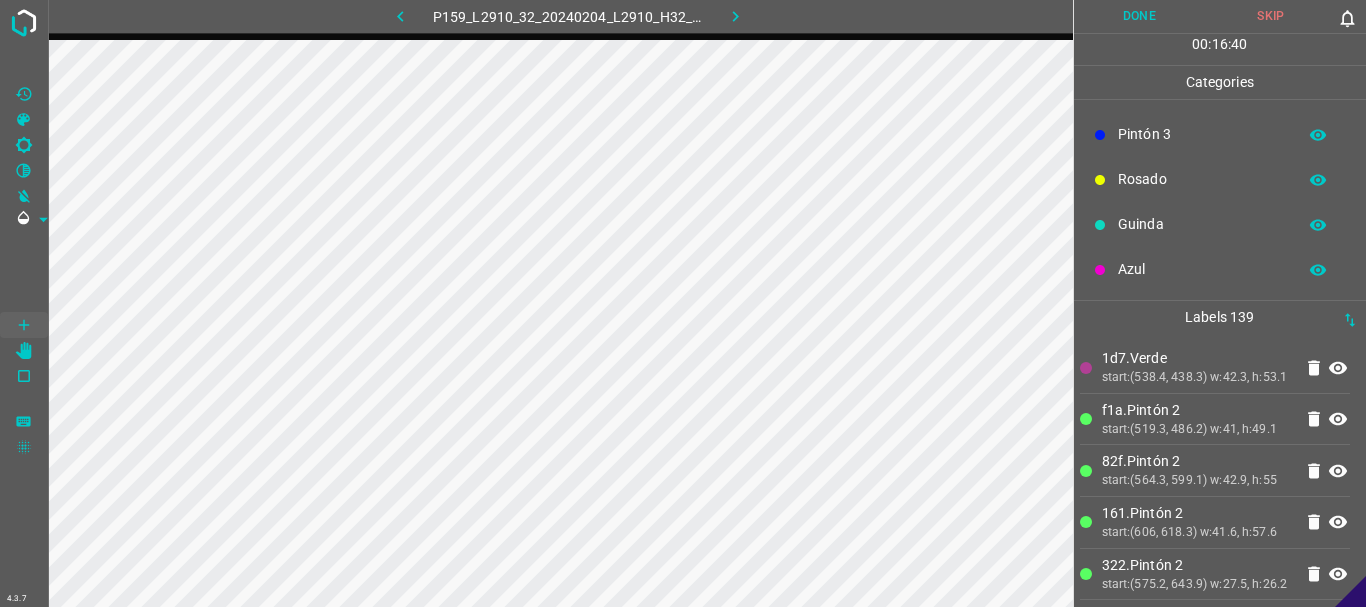 click on "Azul" at bounding box center [1202, 269] 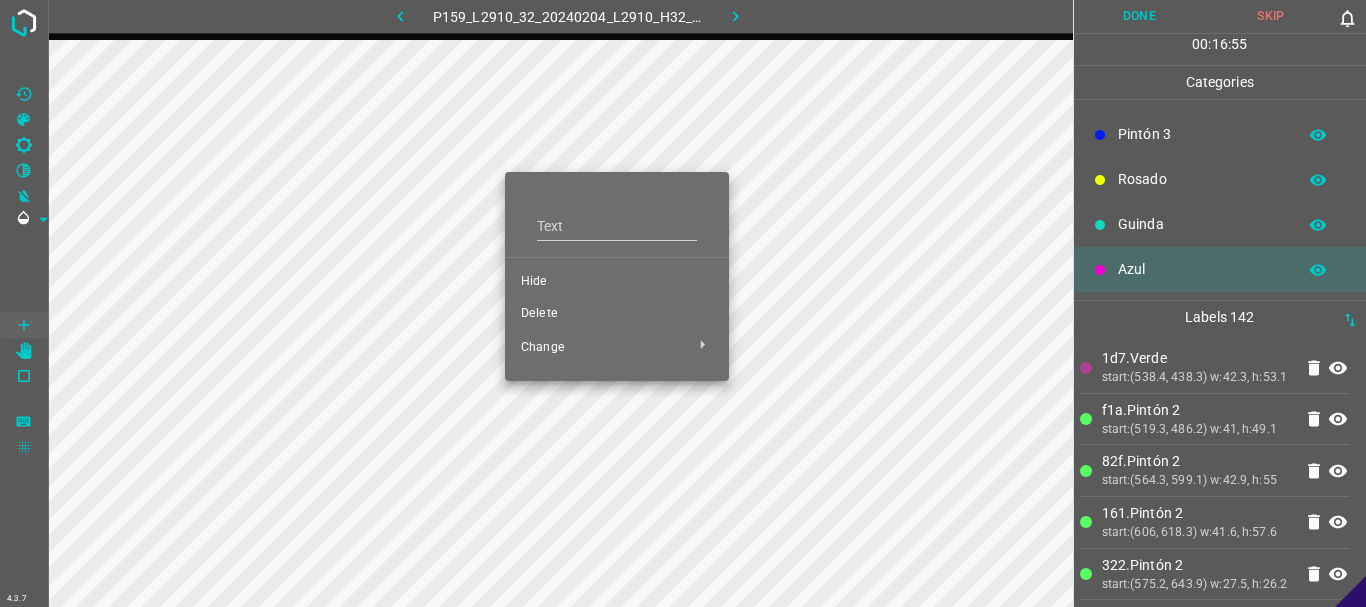 click on "Delete" at bounding box center [617, 314] 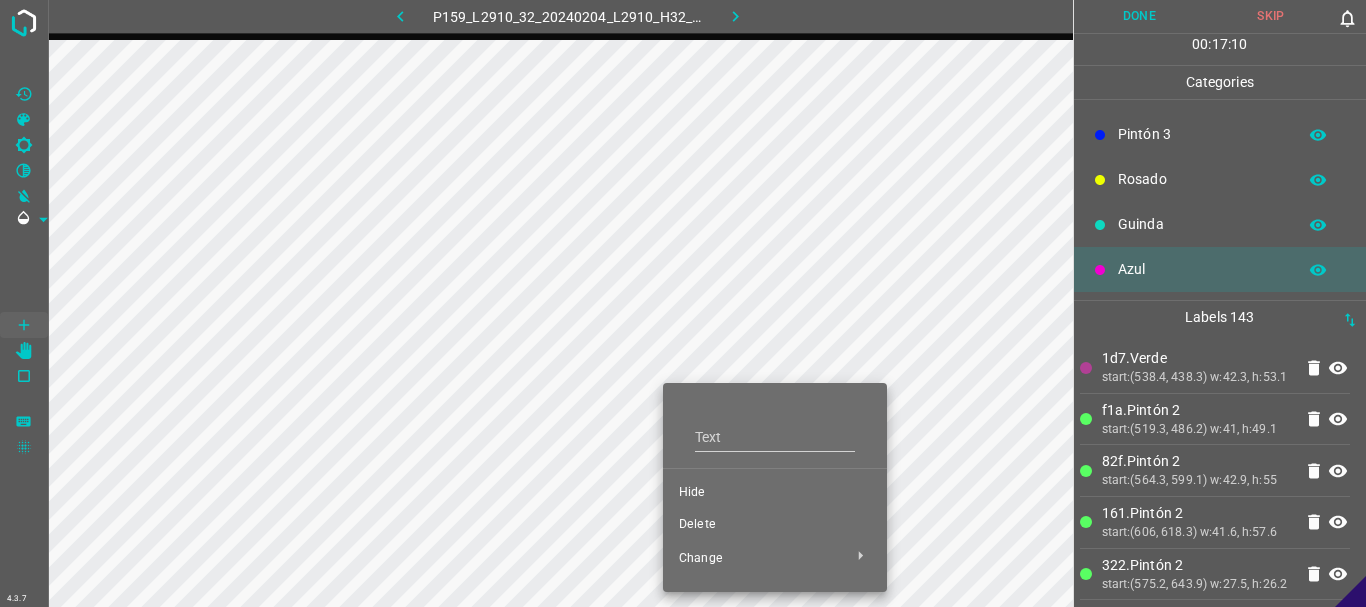 click on "Delete" at bounding box center (775, 525) 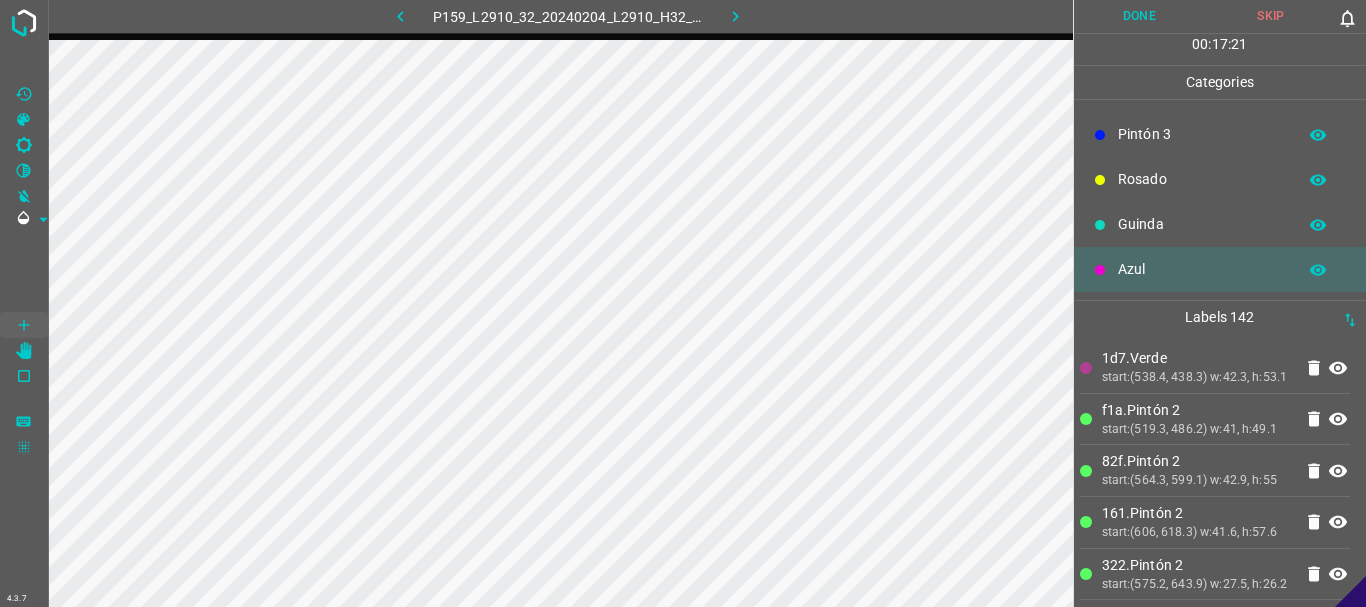 scroll, scrollTop: 0, scrollLeft: 0, axis: both 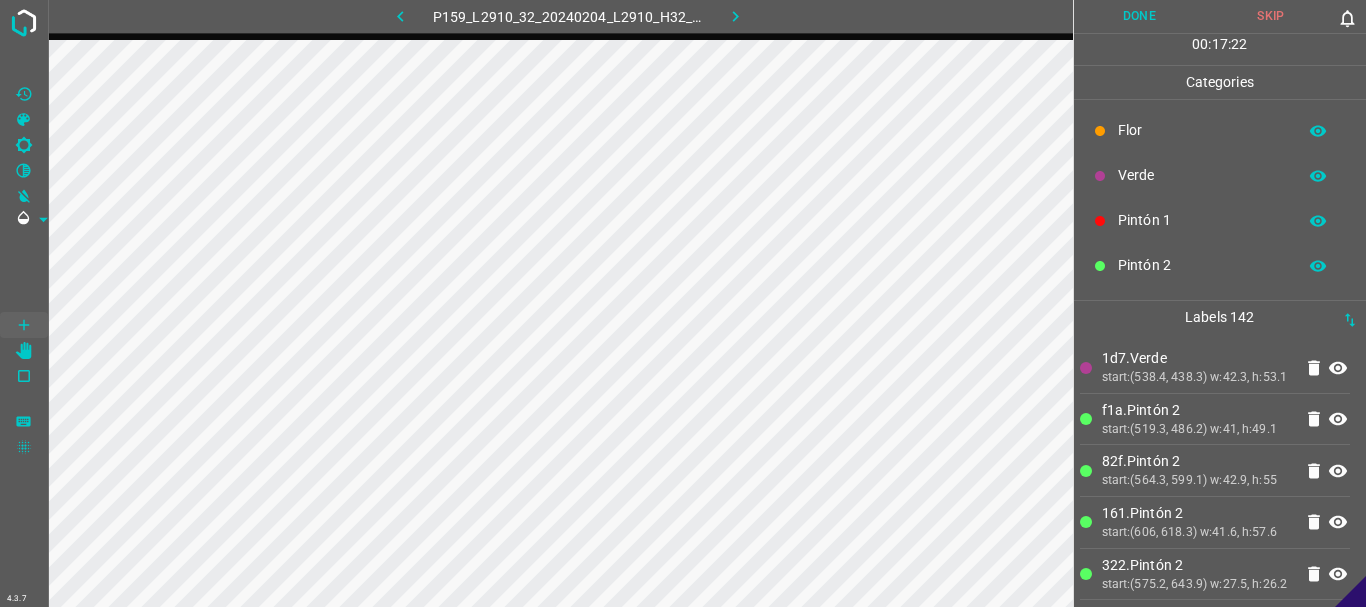 click on "Verde" at bounding box center (1202, 175) 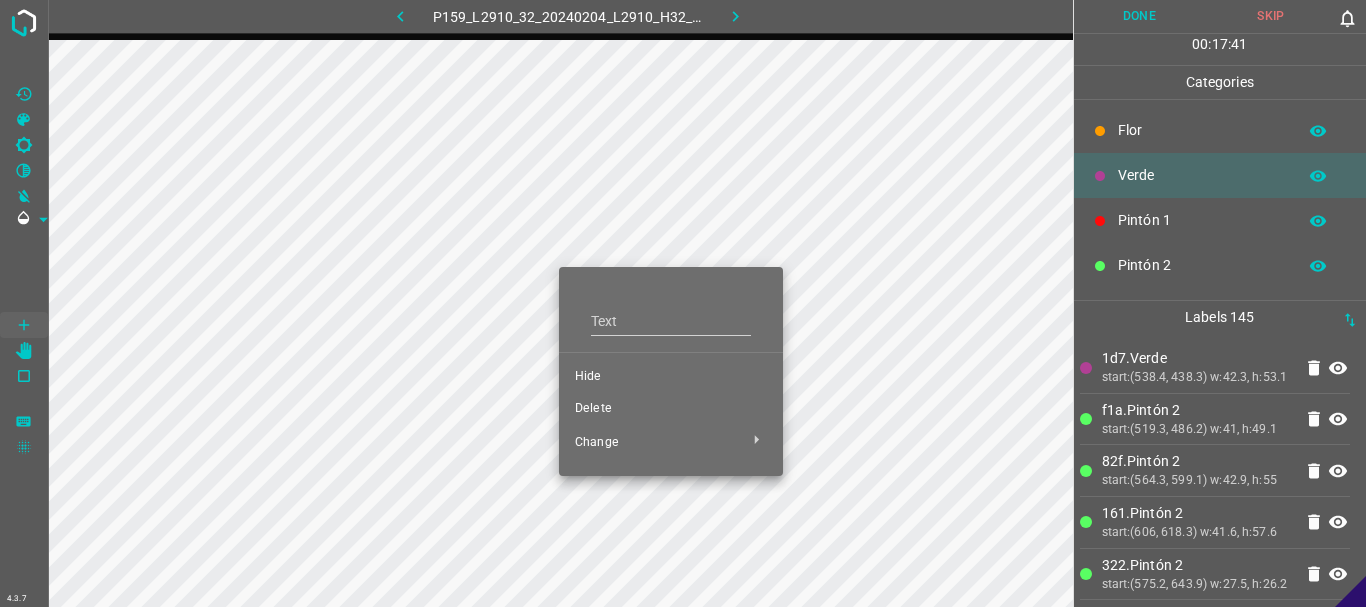 click on "Delete" at bounding box center (671, 409) 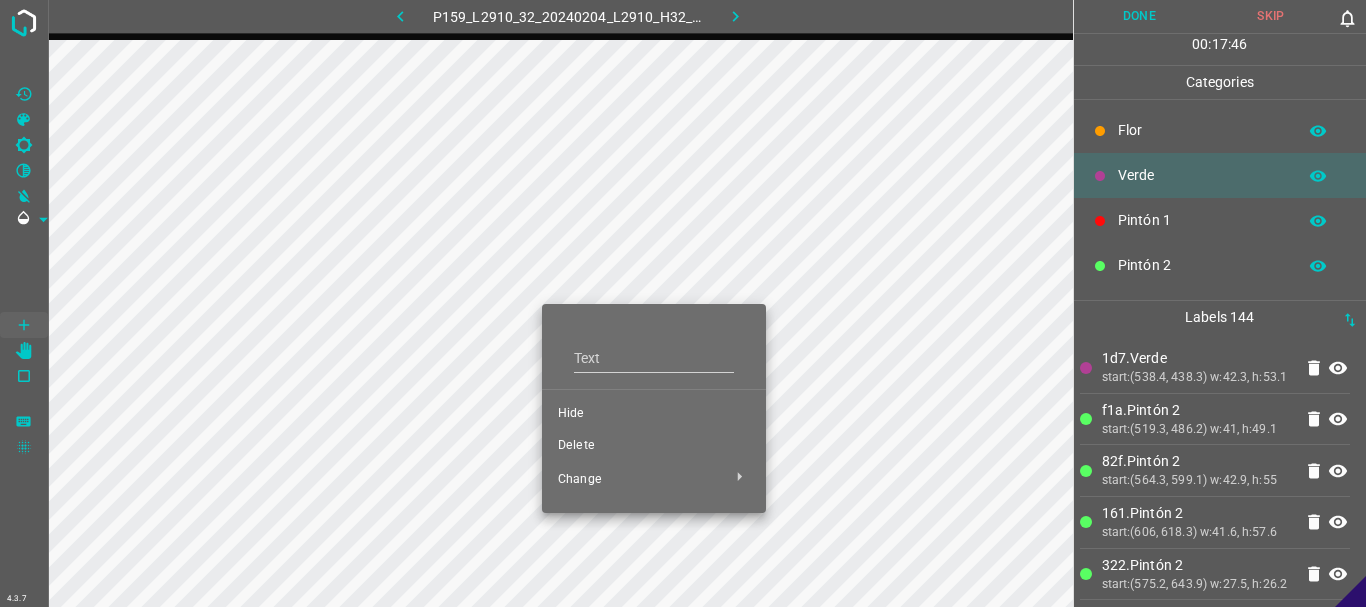 click on "Delete" at bounding box center (654, 446) 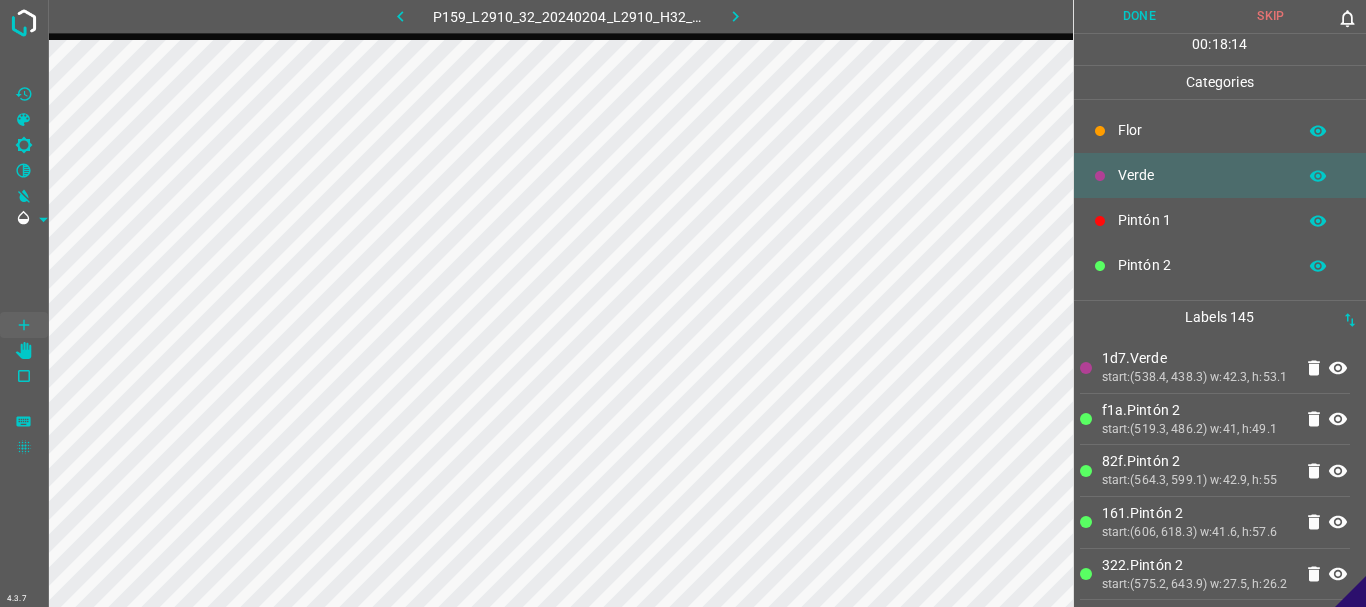 click on "Pintón 2" at bounding box center (1202, 265) 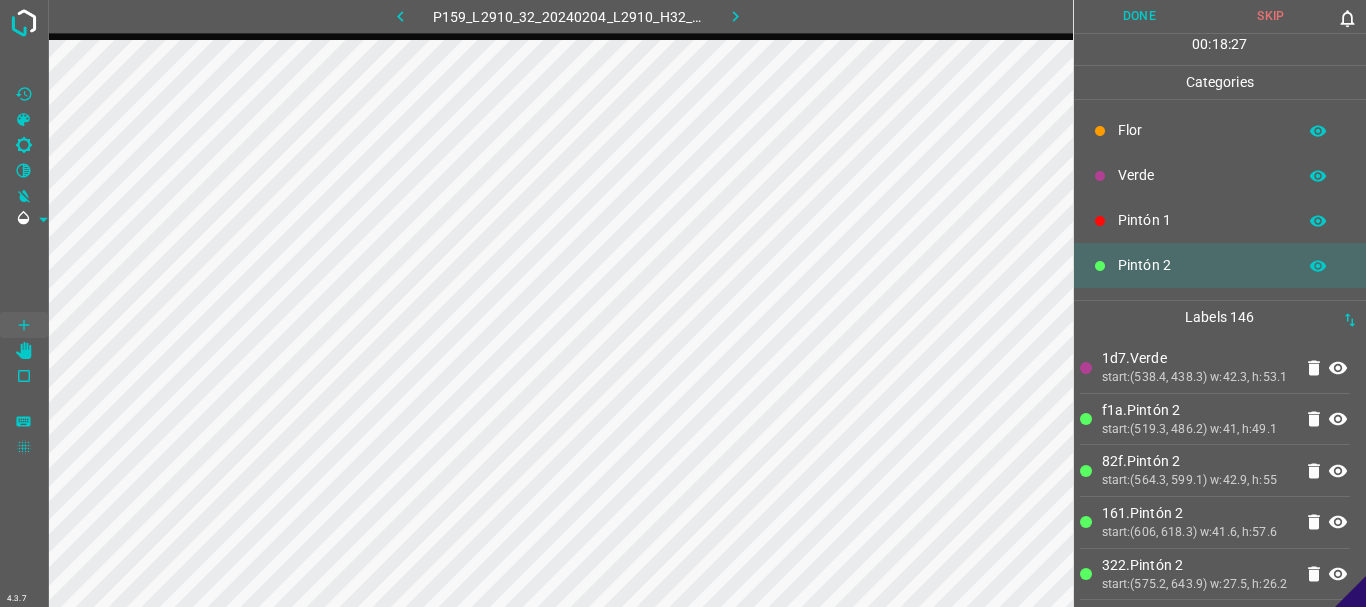 click on "Azul" at bounding box center (1202, 445) 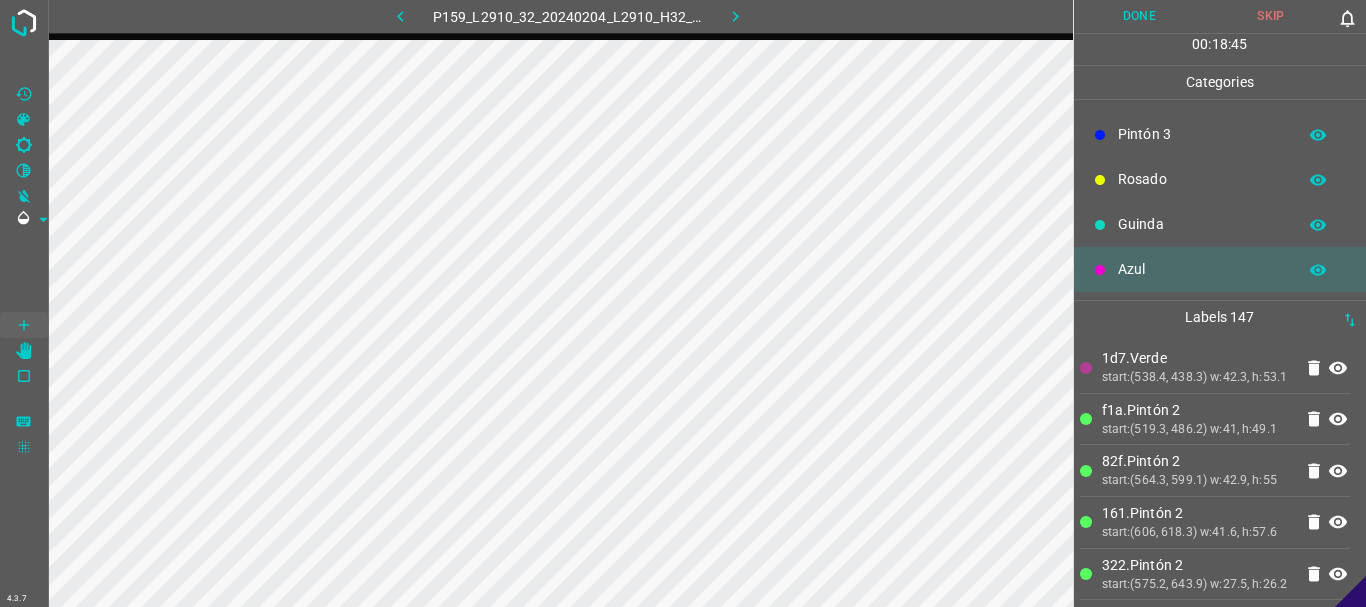 scroll, scrollTop: 0, scrollLeft: 0, axis: both 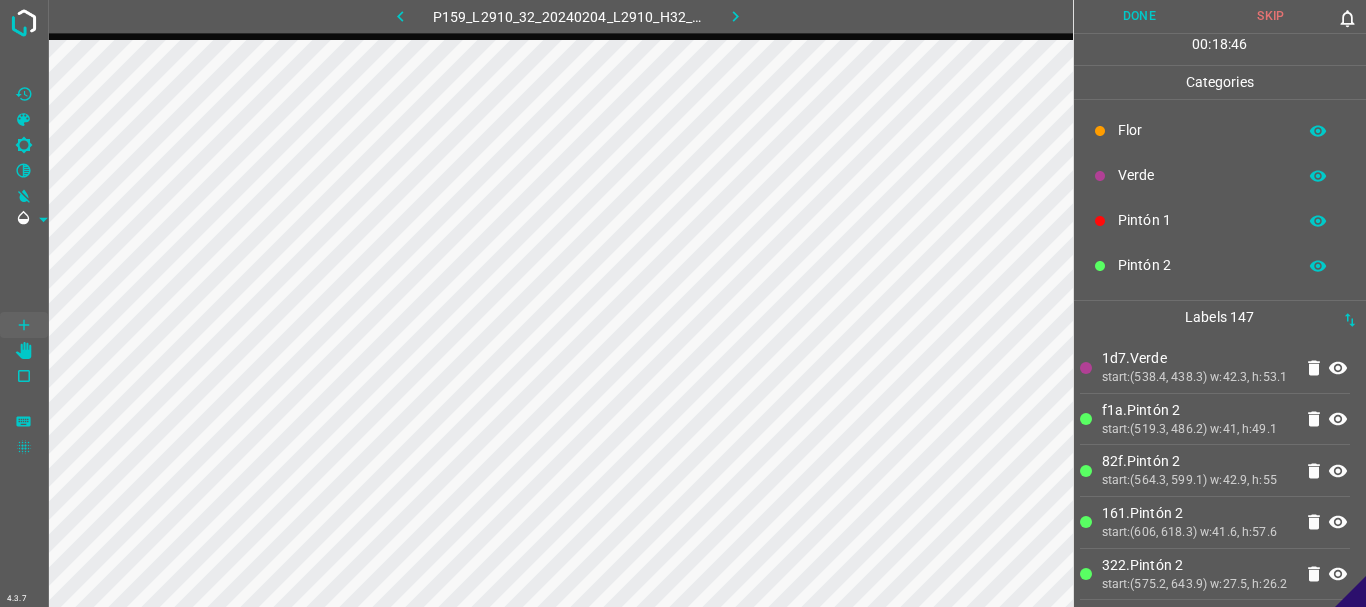 click on "Verde" at bounding box center (1202, 175) 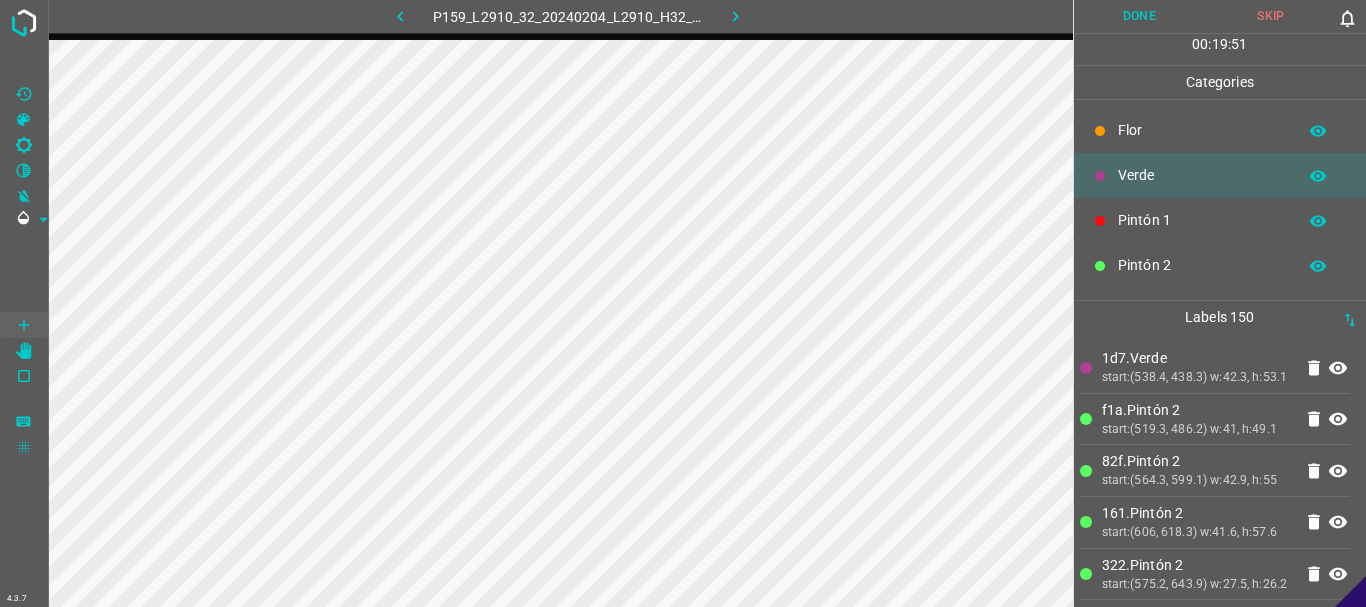 click on "Done" at bounding box center [1140, 16] 